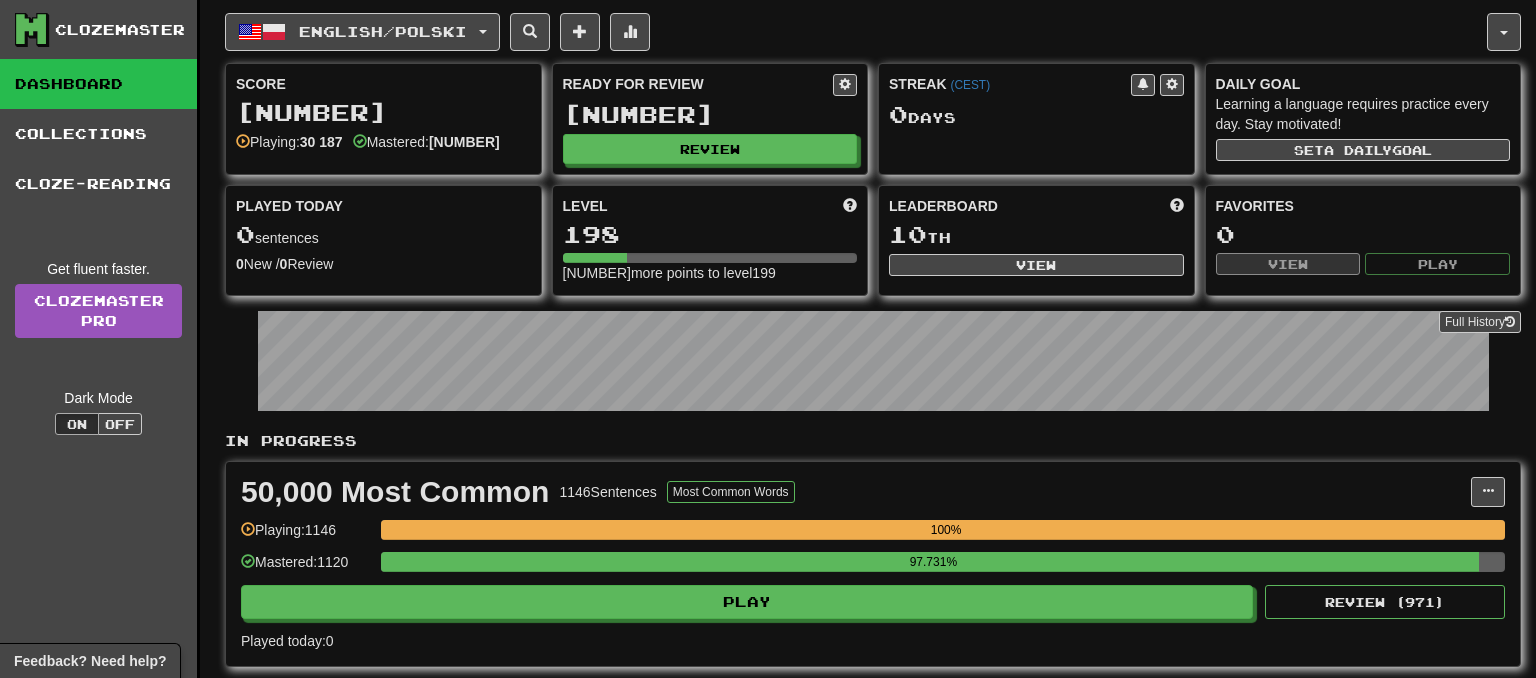 scroll, scrollTop: 0, scrollLeft: 0, axis: both 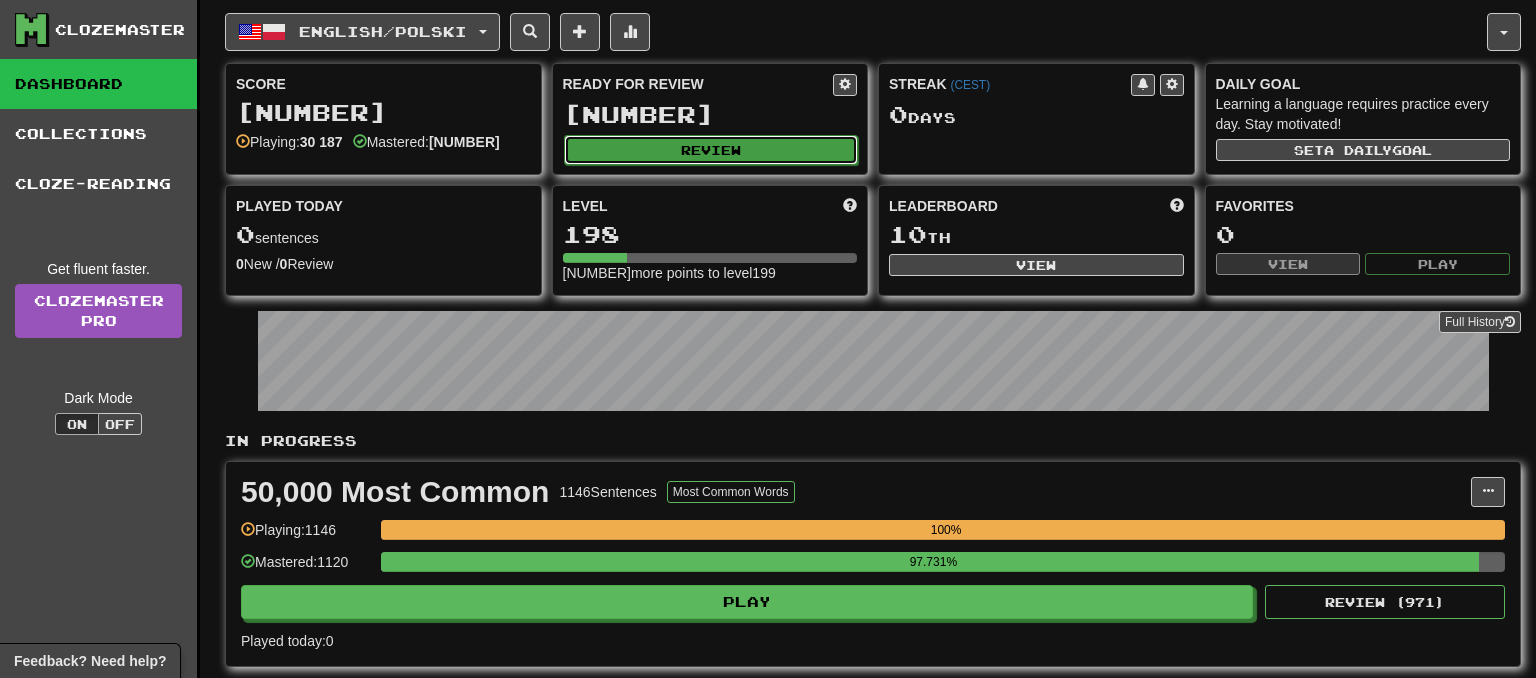 click on "Review" at bounding box center [711, 150] 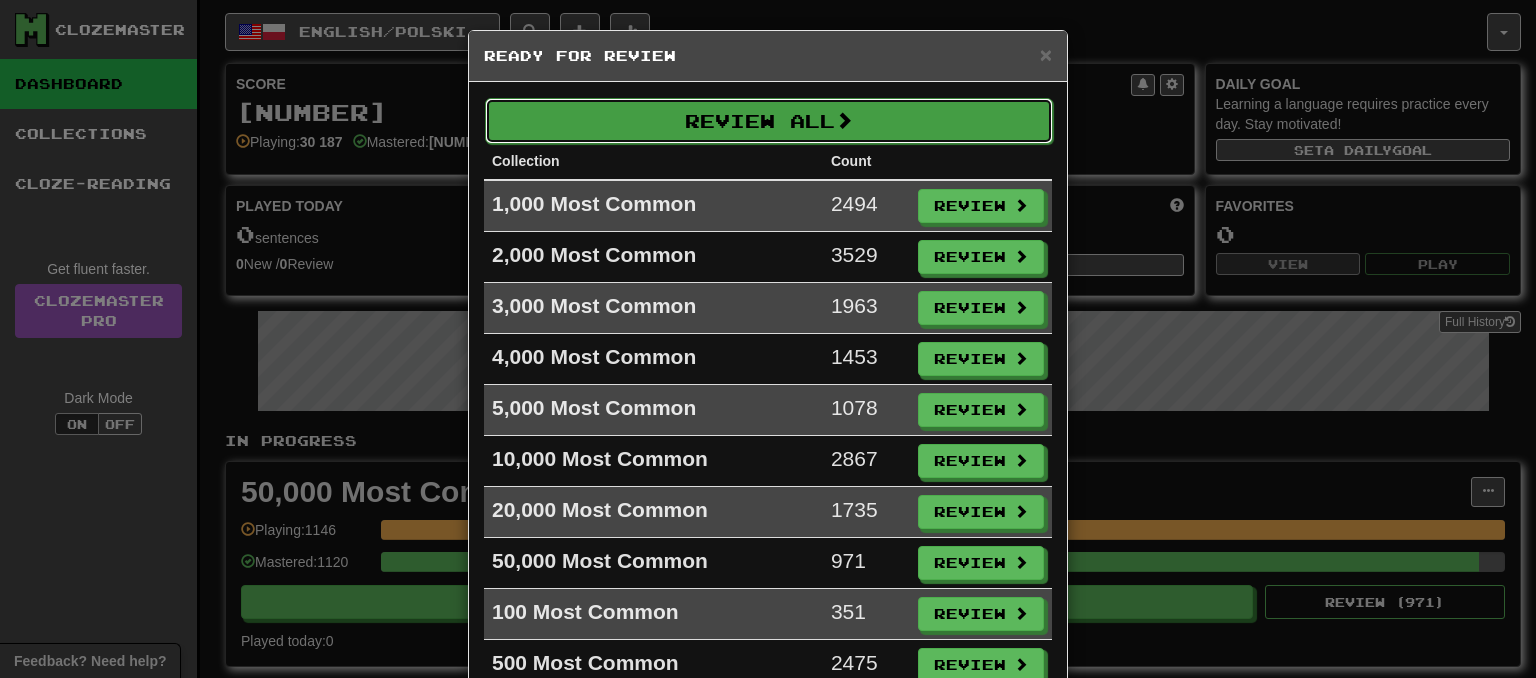 click on "Review All" at bounding box center [769, 121] 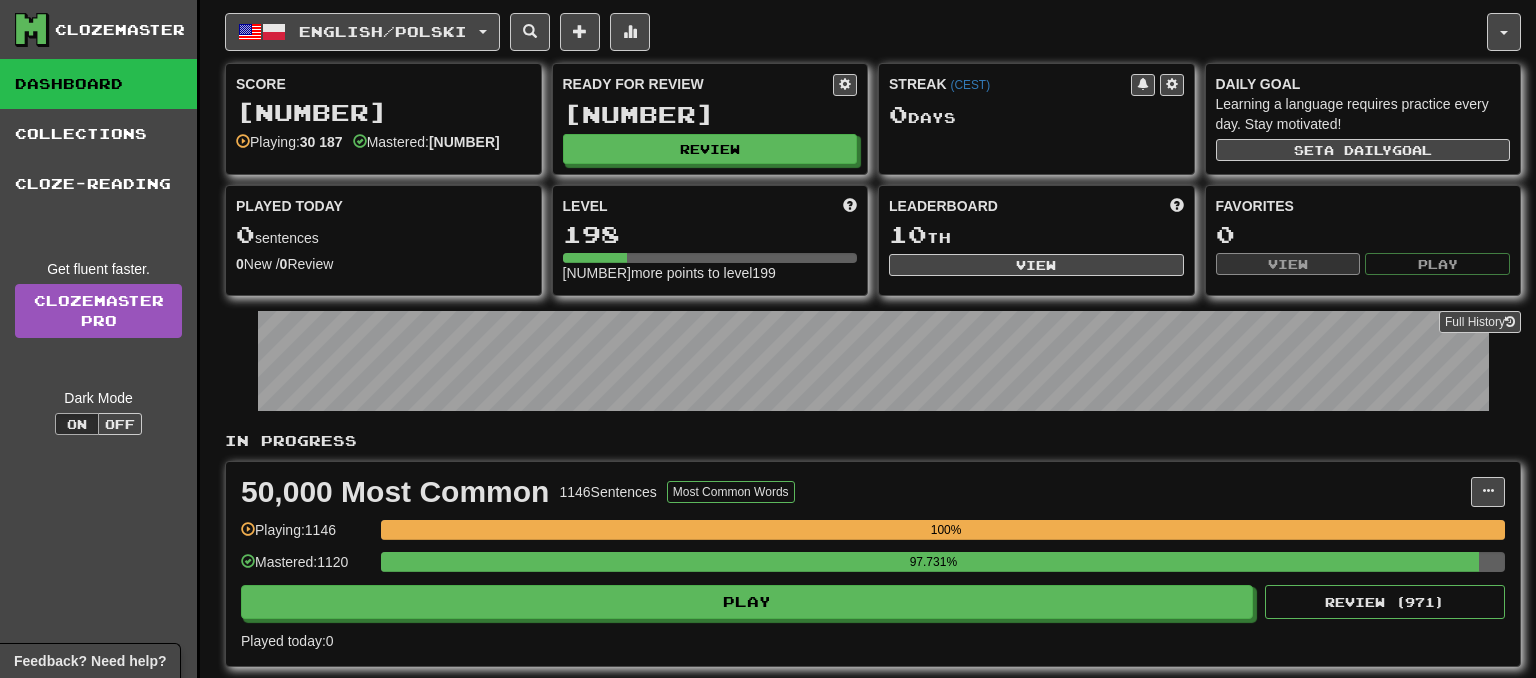 select on "**" 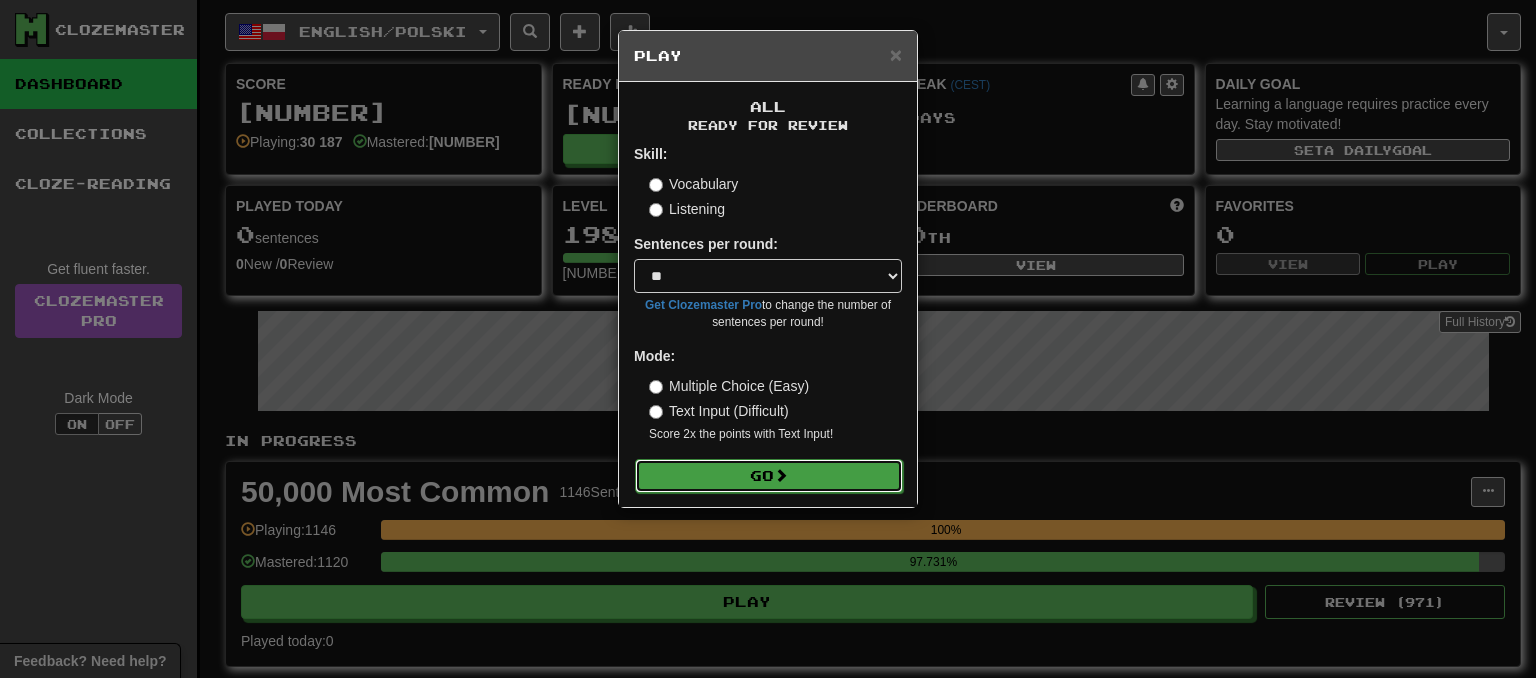 click on "Go" at bounding box center (769, 476) 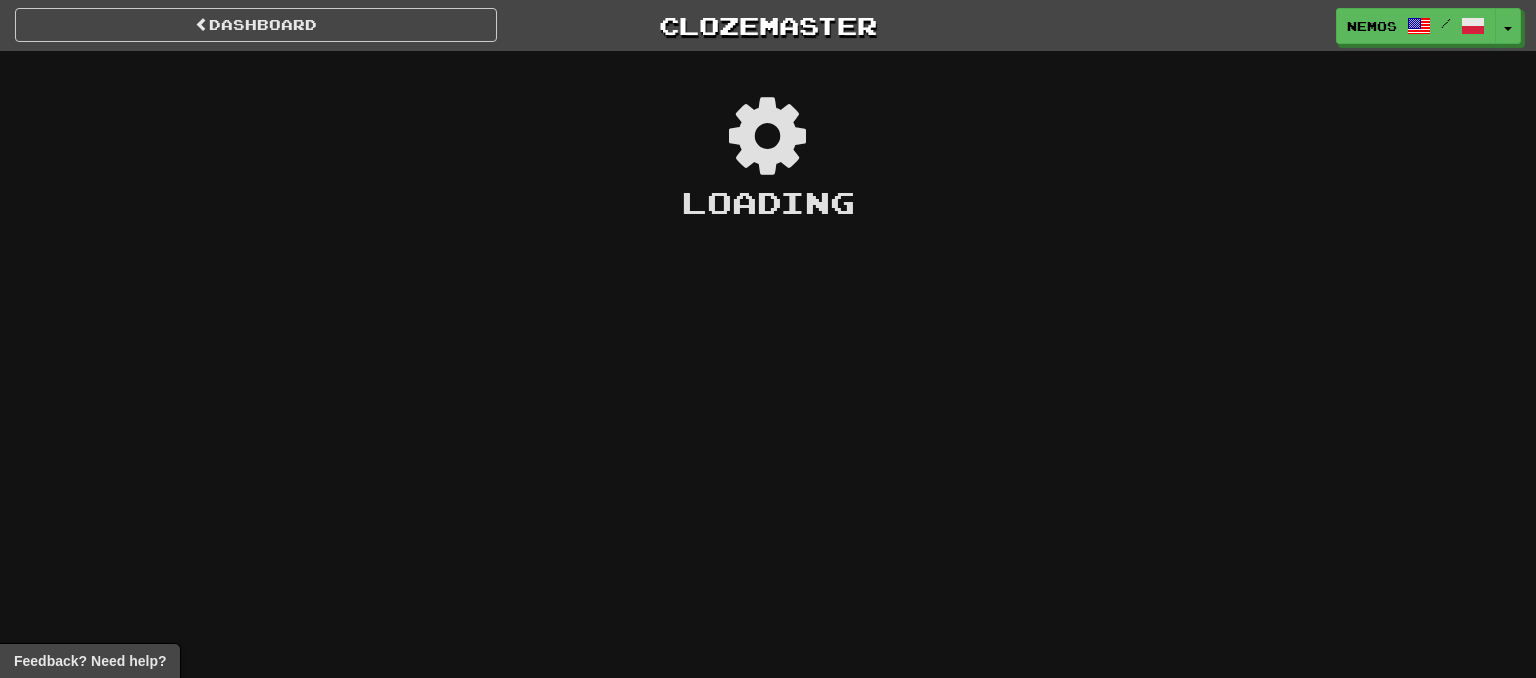 scroll, scrollTop: 0, scrollLeft: 0, axis: both 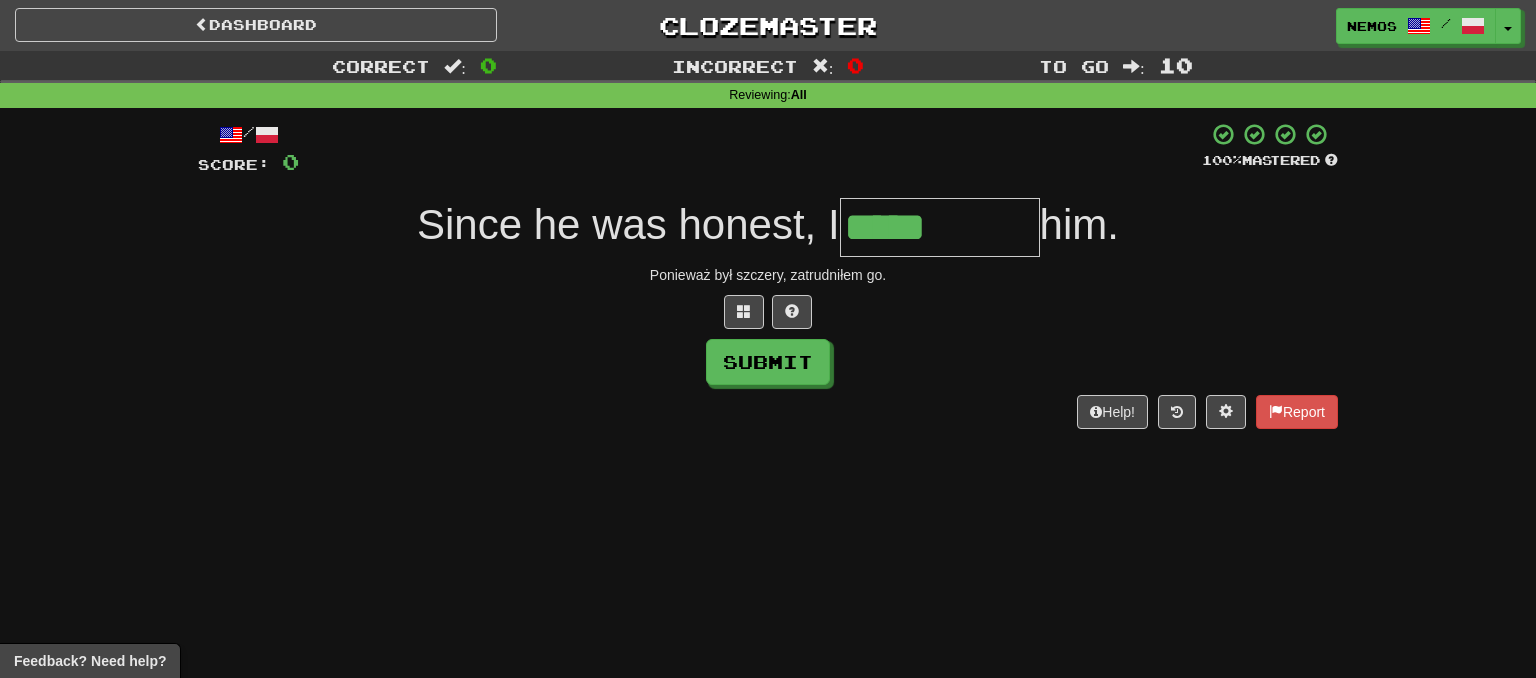 type on "*****" 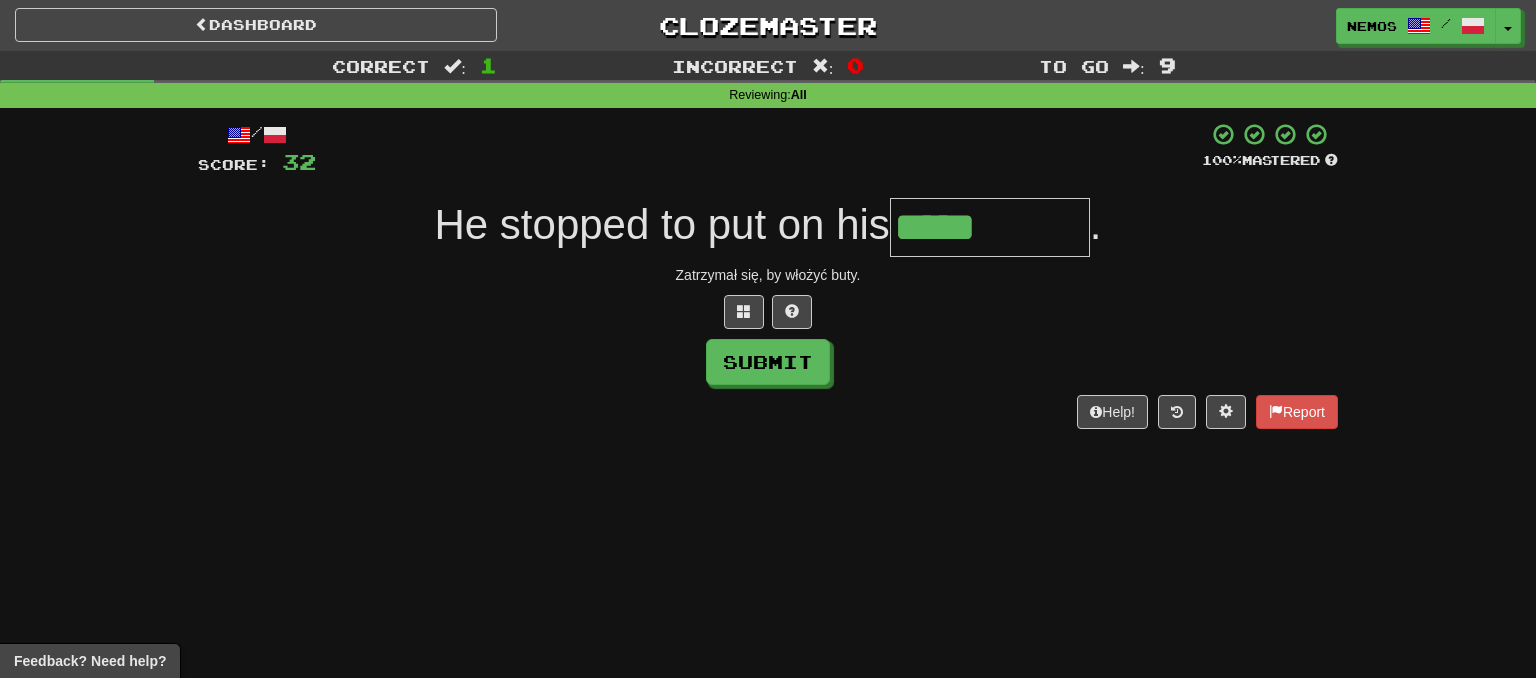 type on "*****" 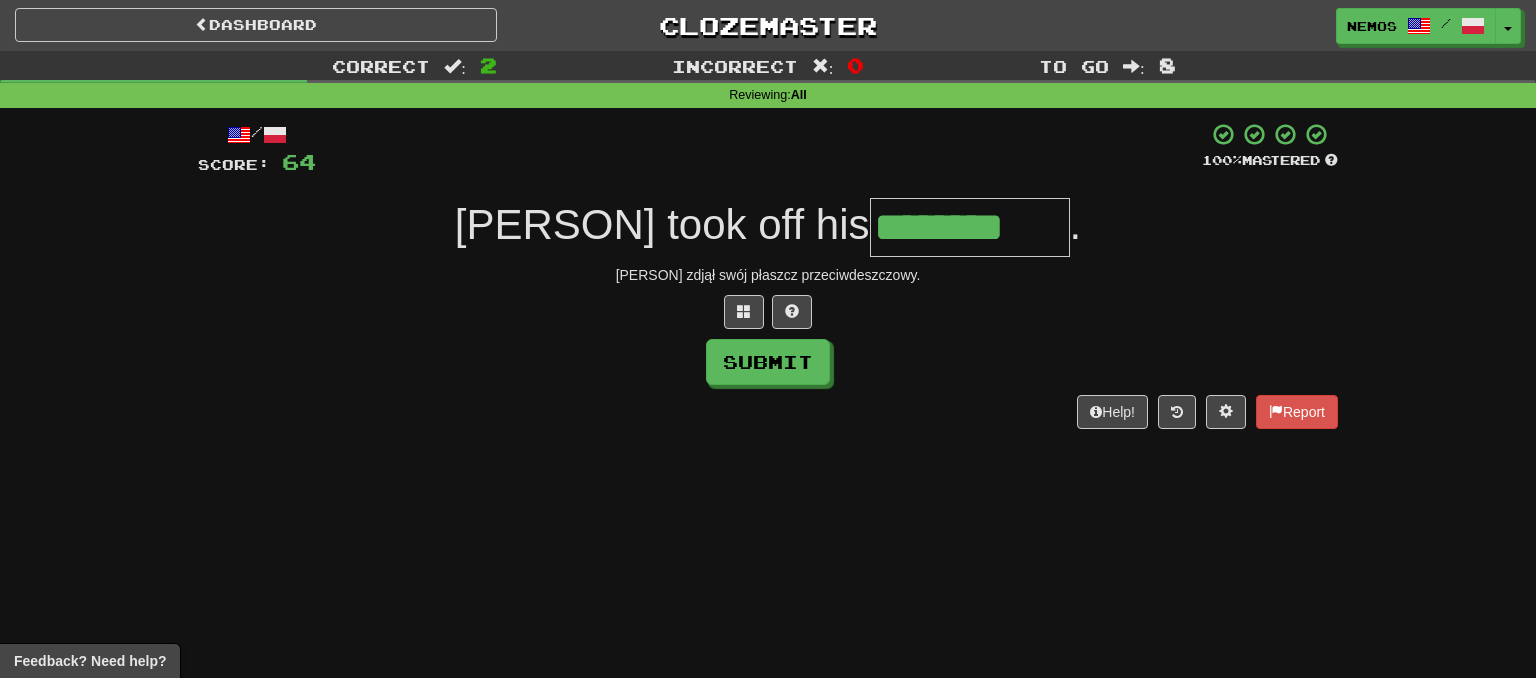type on "********" 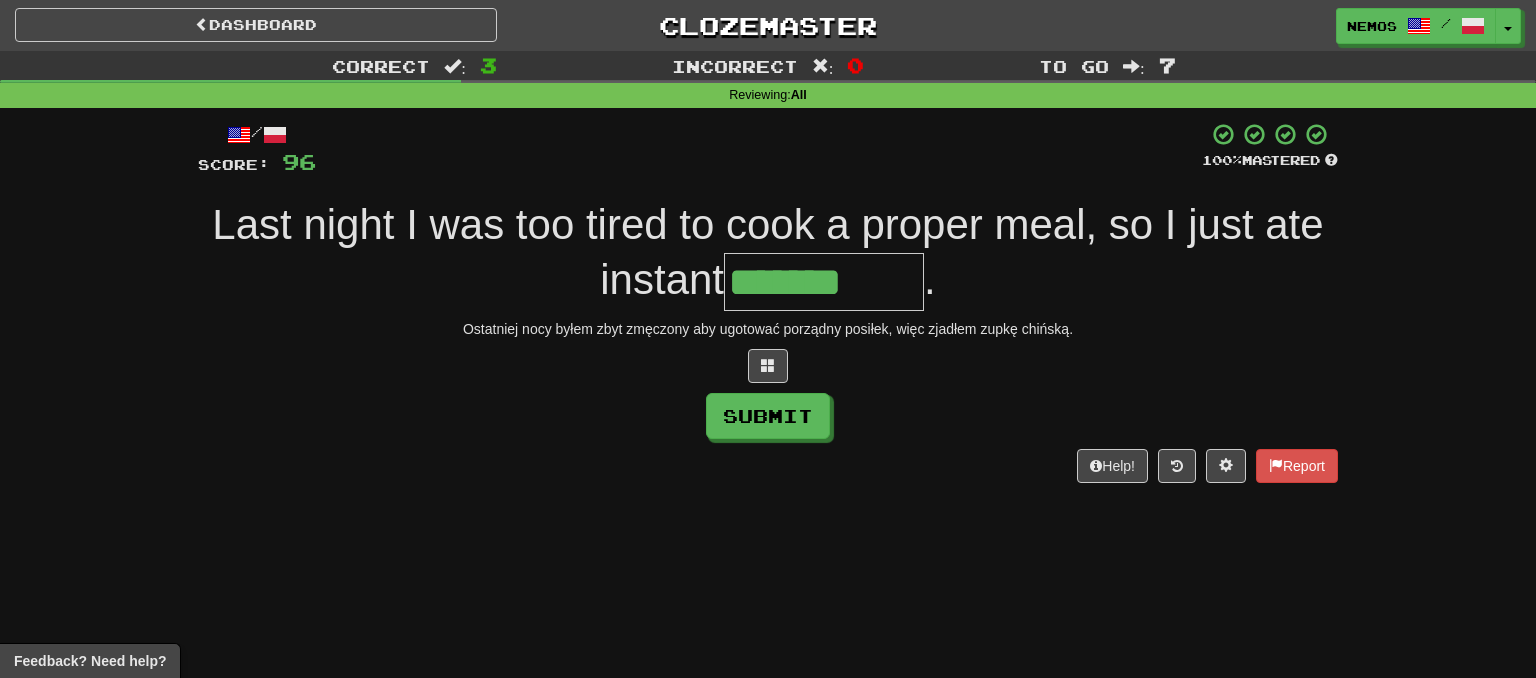 type on "*******" 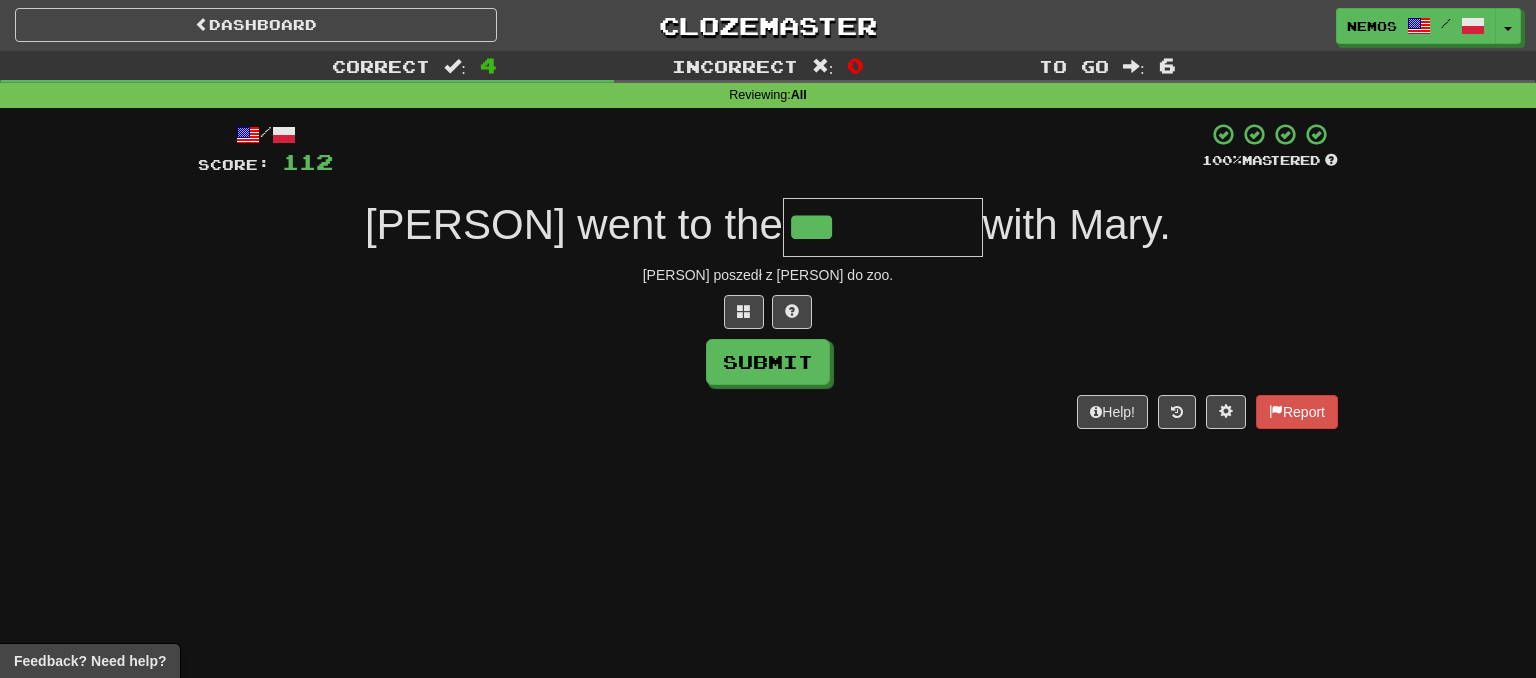 type on "***" 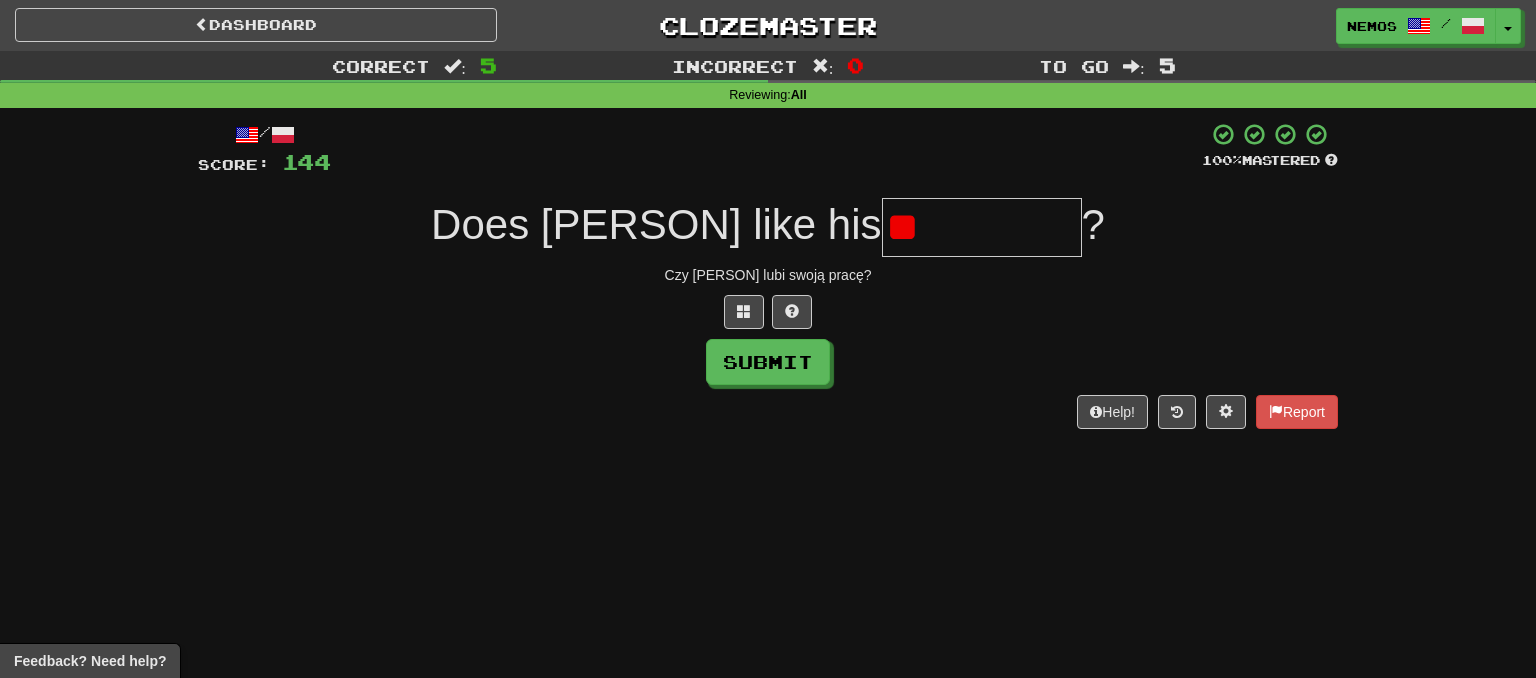 type on "*" 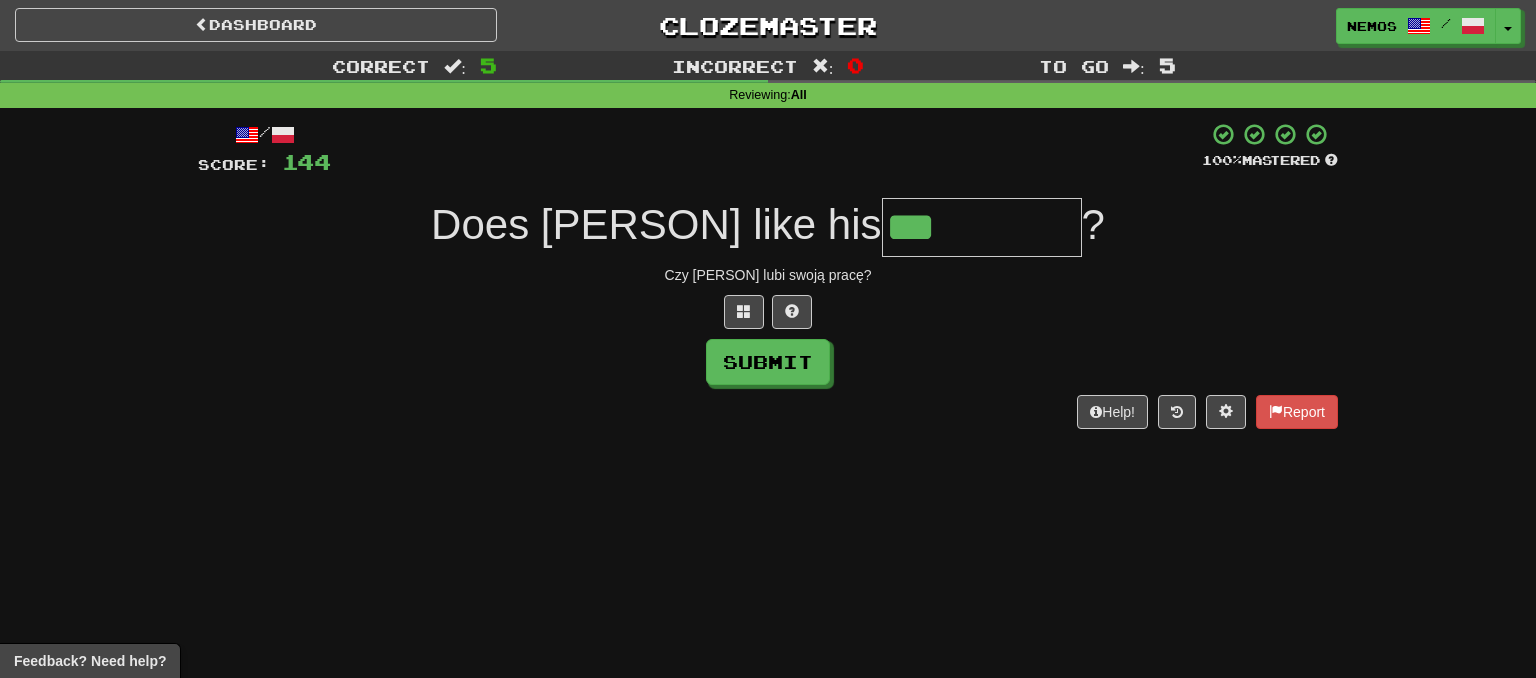 type on "***" 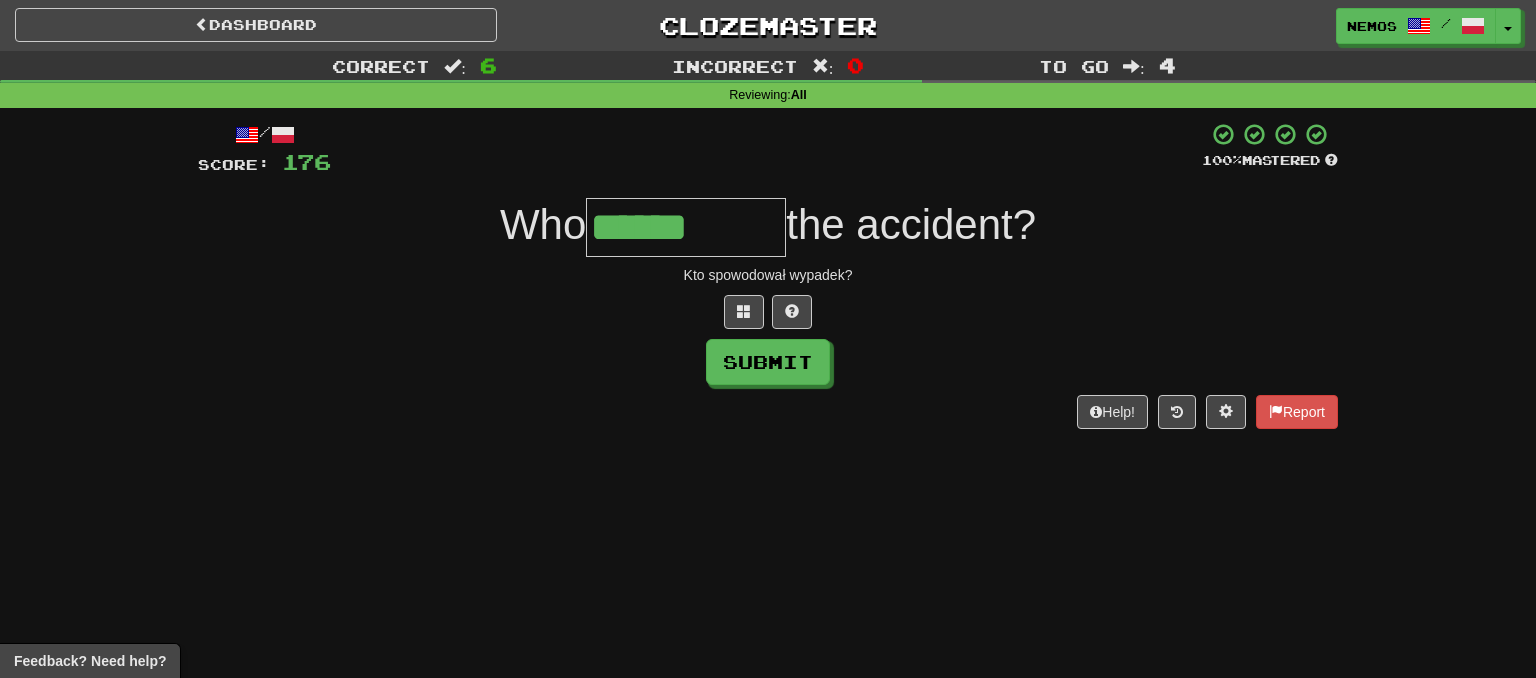 type on "******" 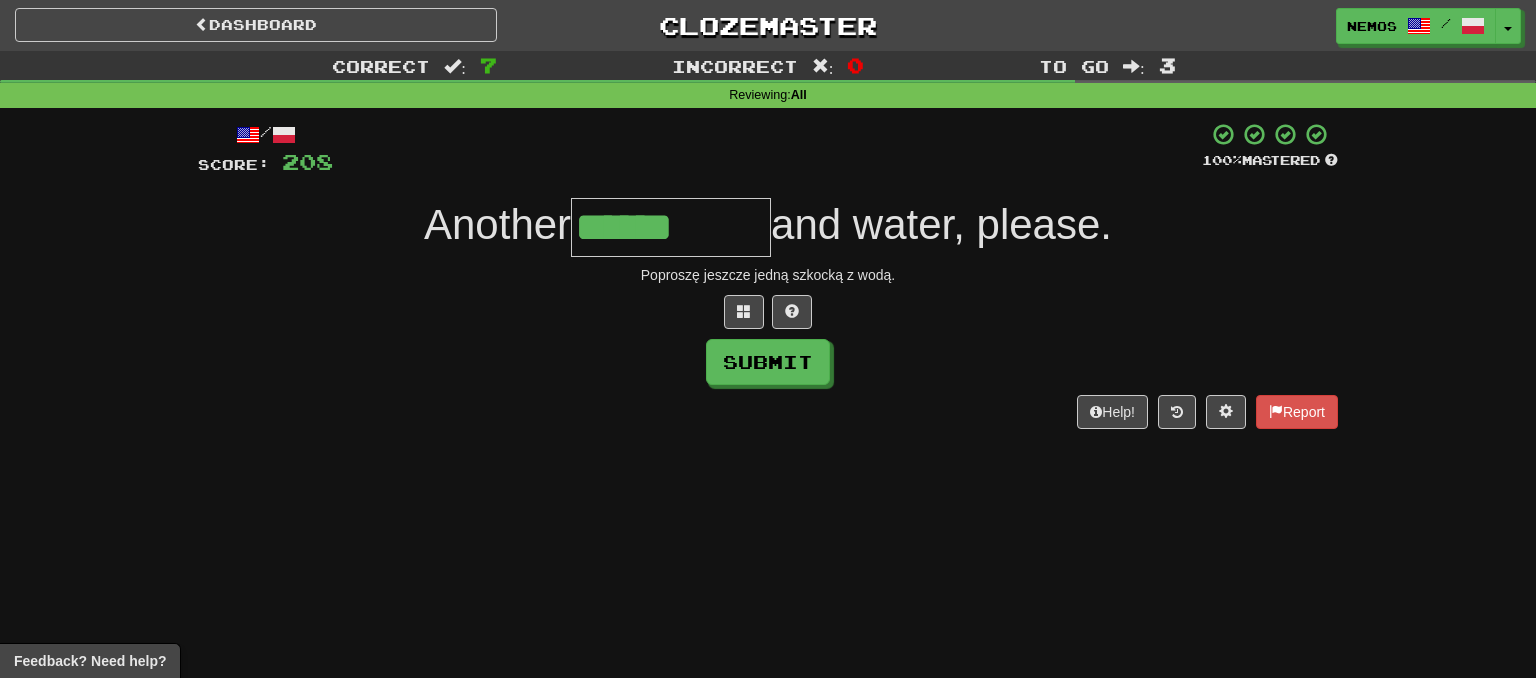 type on "******" 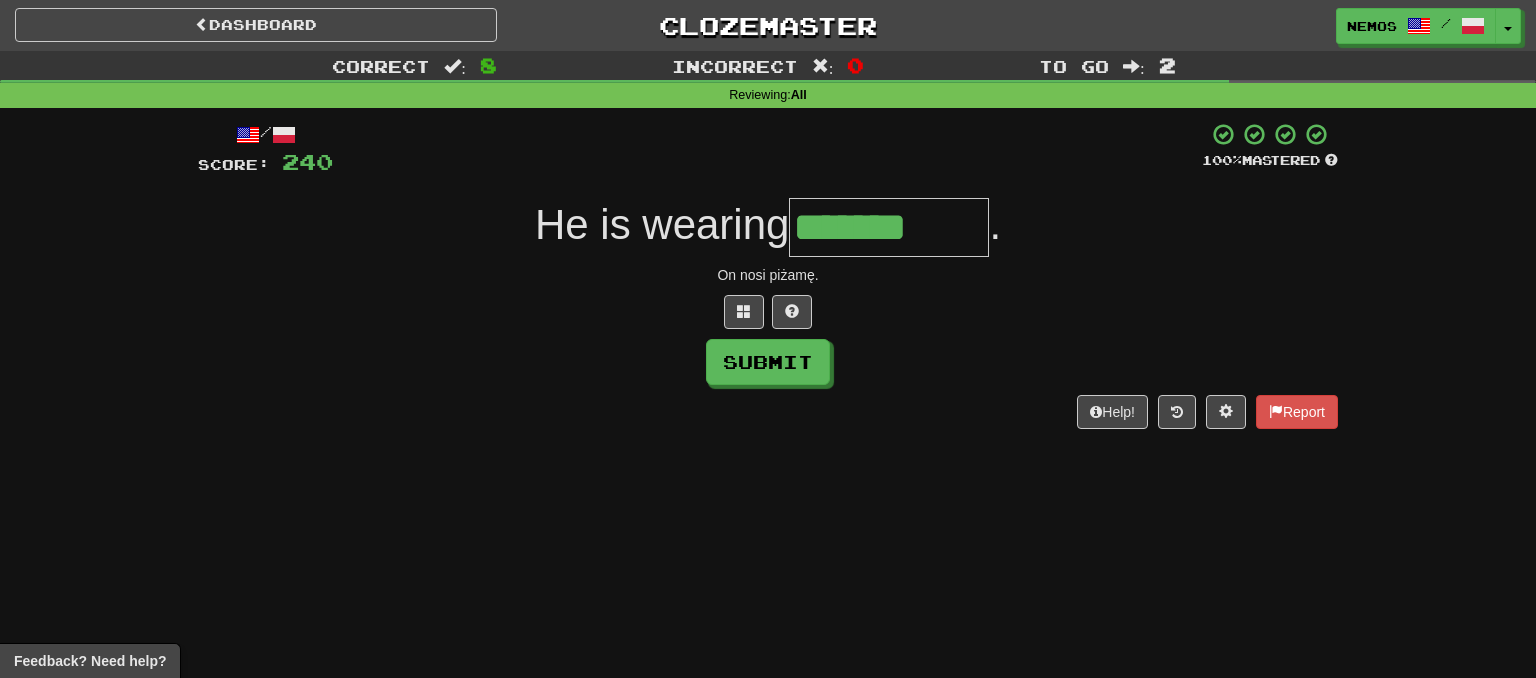 type on "*******" 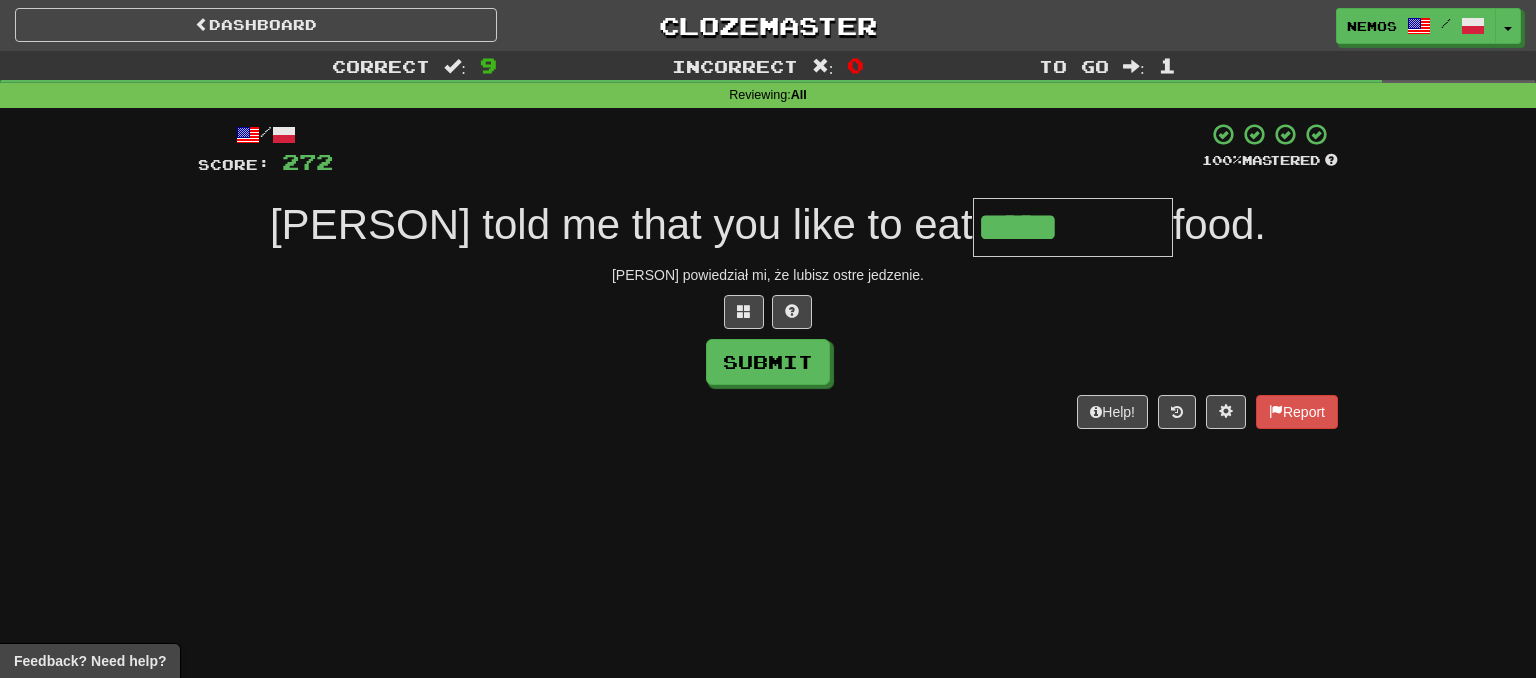 type on "*****" 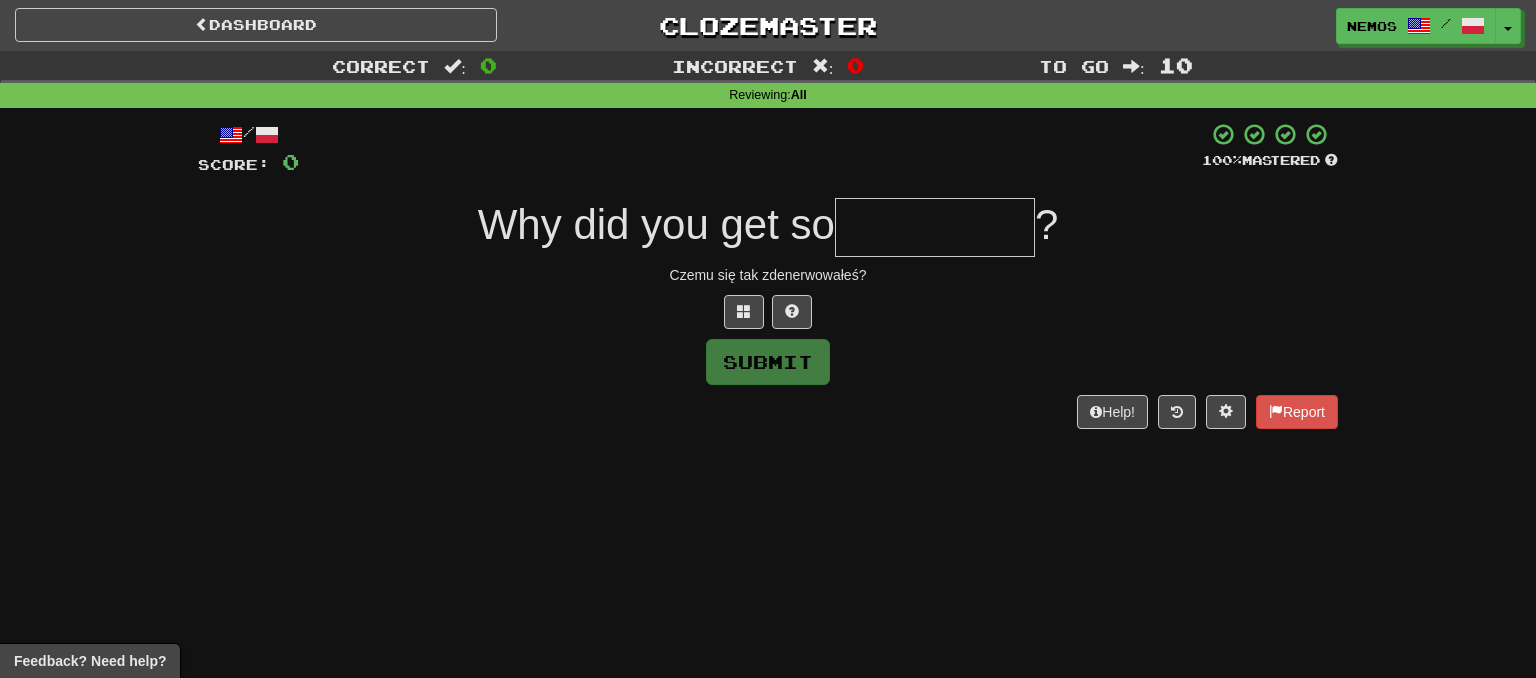 type on "*" 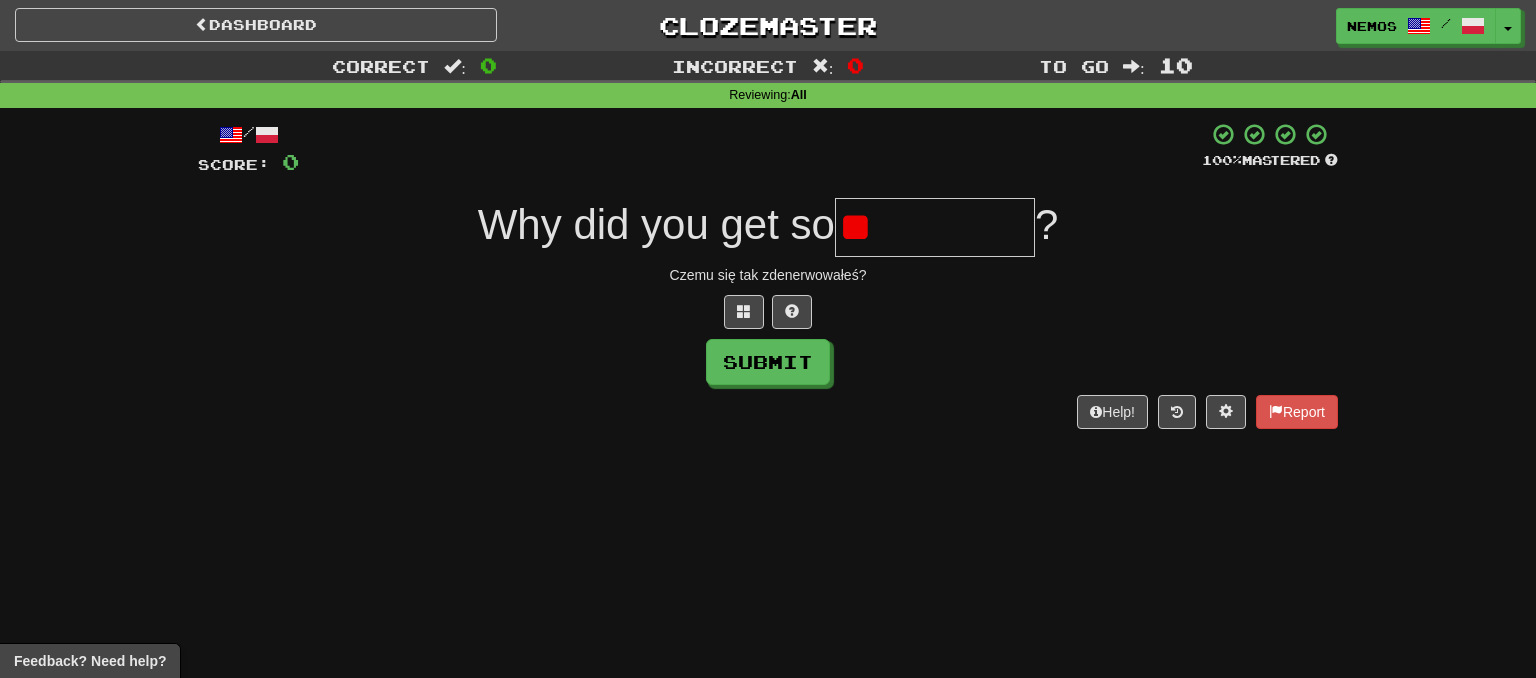 type on "*" 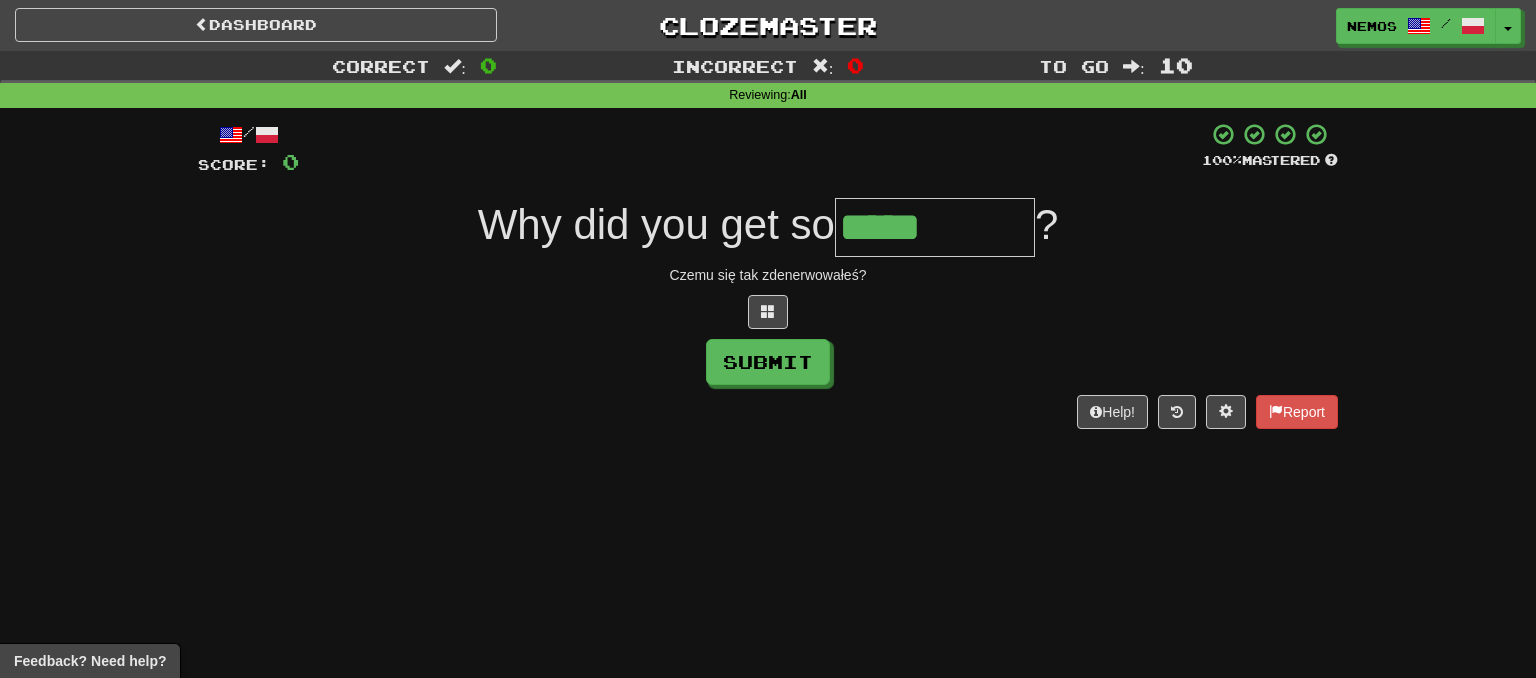 type on "*****" 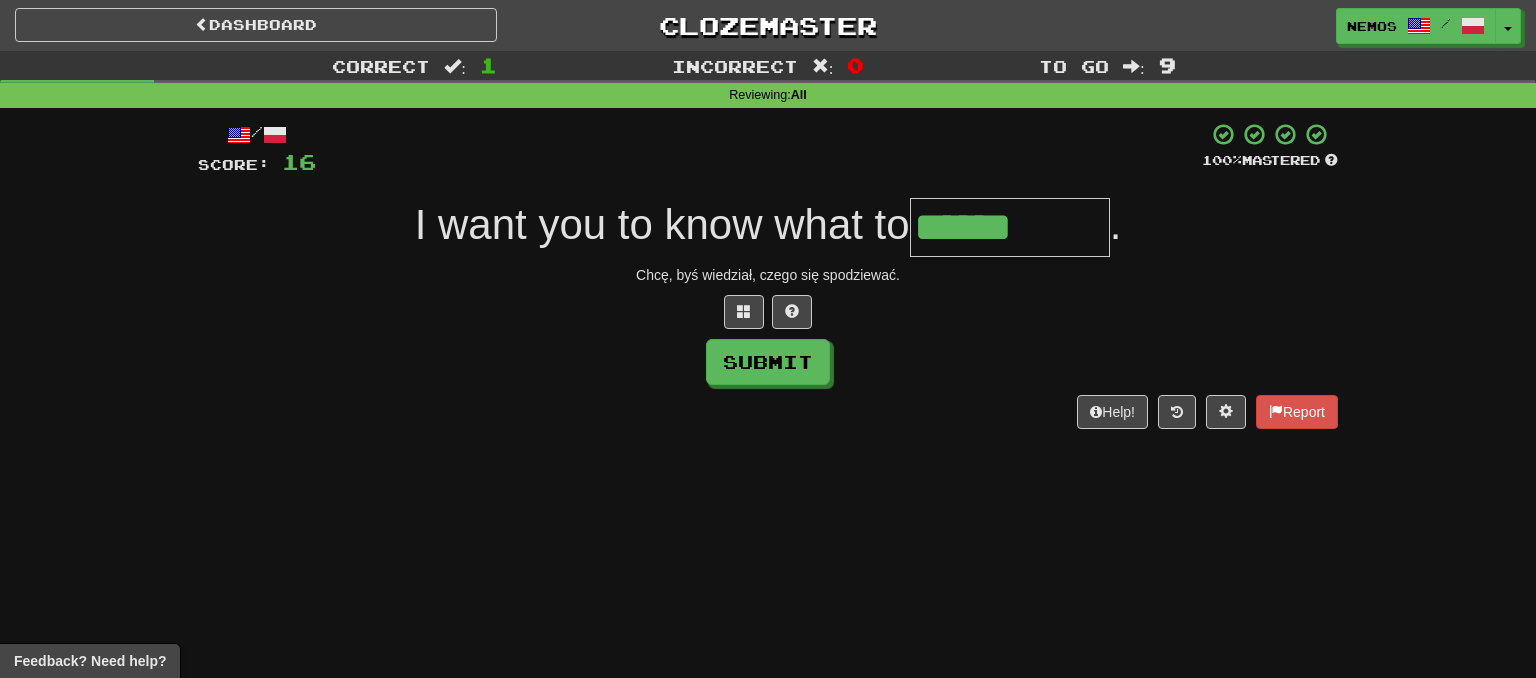 type on "******" 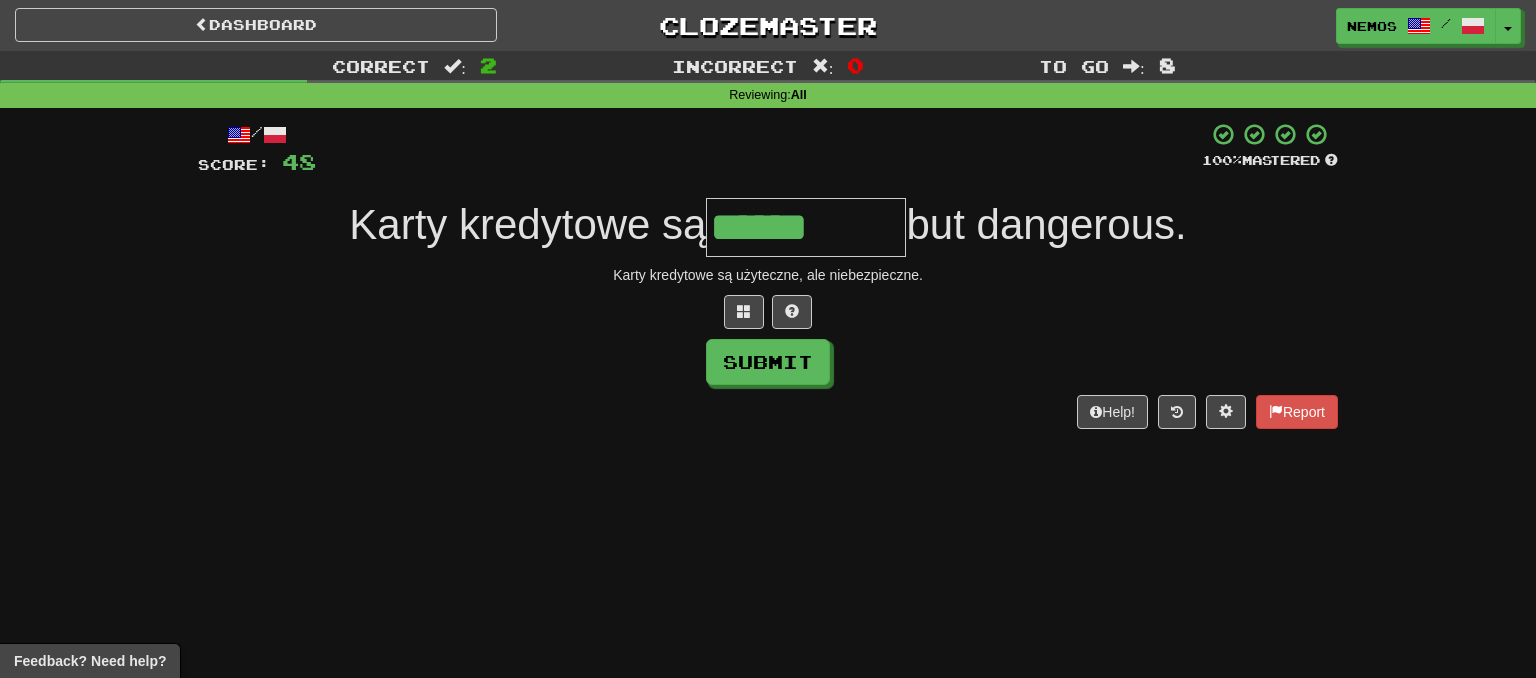 type on "******" 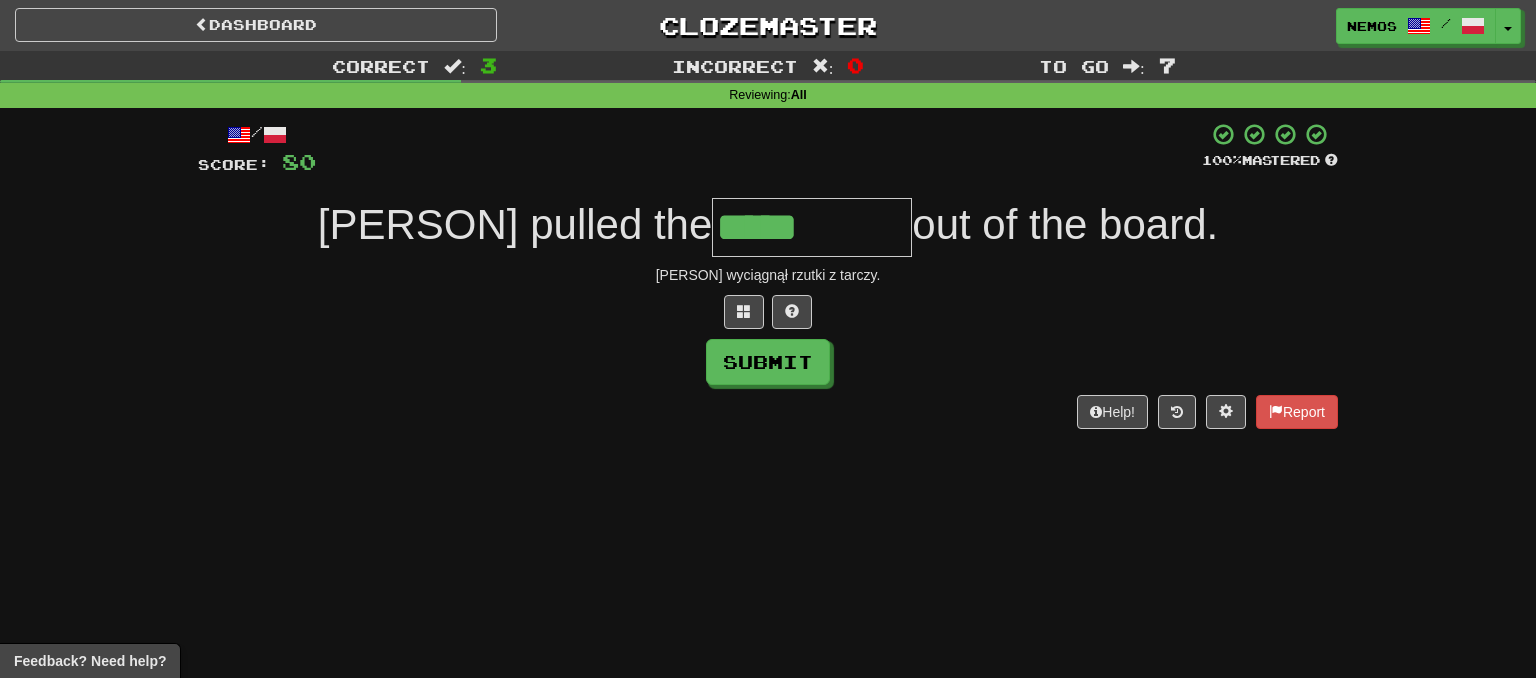 type on "*****" 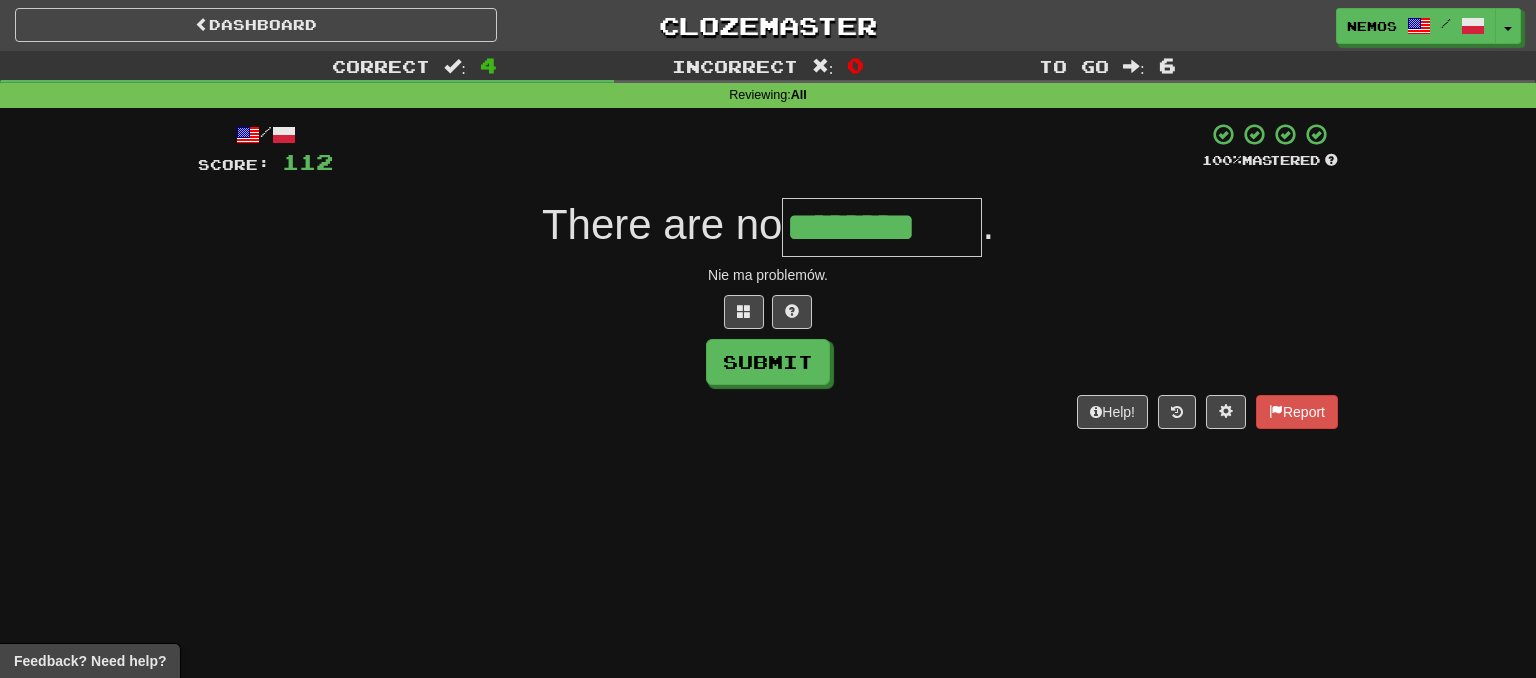 type on "********" 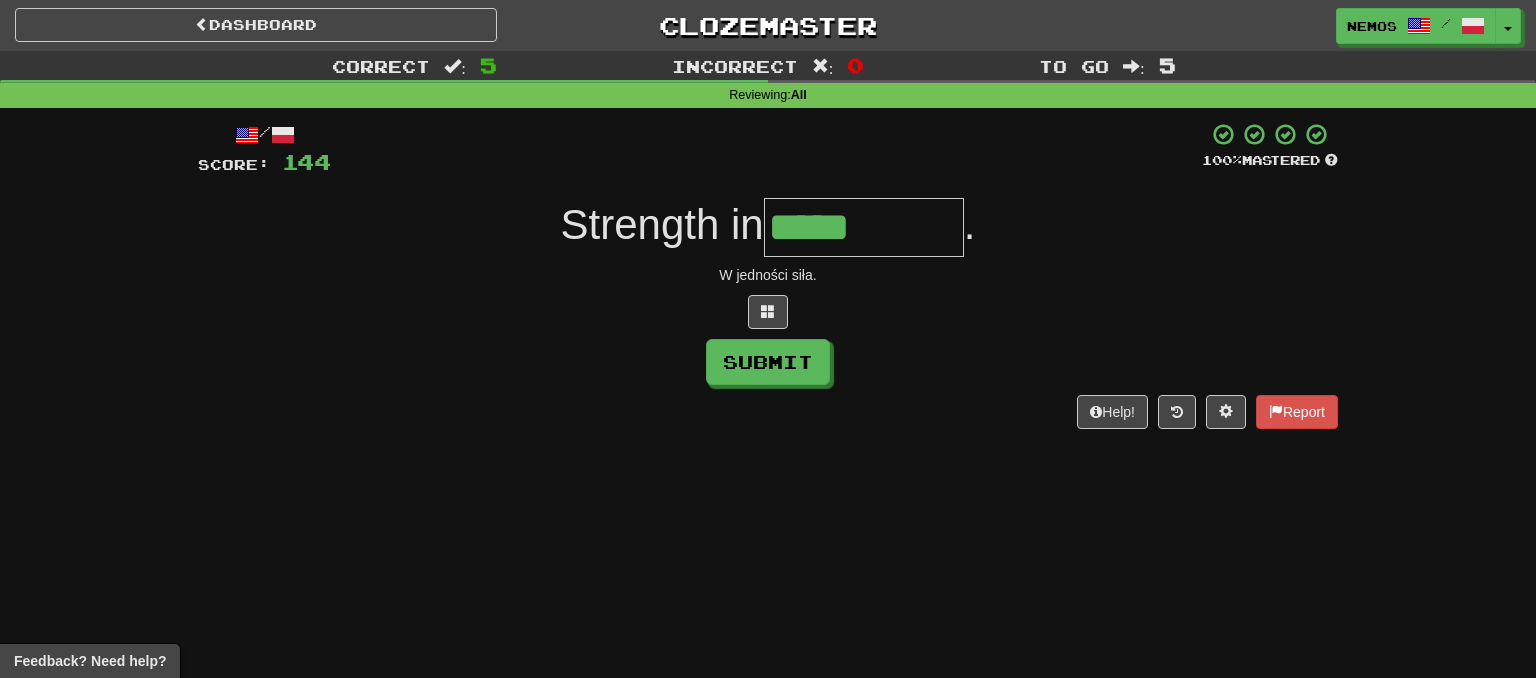 type on "*****" 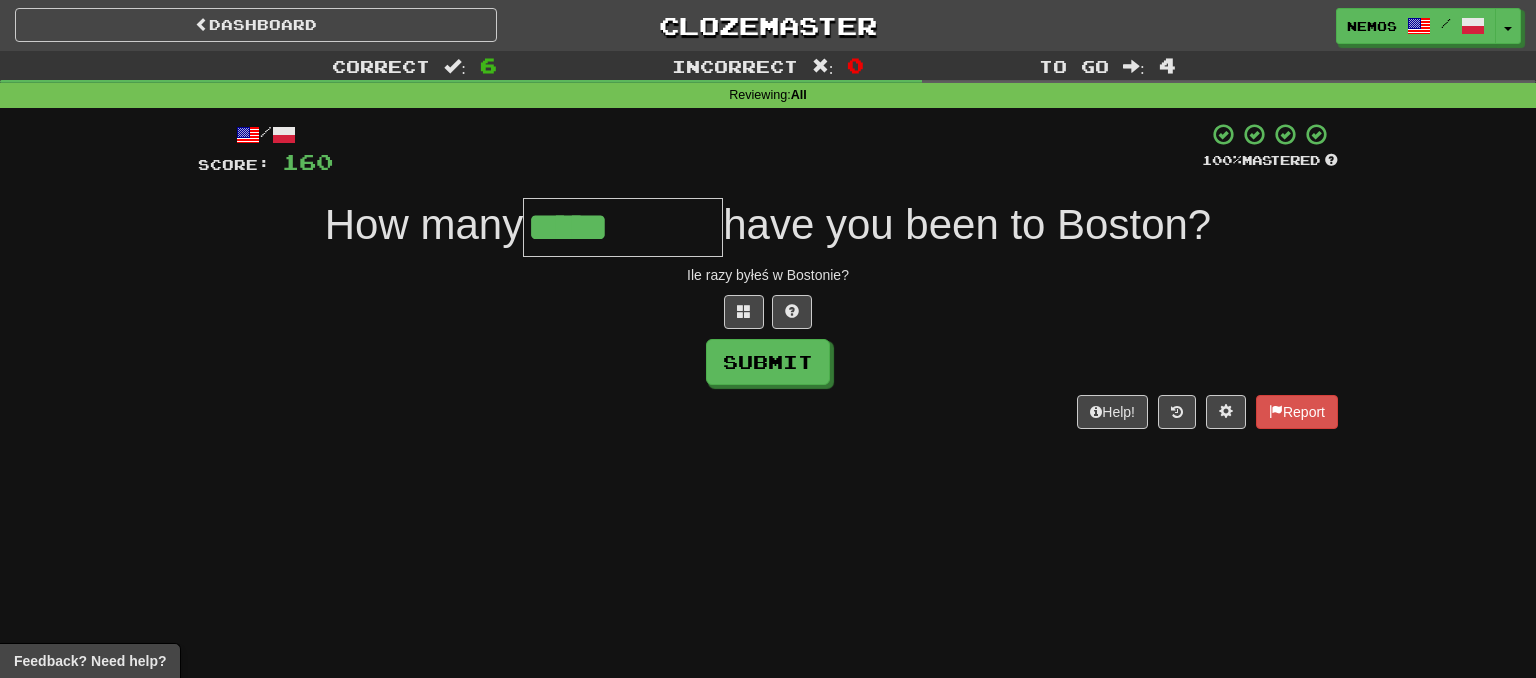 type on "*****" 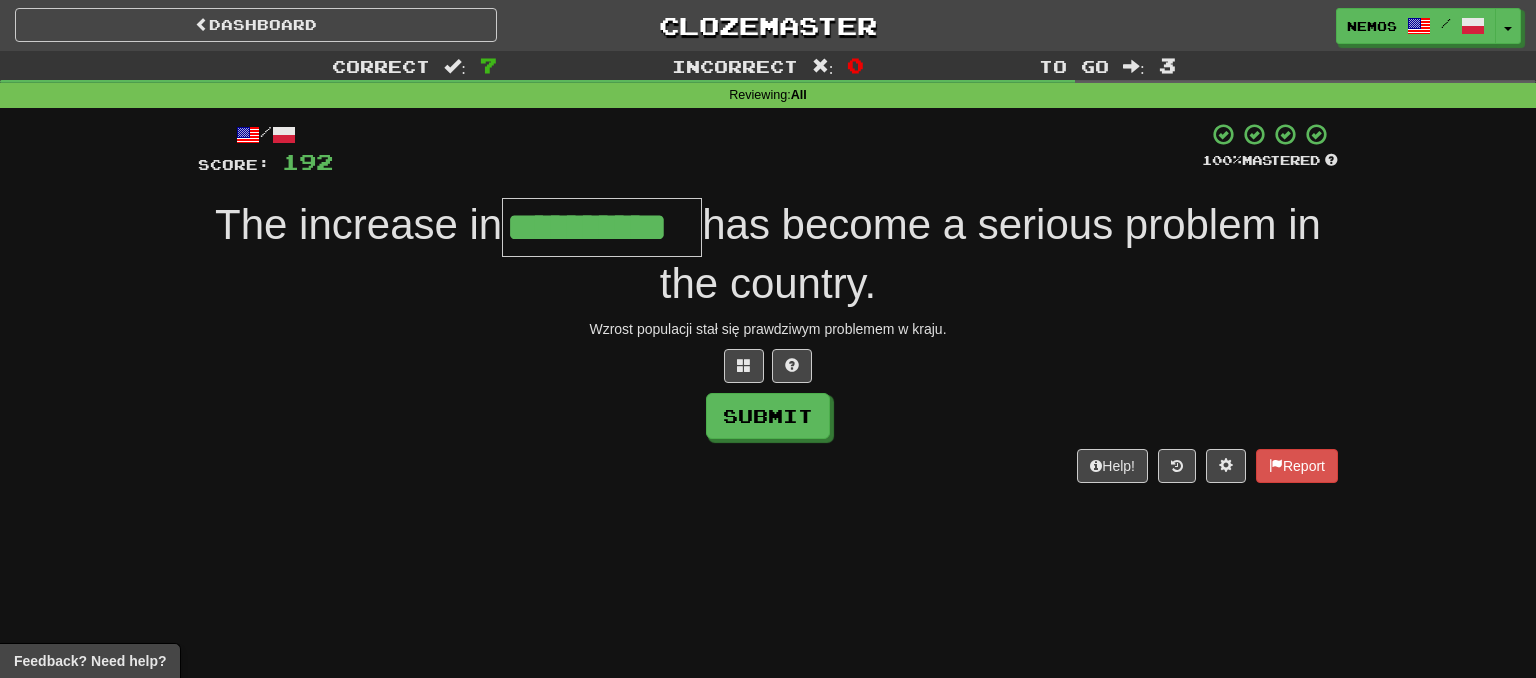 scroll, scrollTop: 0, scrollLeft: 1, axis: horizontal 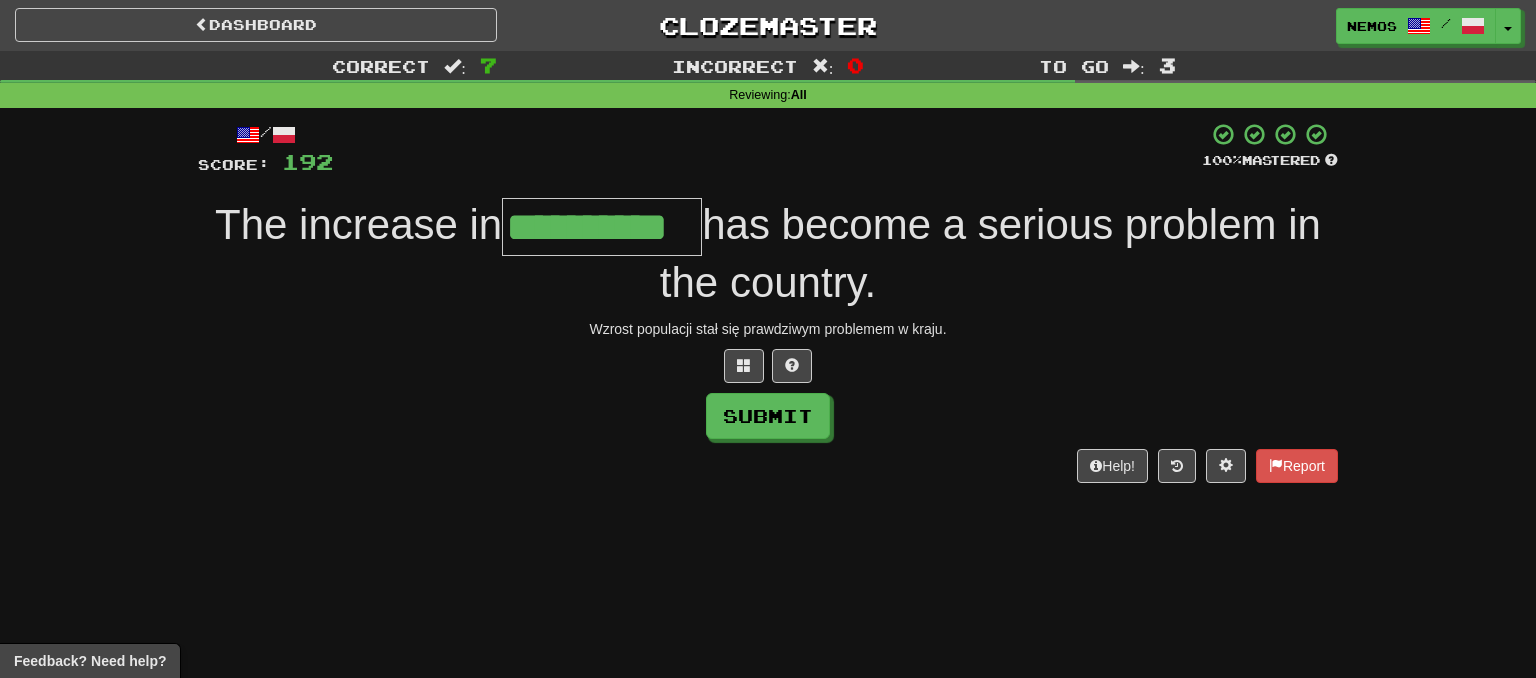 type on "**********" 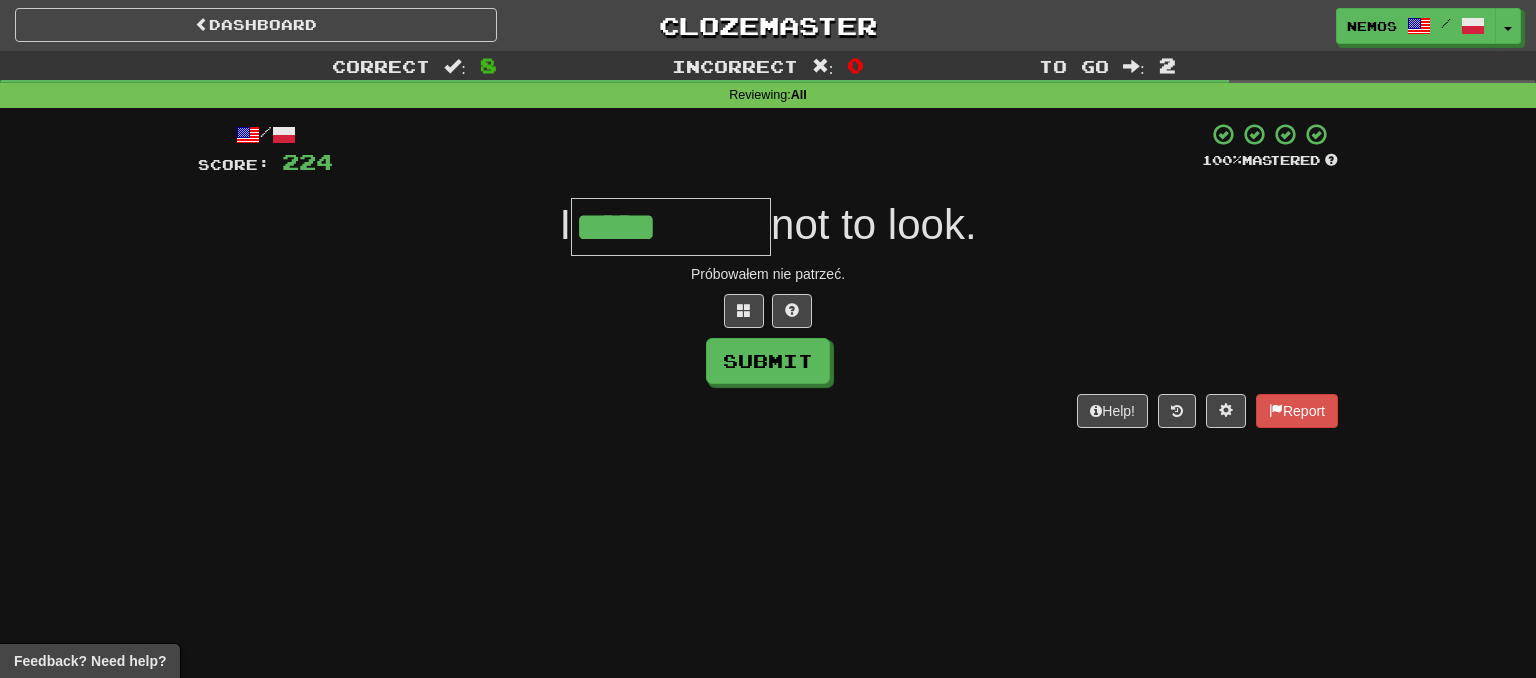 type on "*****" 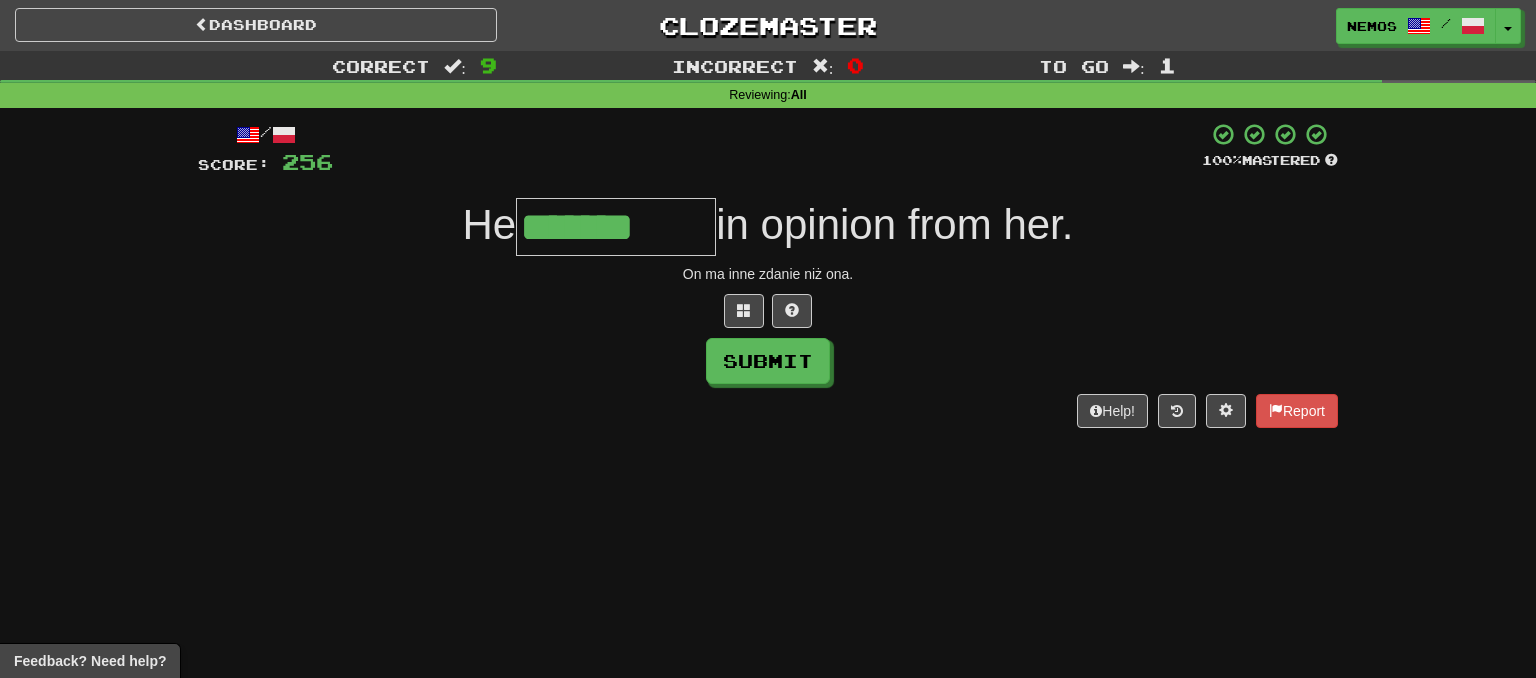 type on "*******" 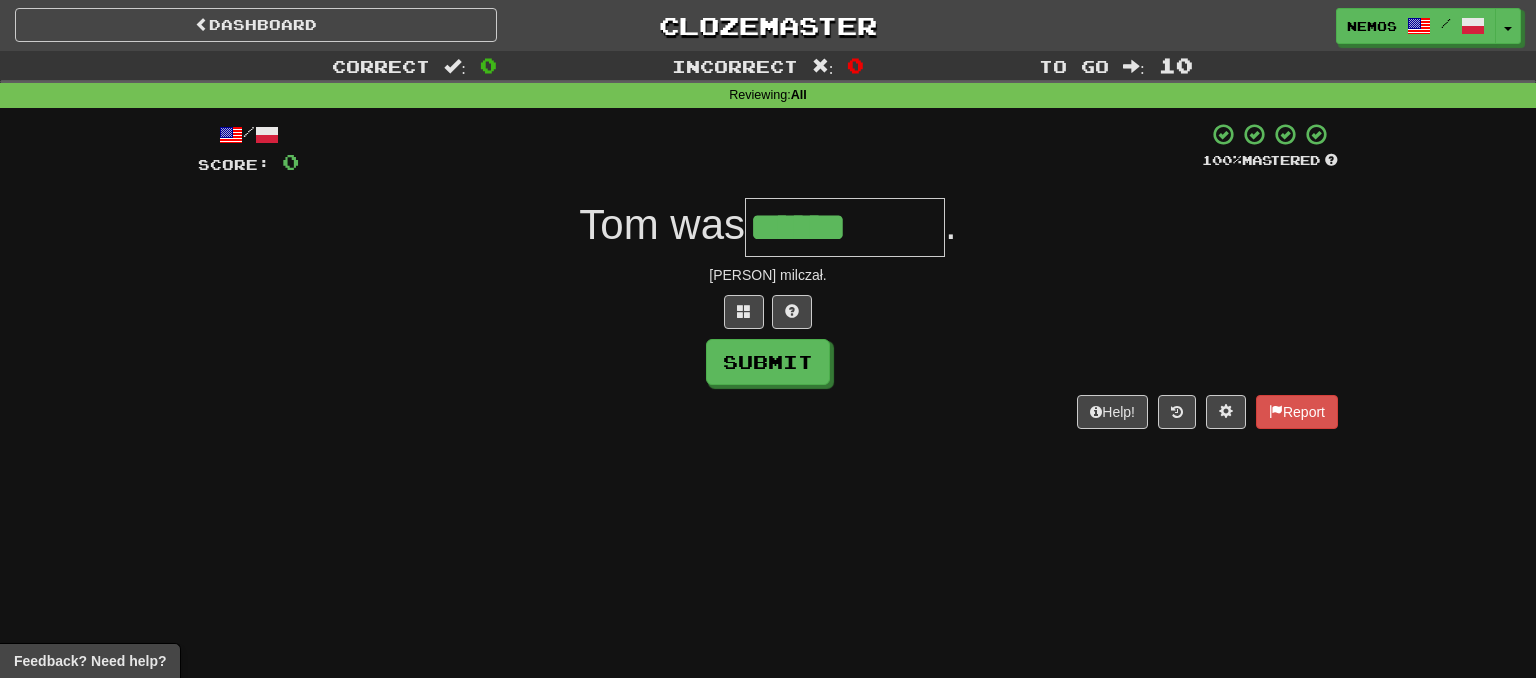 type on "******" 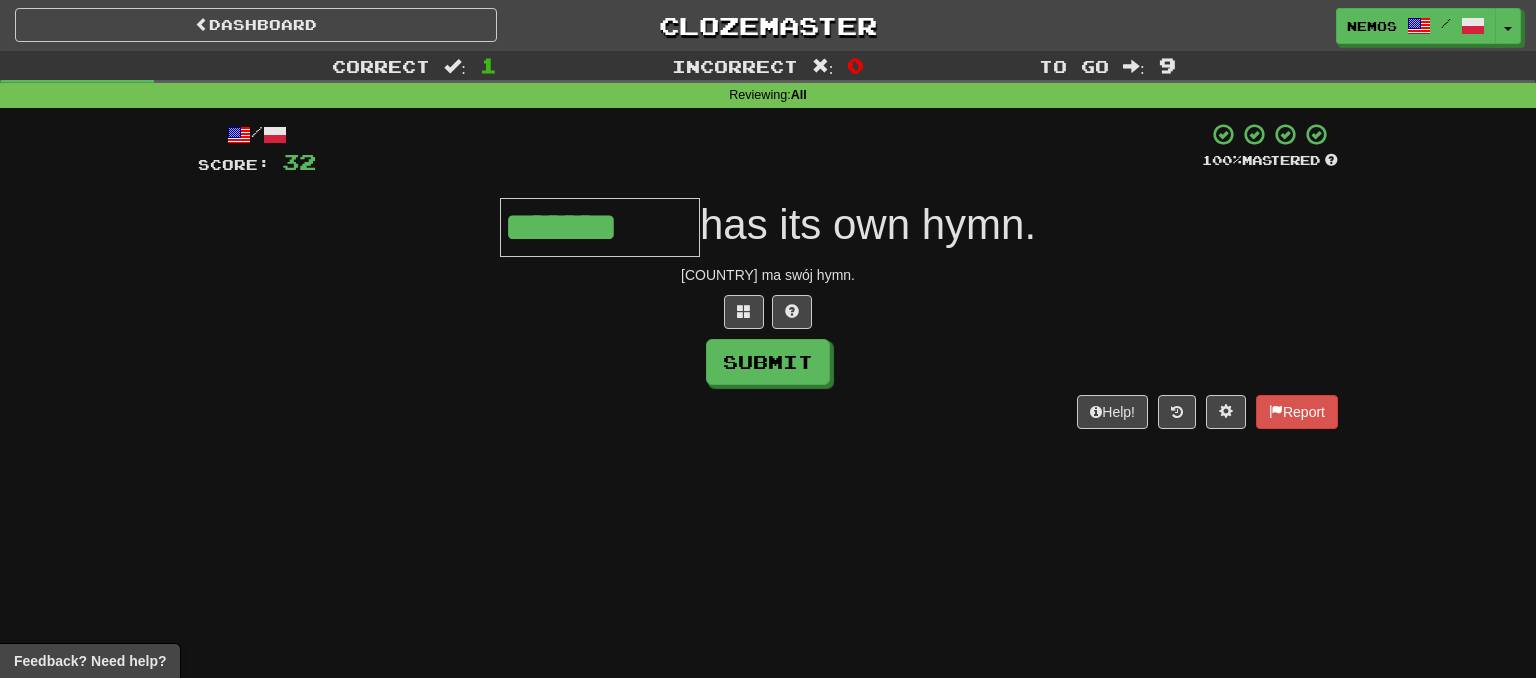 type on "*******" 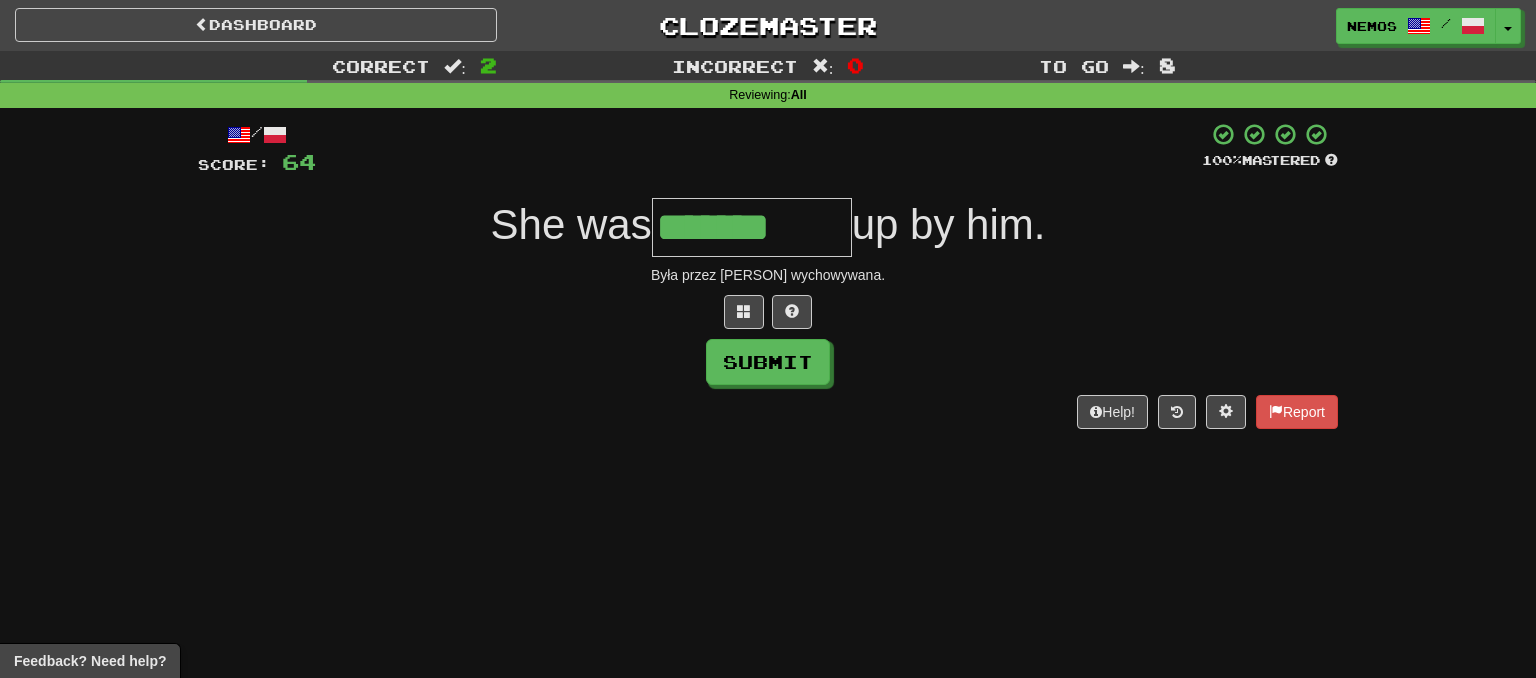 type on "*******" 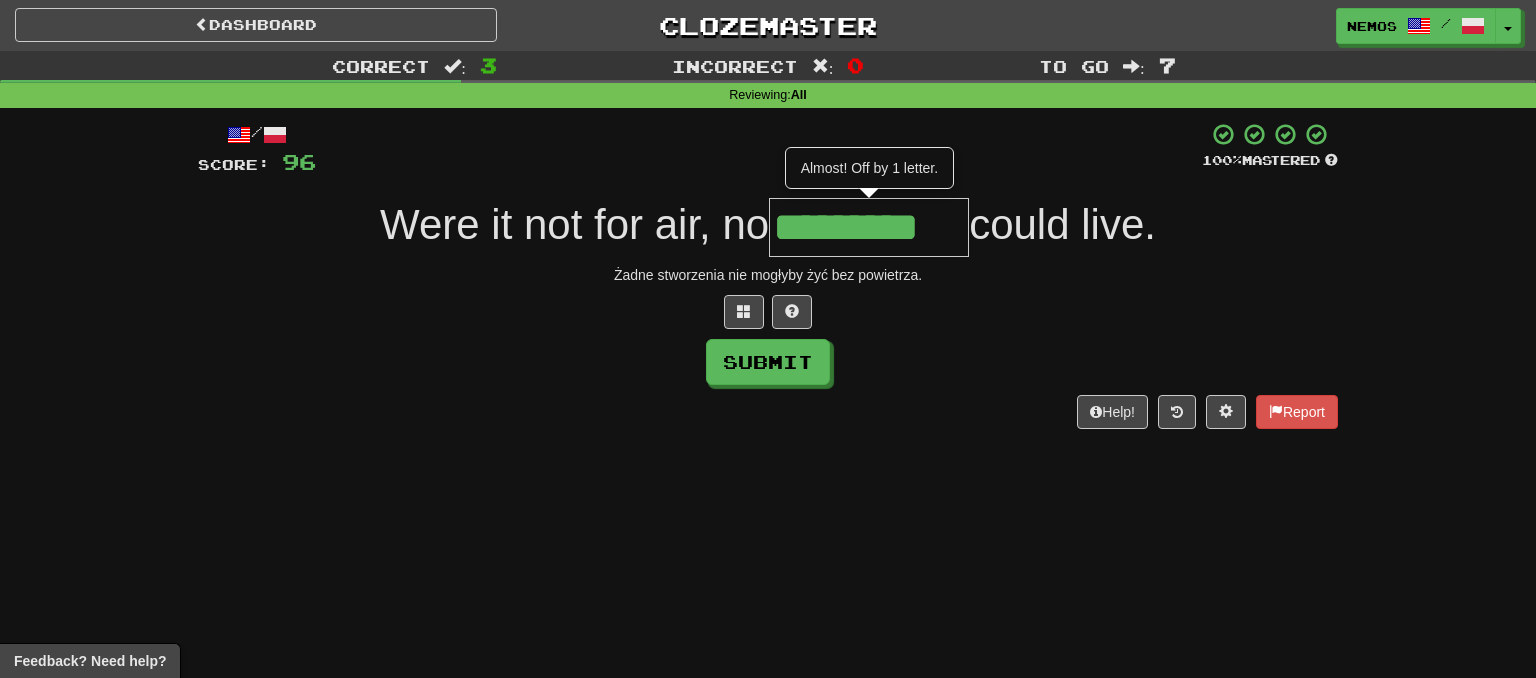 type on "*********" 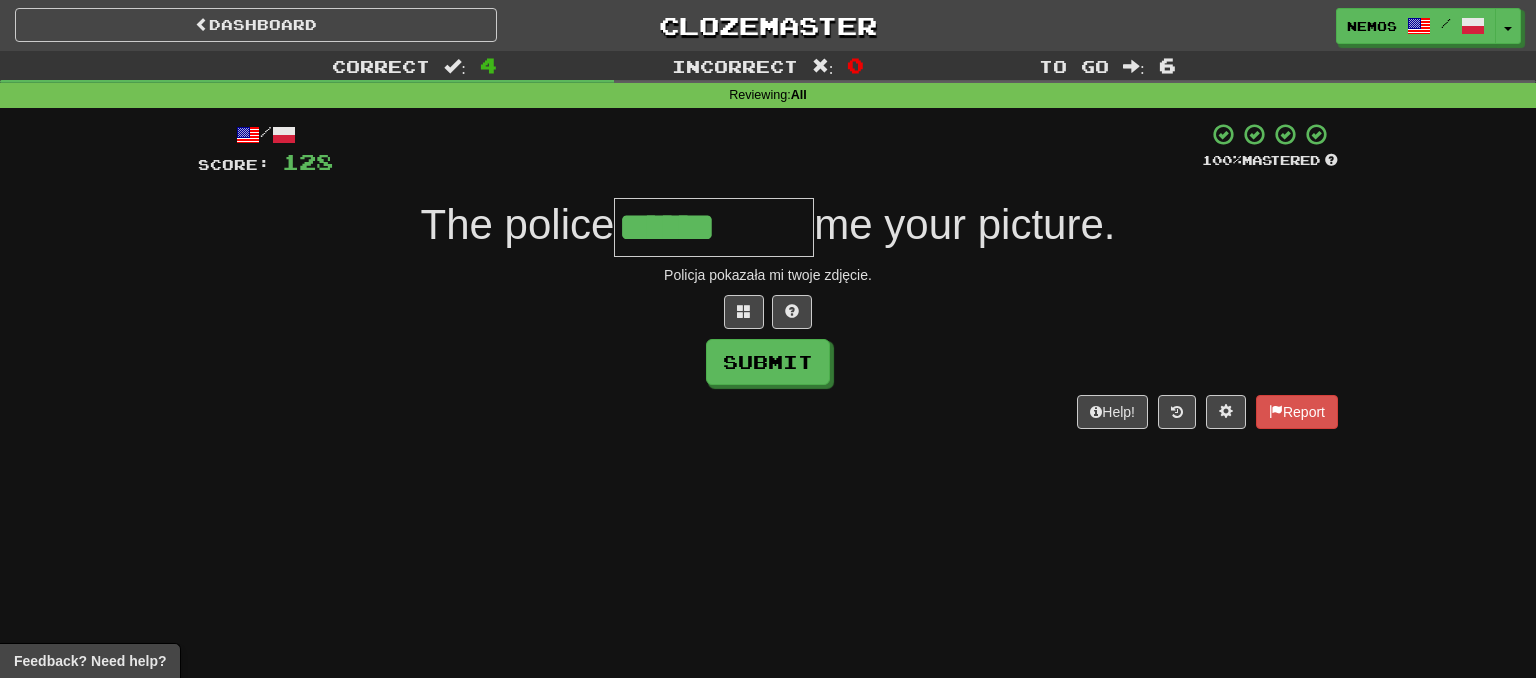 type on "******" 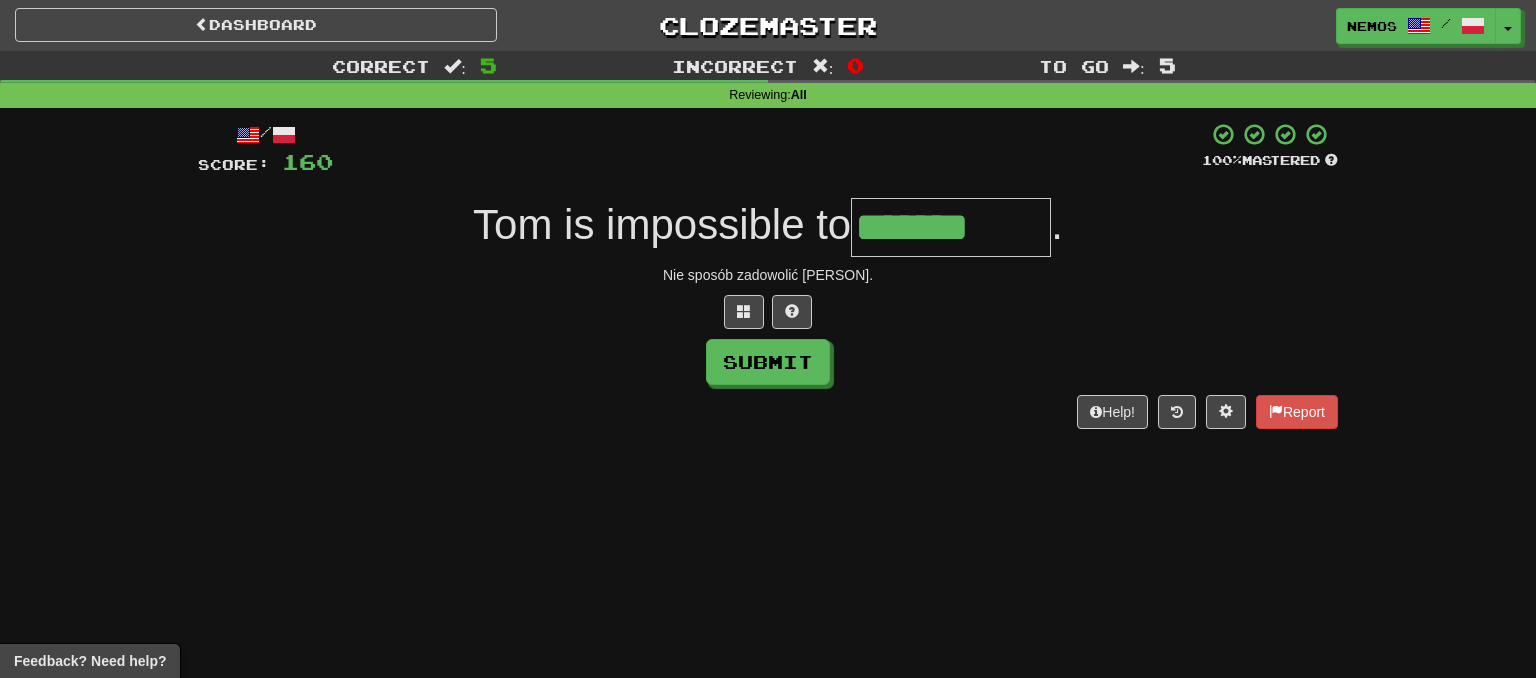 type on "*******" 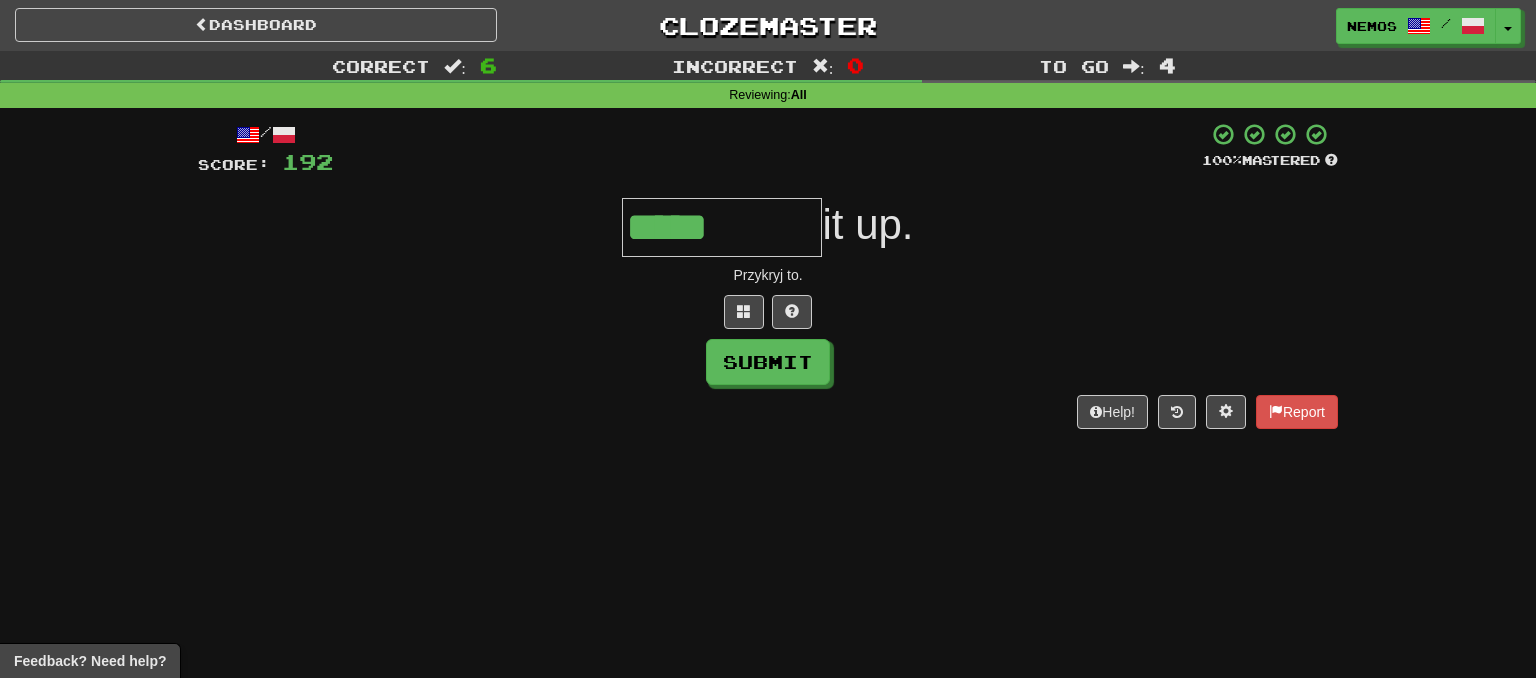 type on "*****" 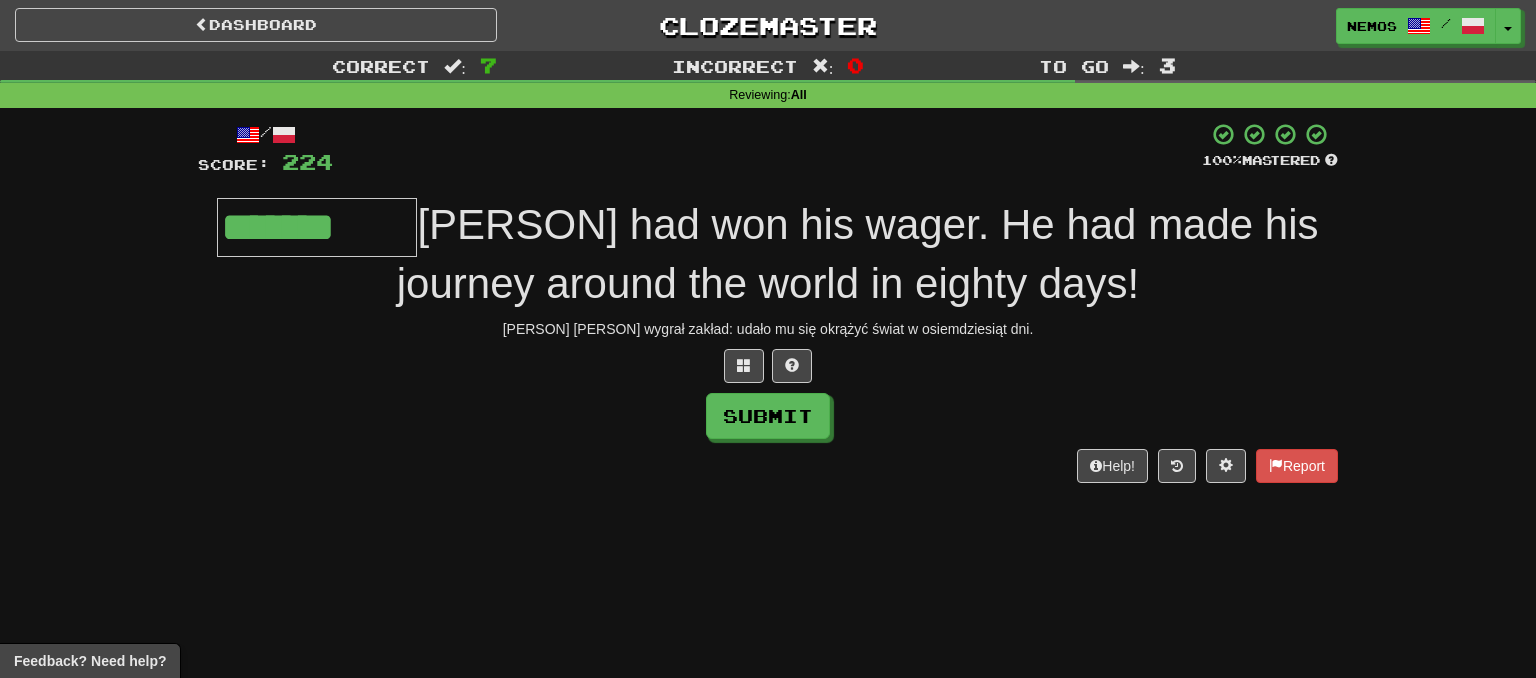 type on "*******" 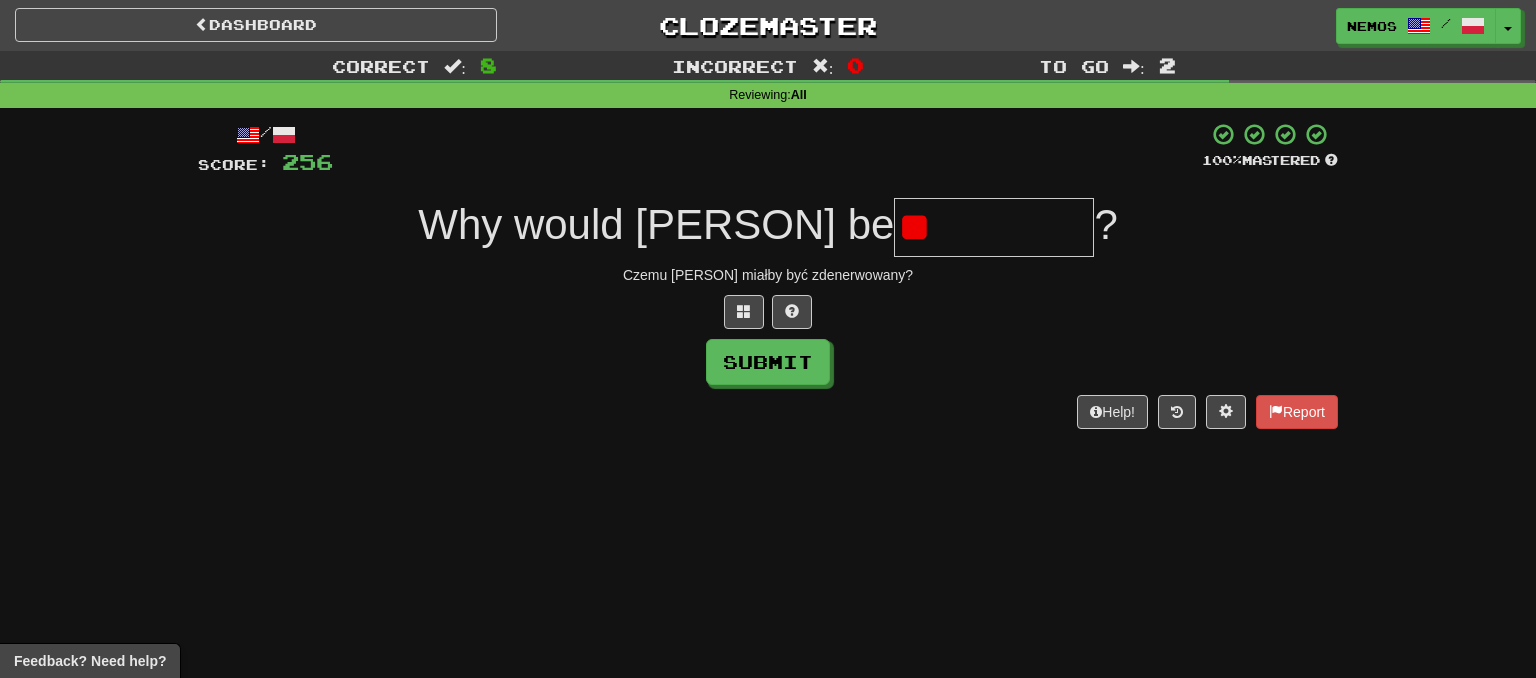 type on "*" 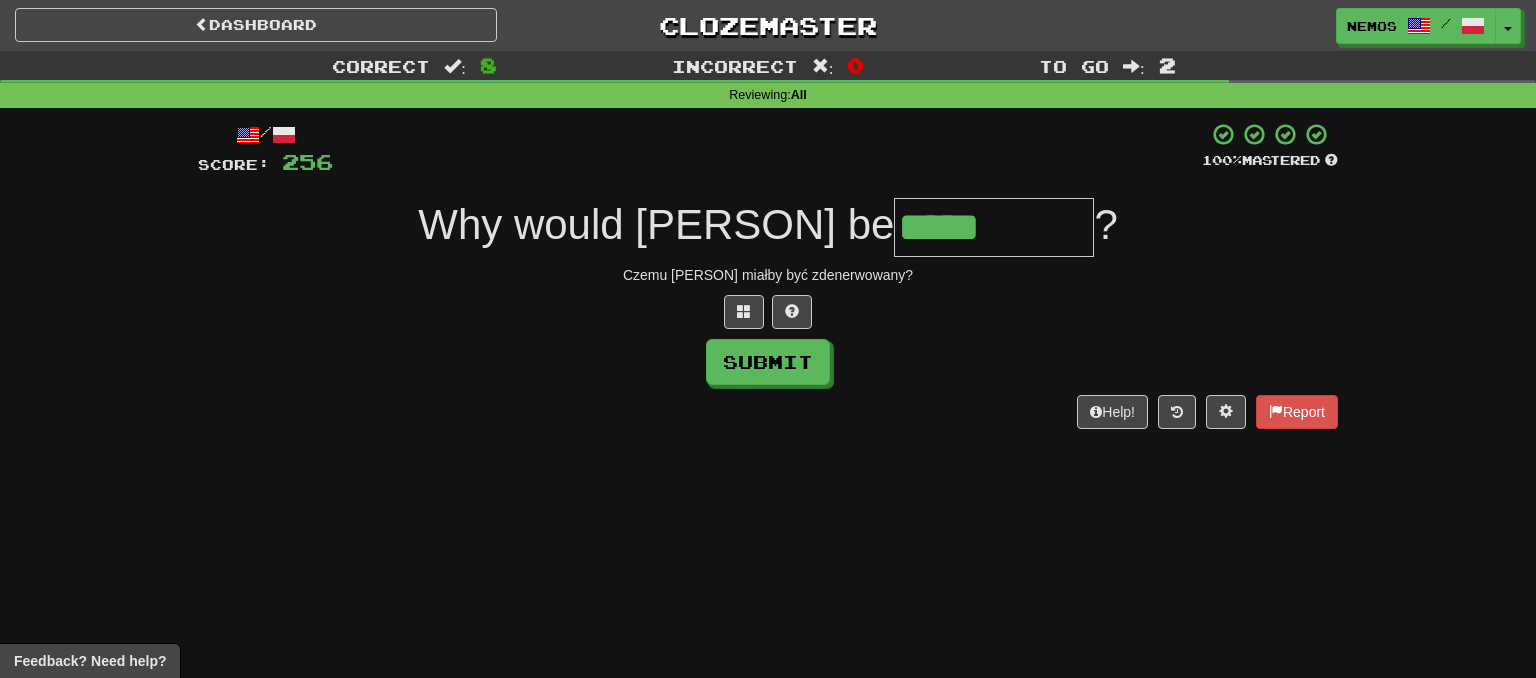 type on "*****" 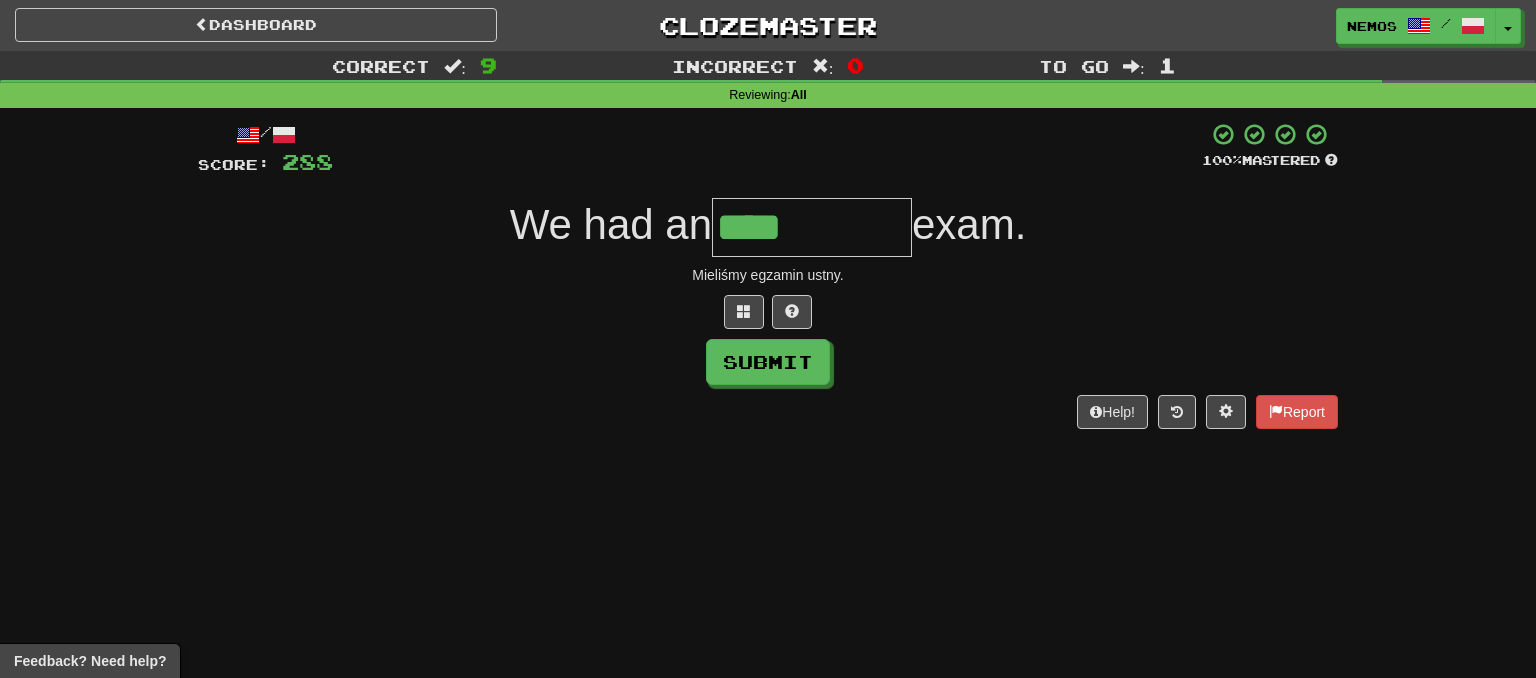 type on "****" 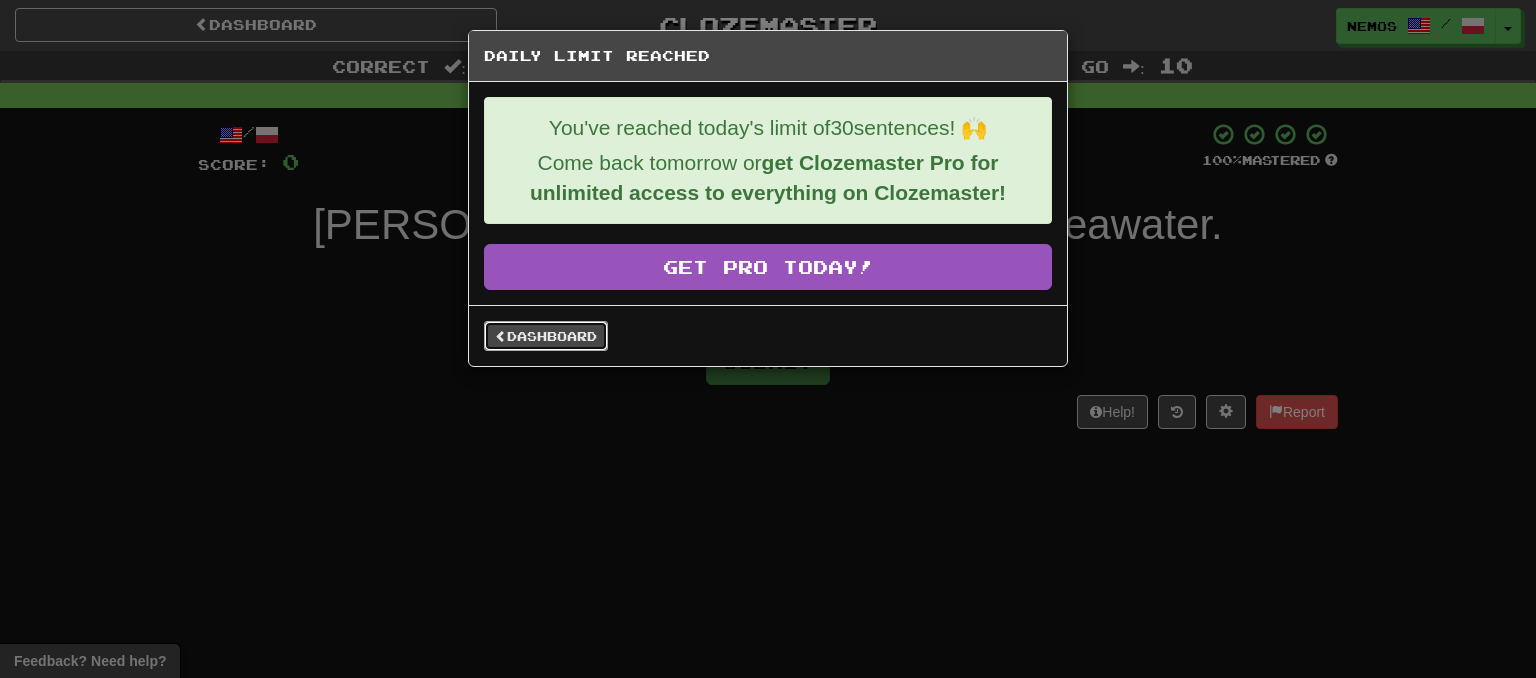 click on "Dashboard" at bounding box center (546, 336) 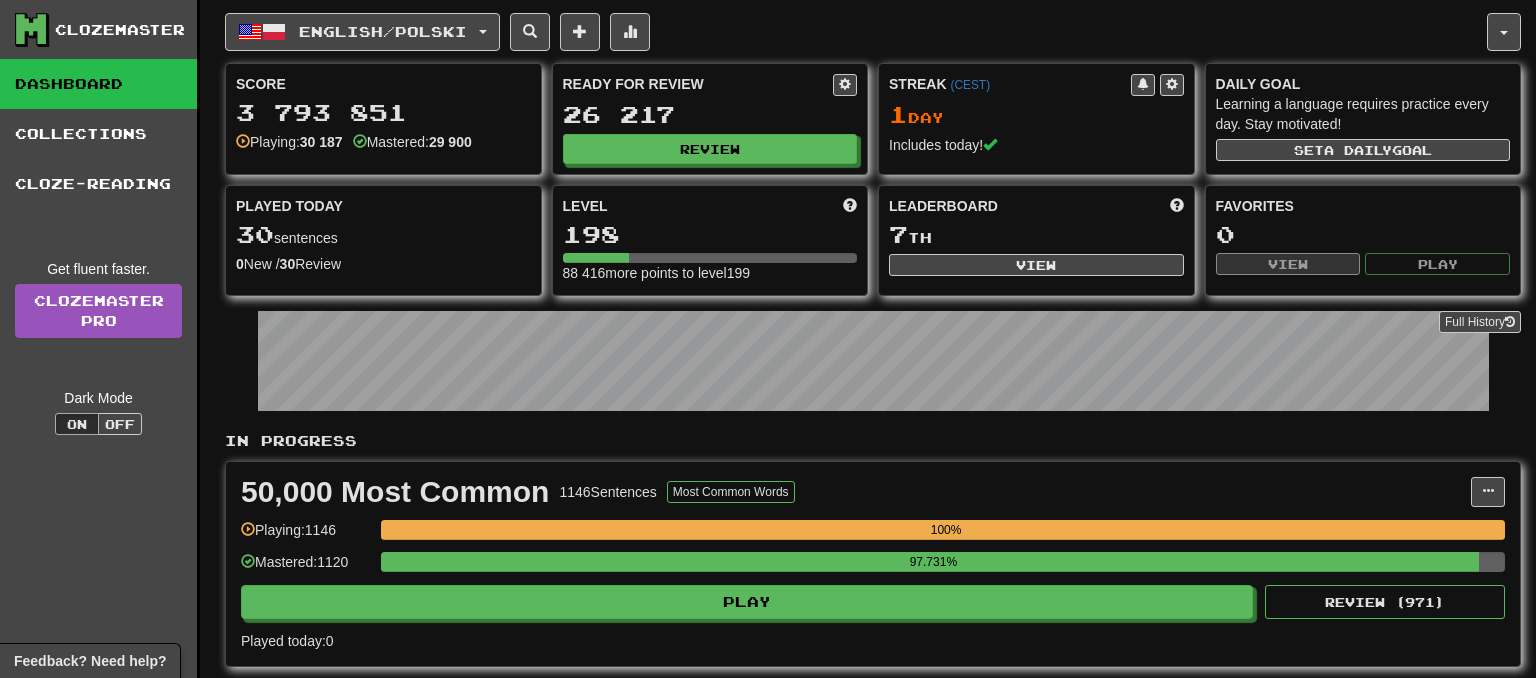 scroll, scrollTop: 0, scrollLeft: 0, axis: both 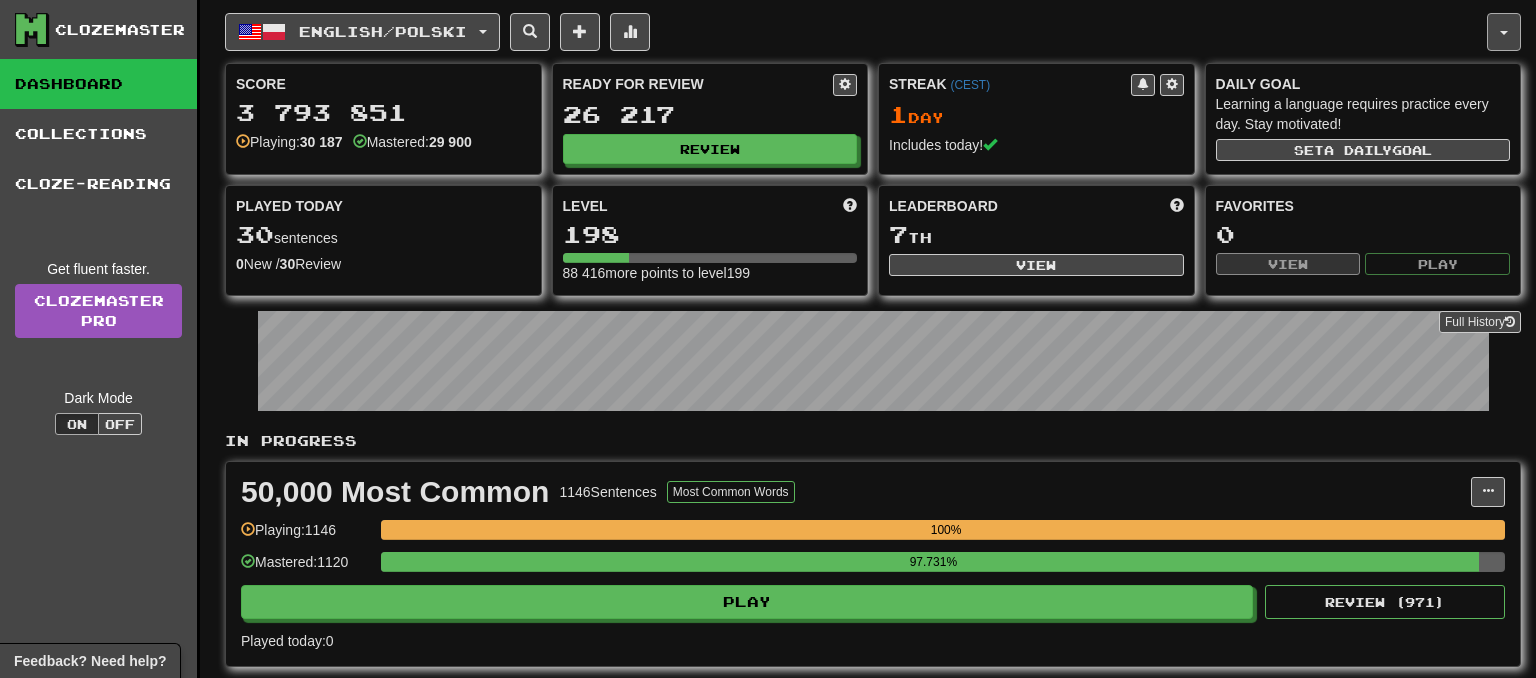 click at bounding box center (1504, 32) 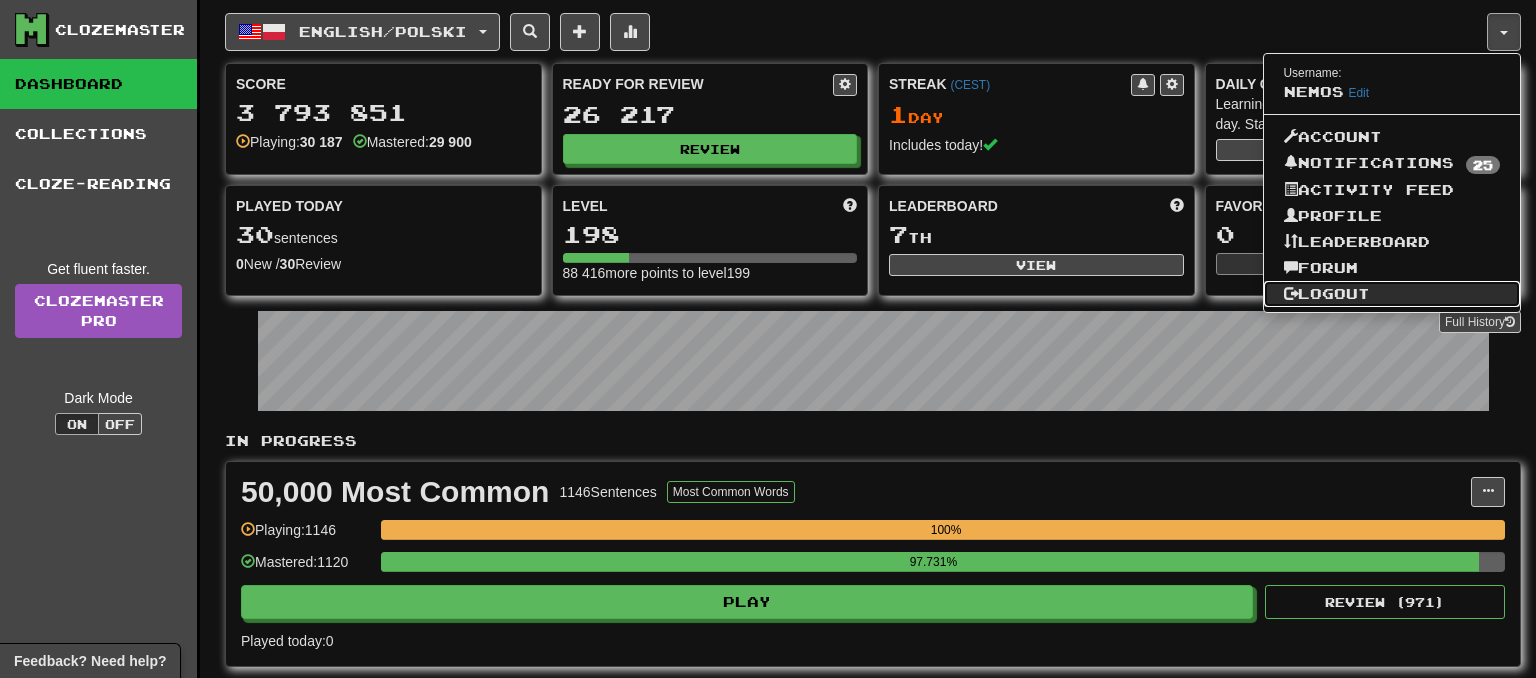 click on "Logout" at bounding box center (1392, 294) 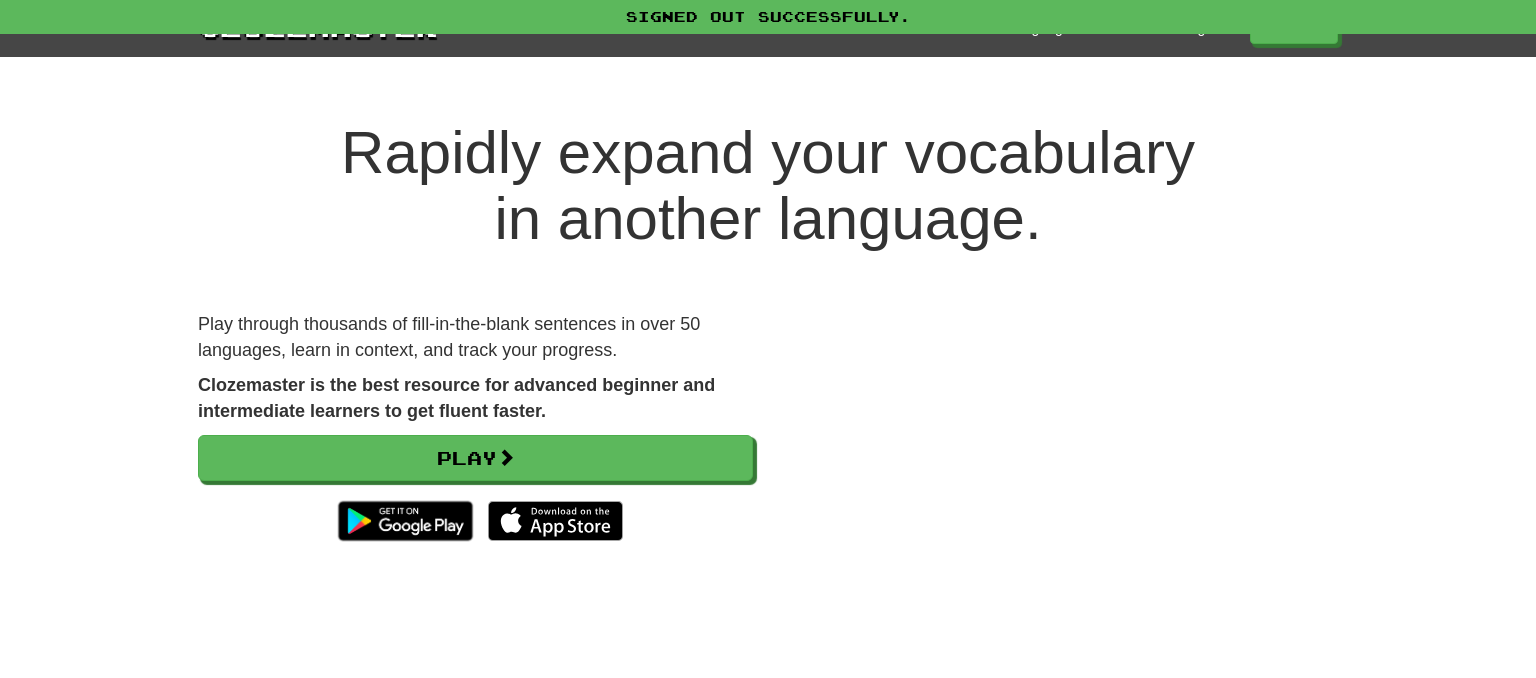 scroll, scrollTop: 0, scrollLeft: 0, axis: both 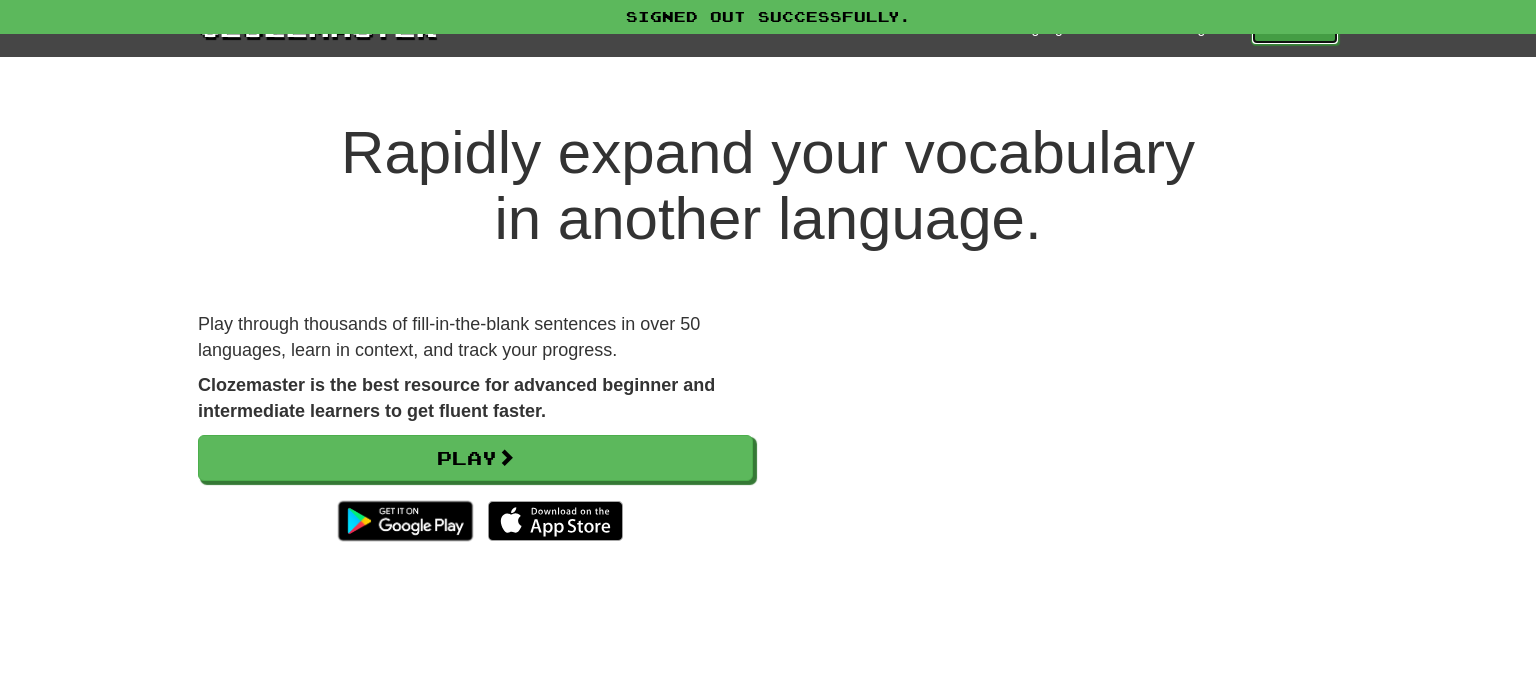 click on "Play" at bounding box center [1295, 28] 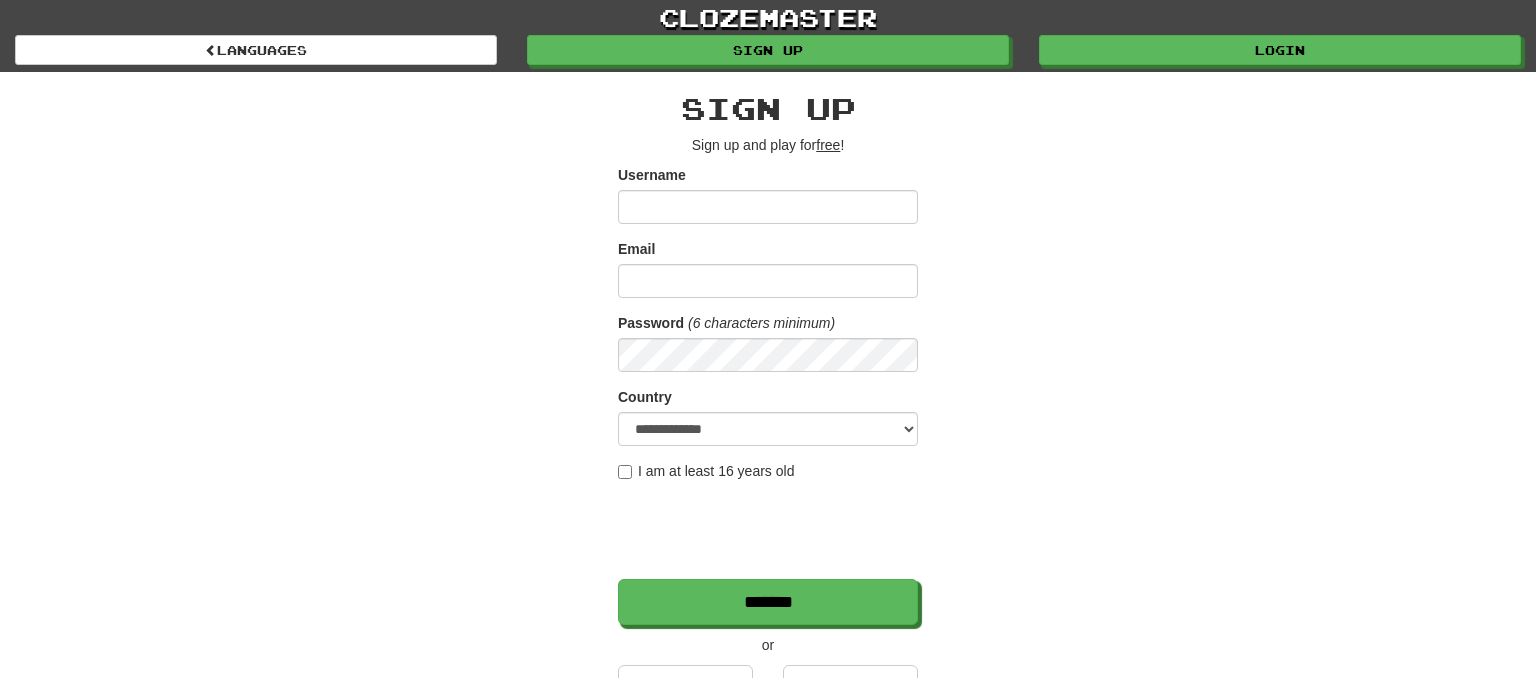 scroll, scrollTop: 0, scrollLeft: 0, axis: both 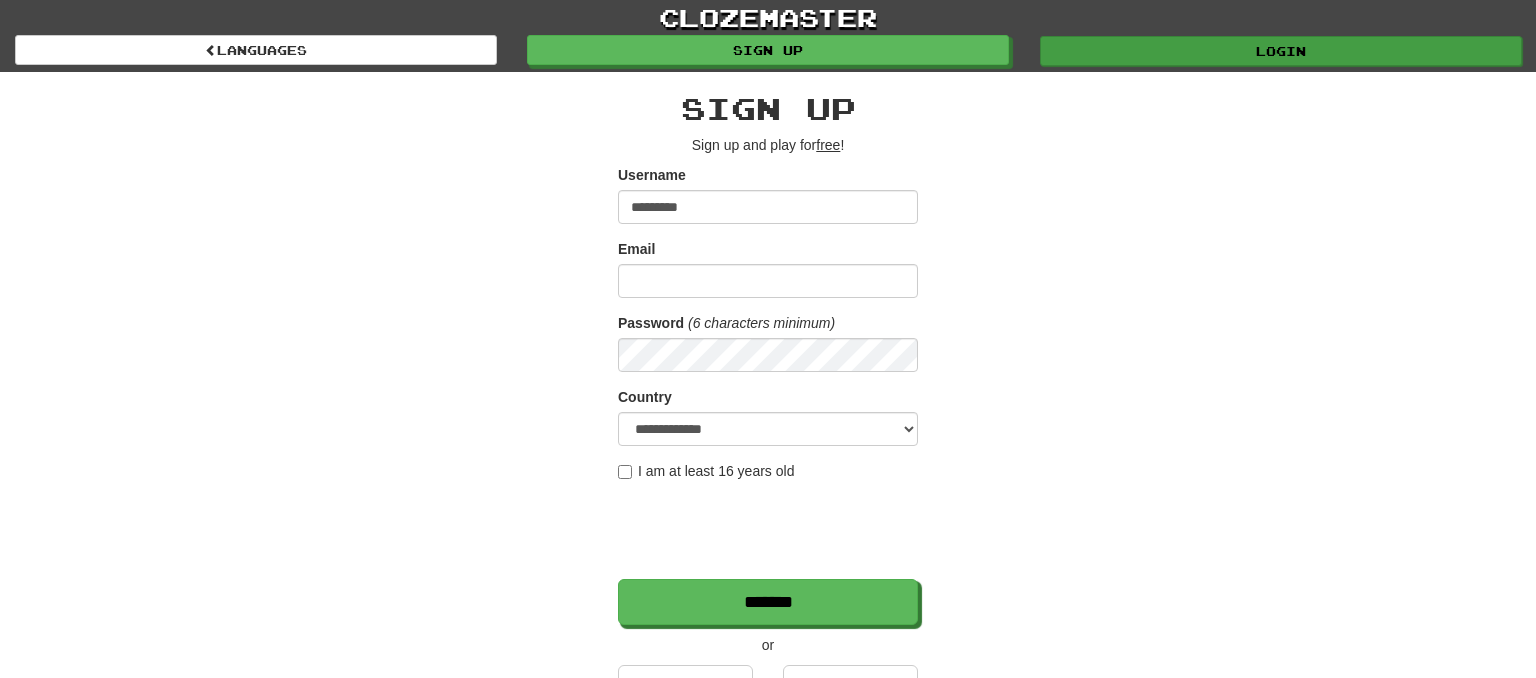 type on "*********" 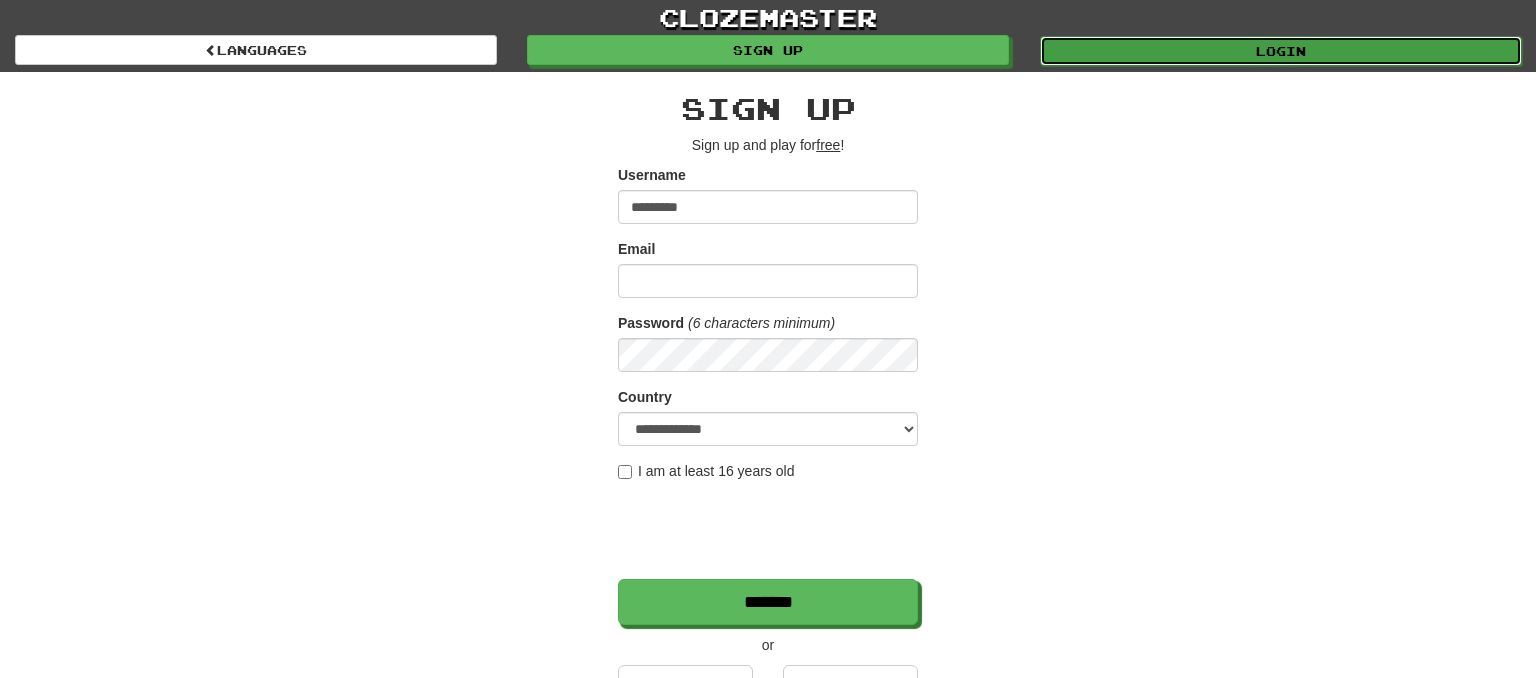 click on "Login" at bounding box center [1281, 51] 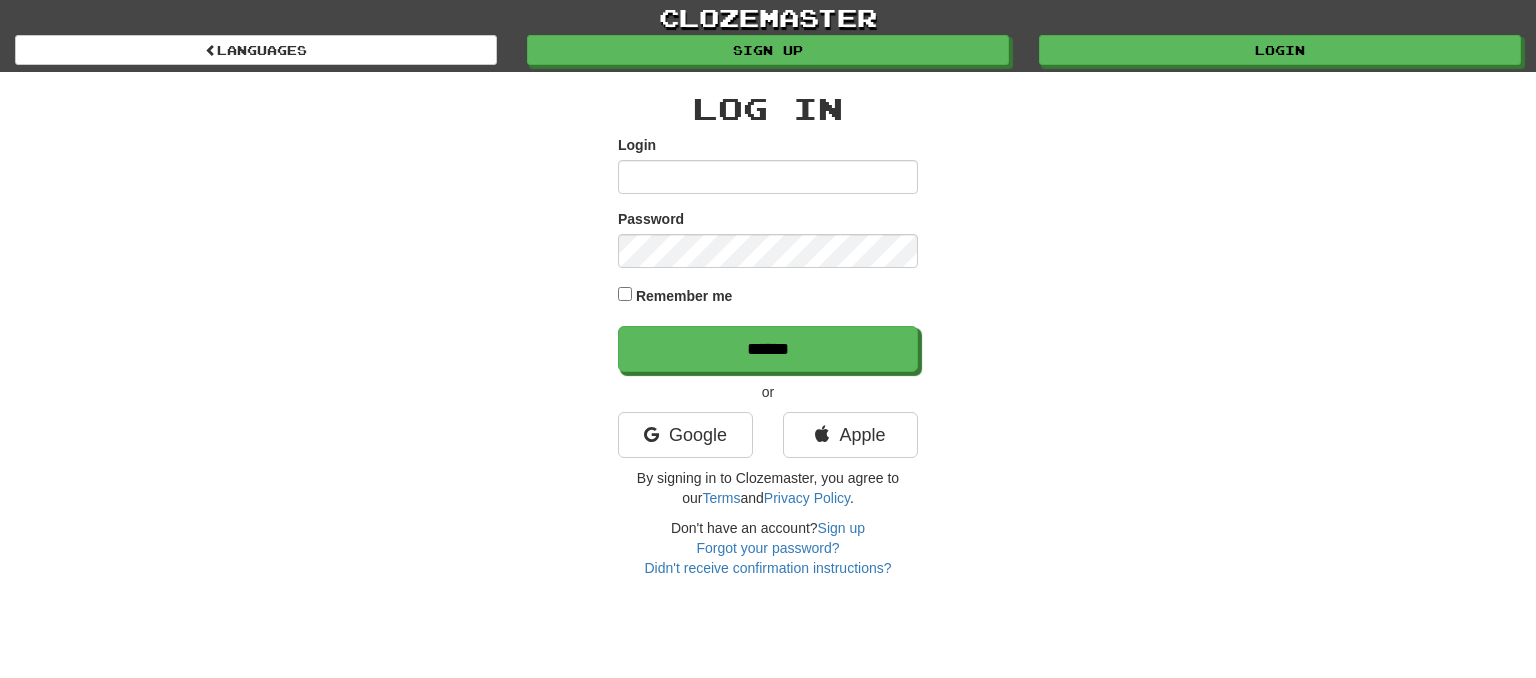 scroll, scrollTop: 0, scrollLeft: 0, axis: both 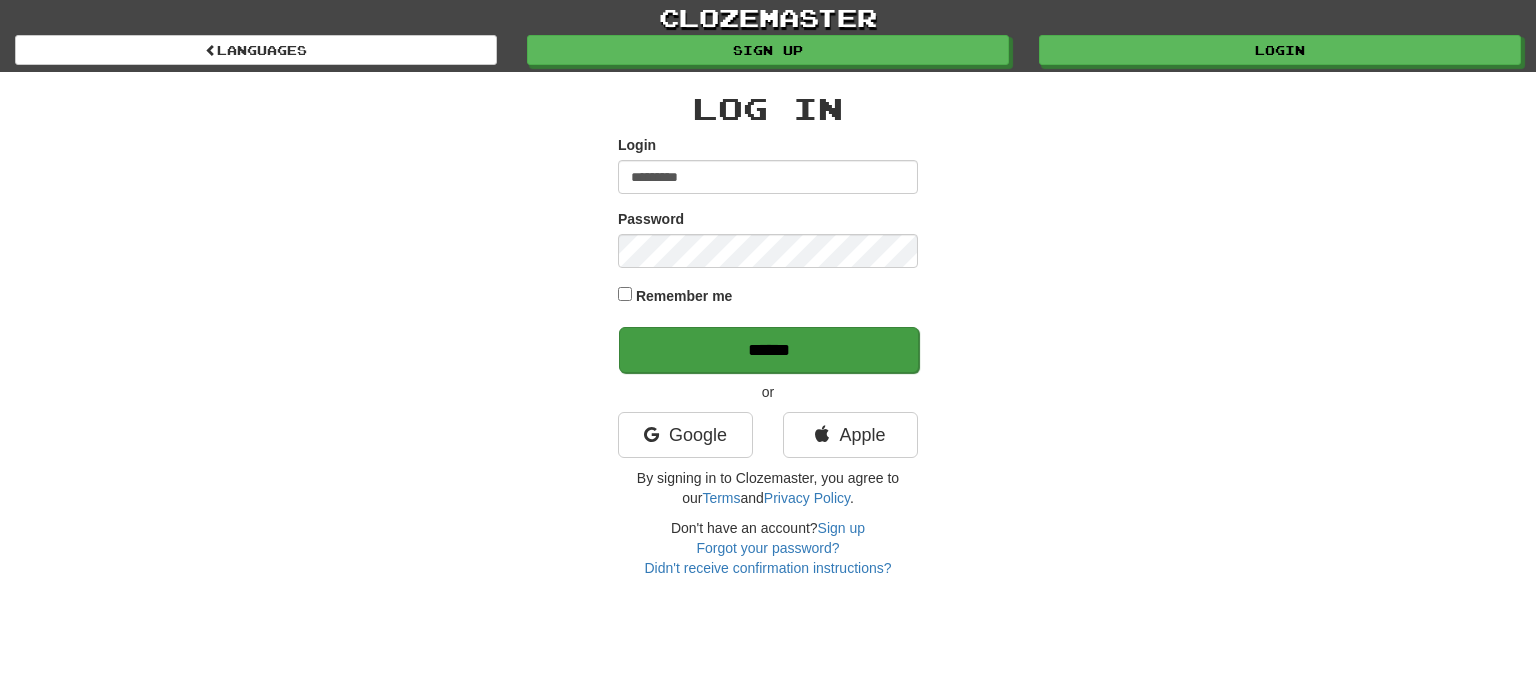 type on "*********" 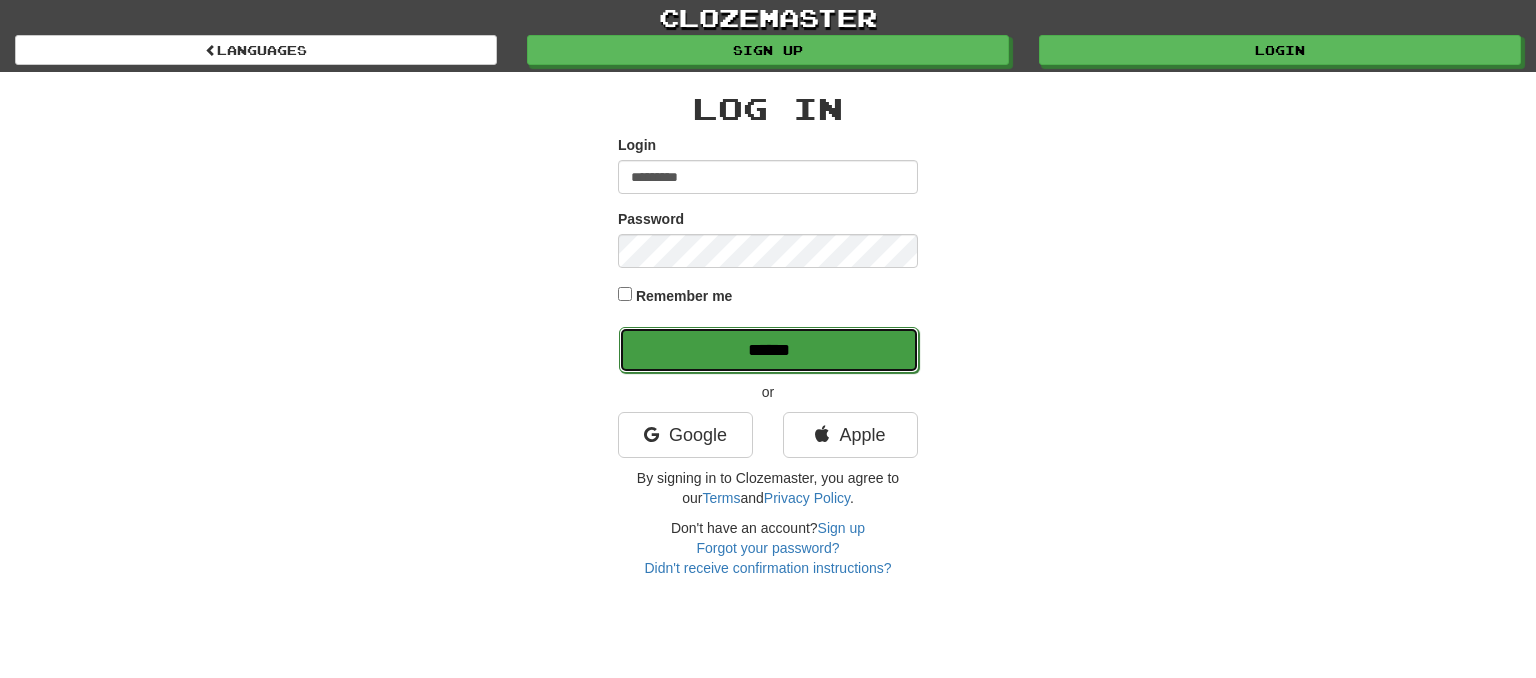 click on "******" at bounding box center (769, 350) 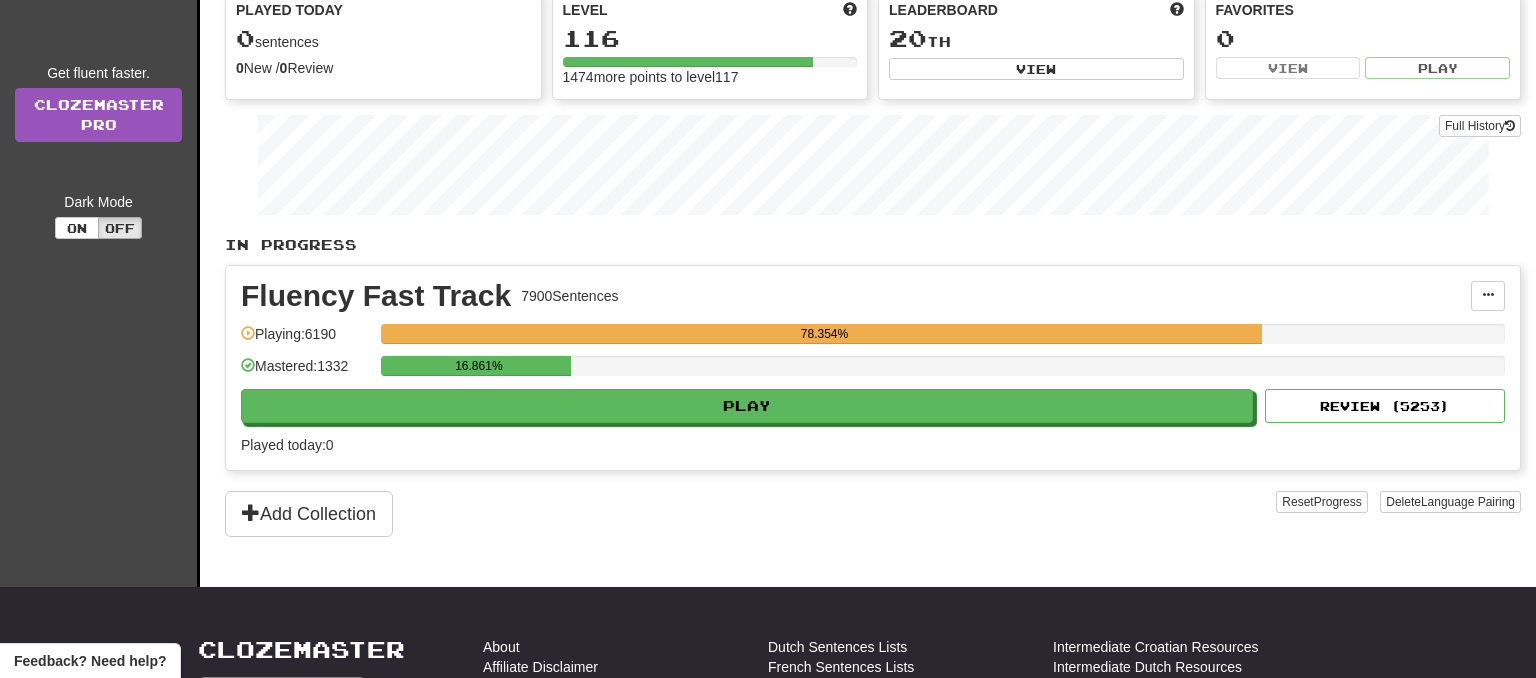 scroll, scrollTop: 211, scrollLeft: 0, axis: vertical 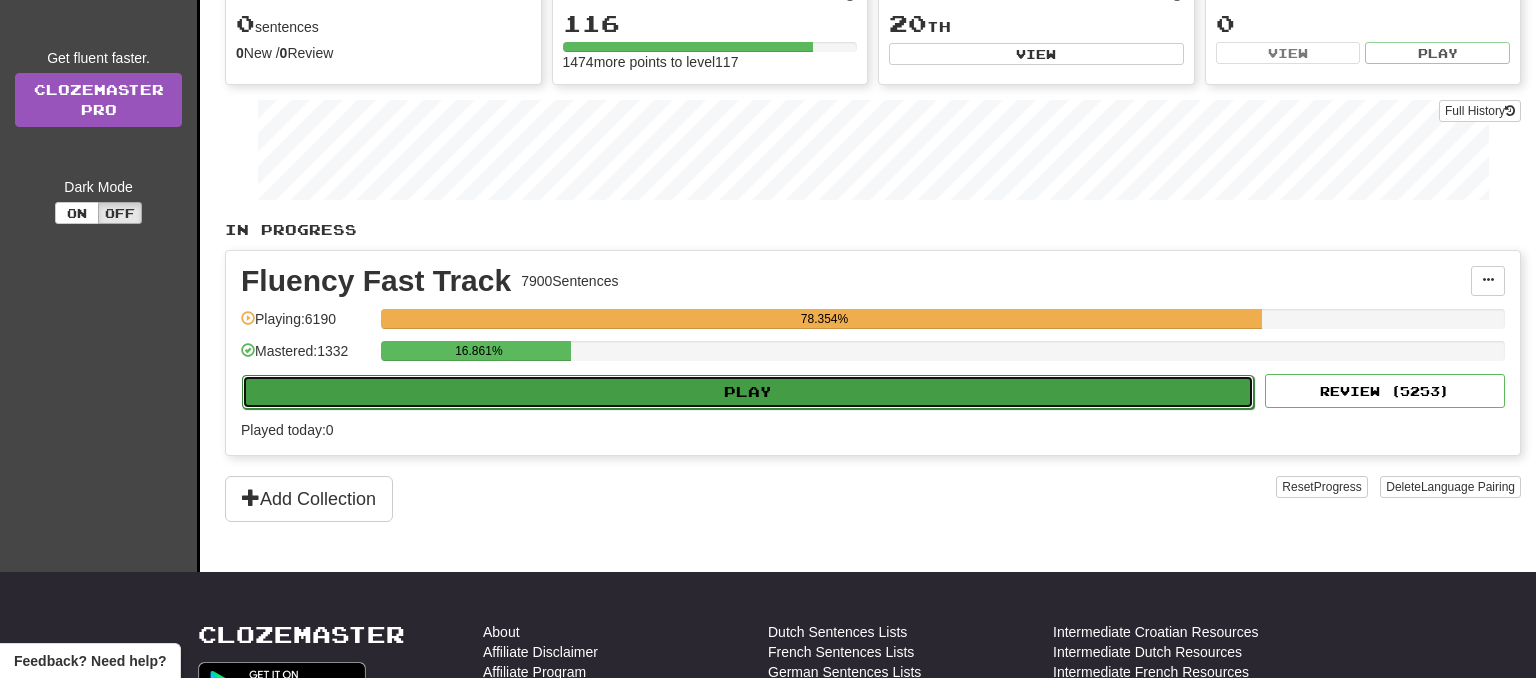 click on "Play" at bounding box center [748, 392] 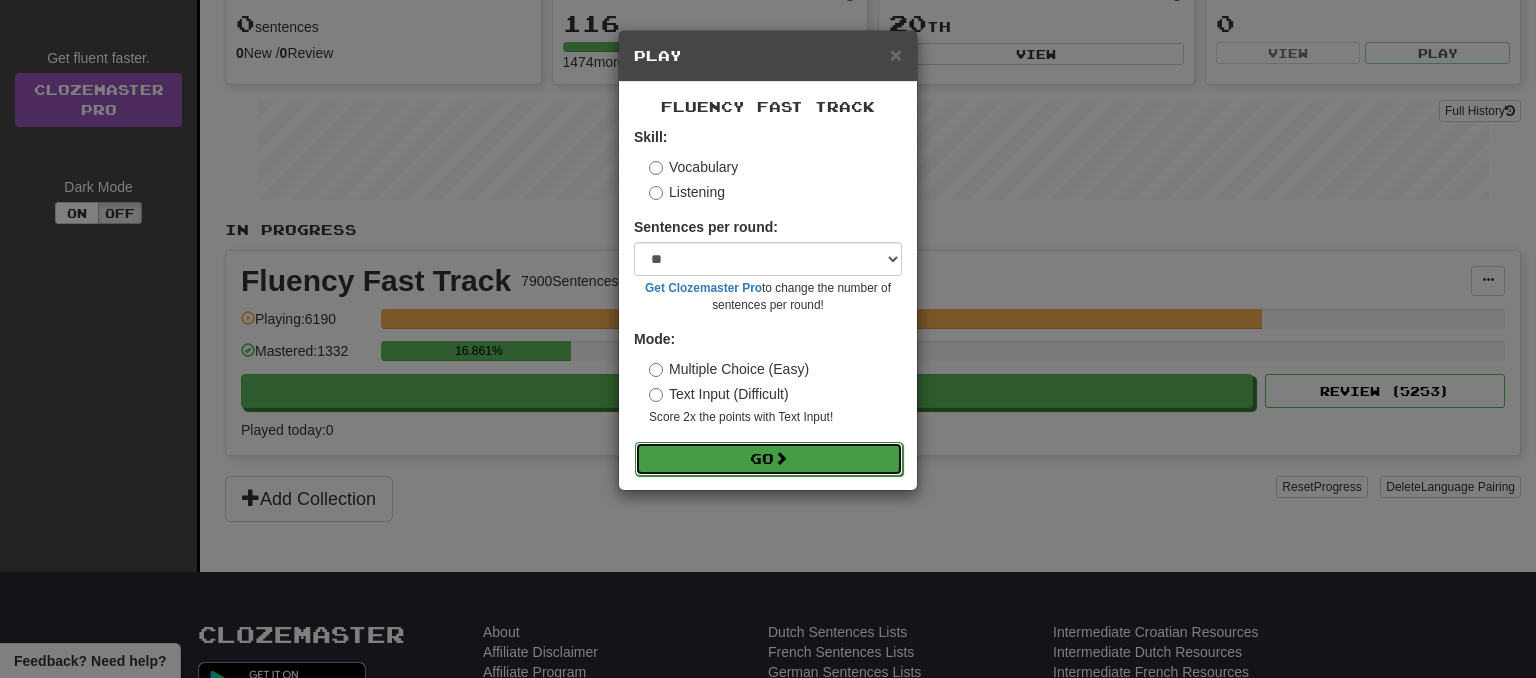 click on "Go" at bounding box center [769, 459] 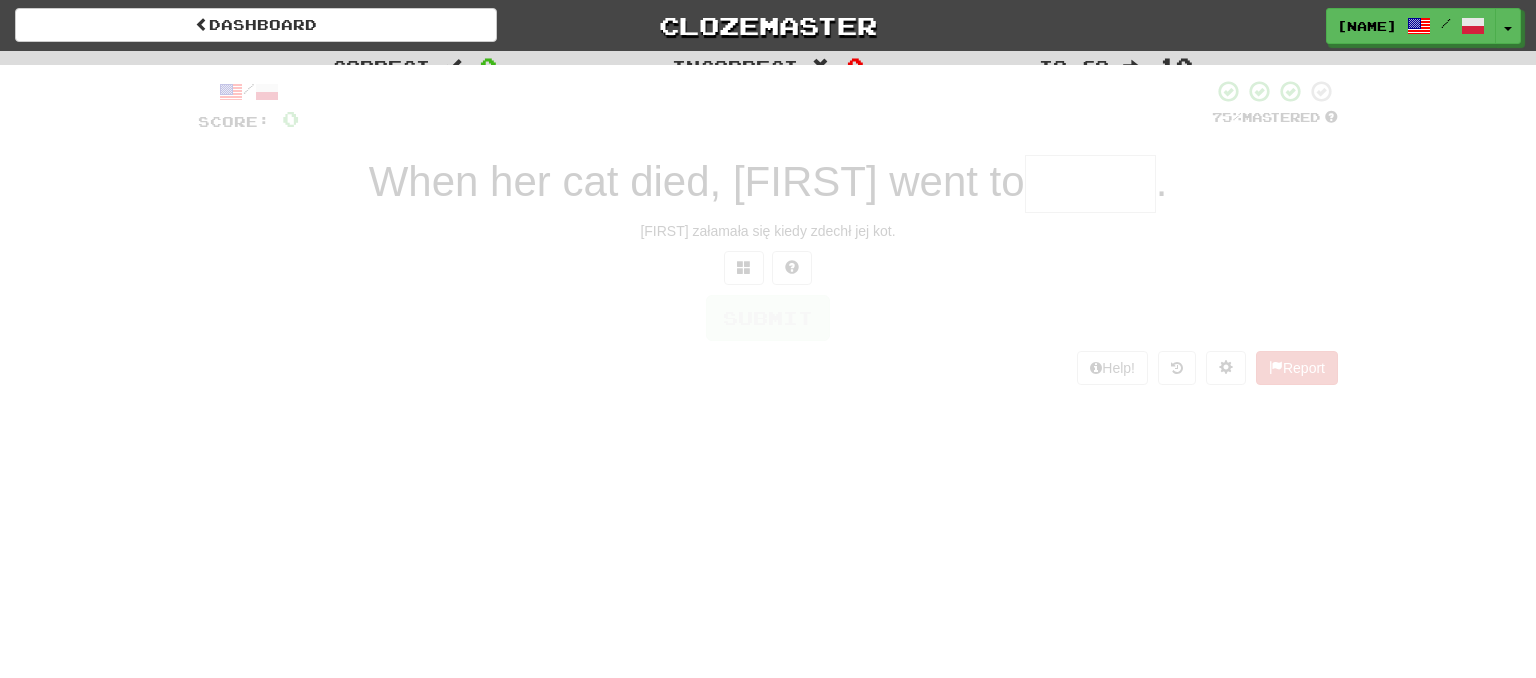 scroll, scrollTop: 0, scrollLeft: 0, axis: both 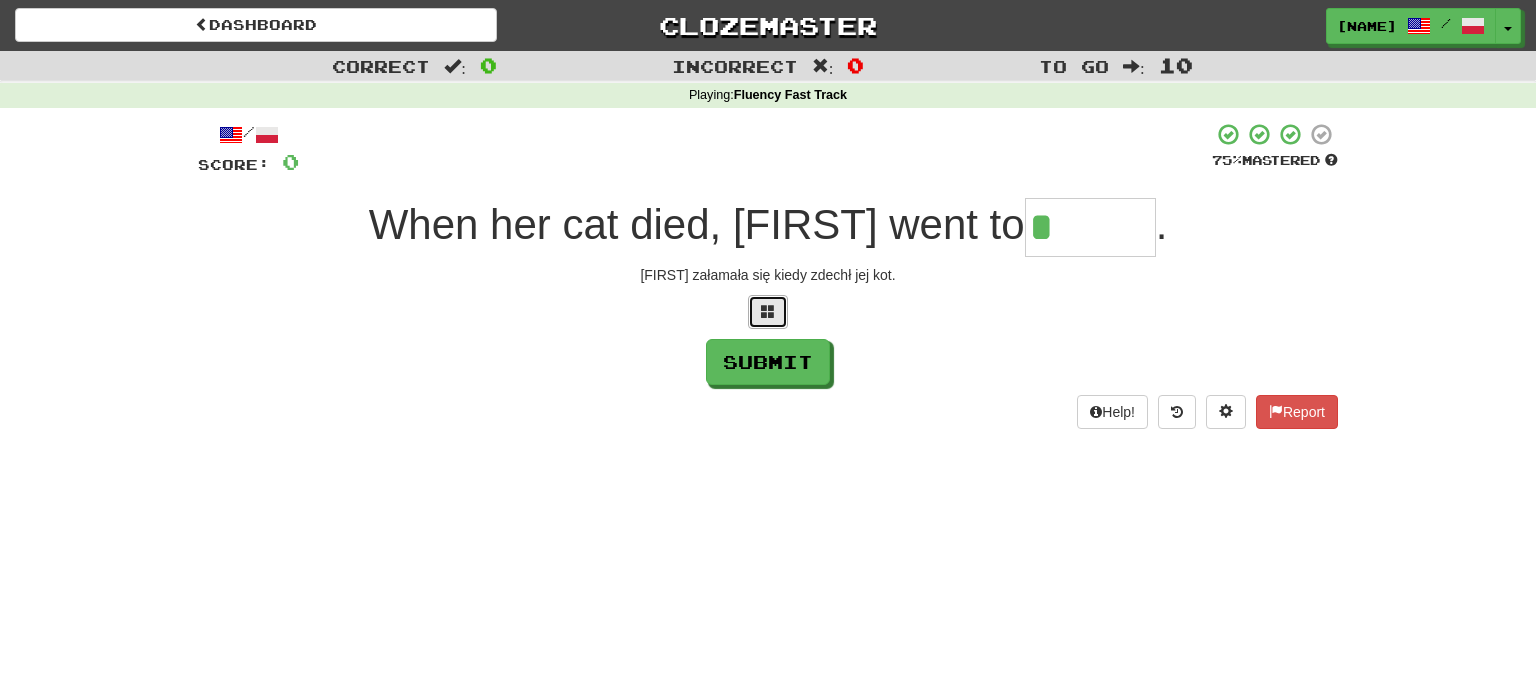 click at bounding box center (768, 311) 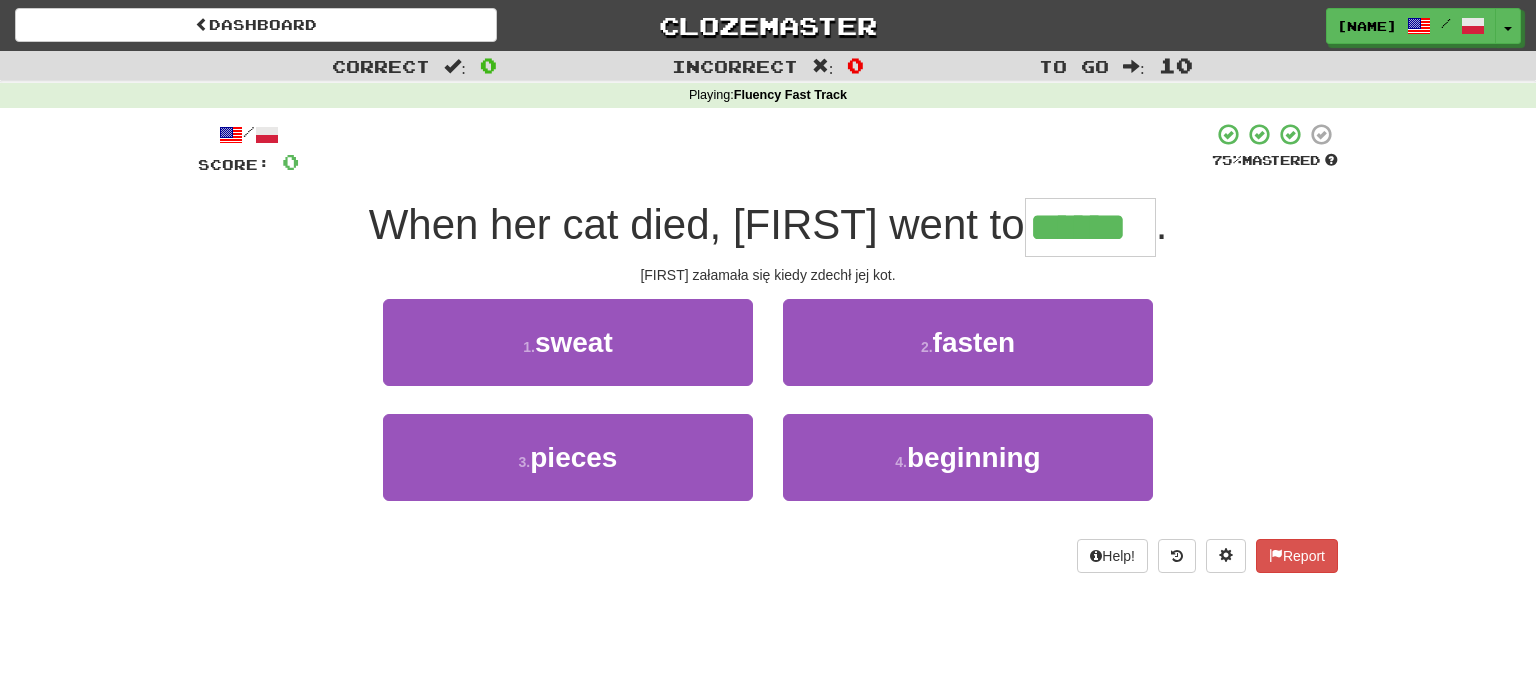 type on "******" 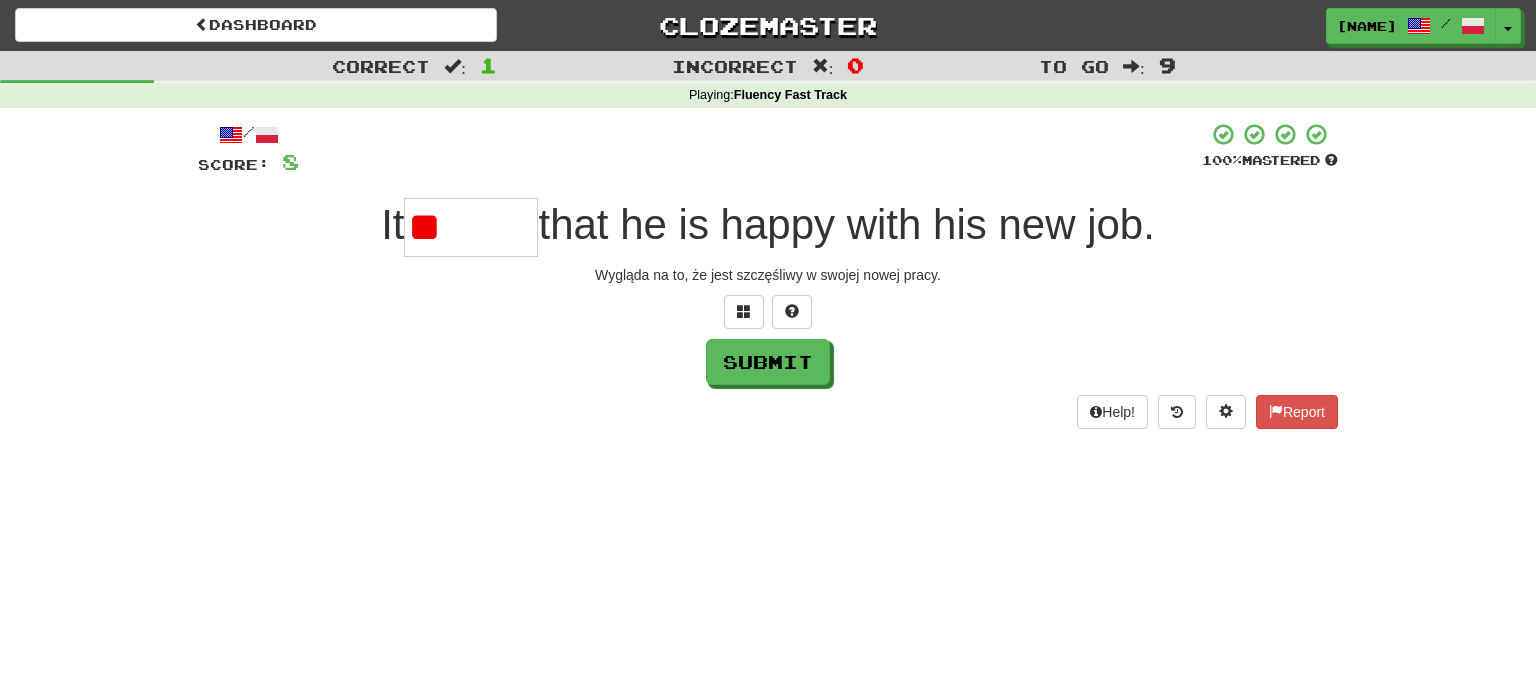 type on "*" 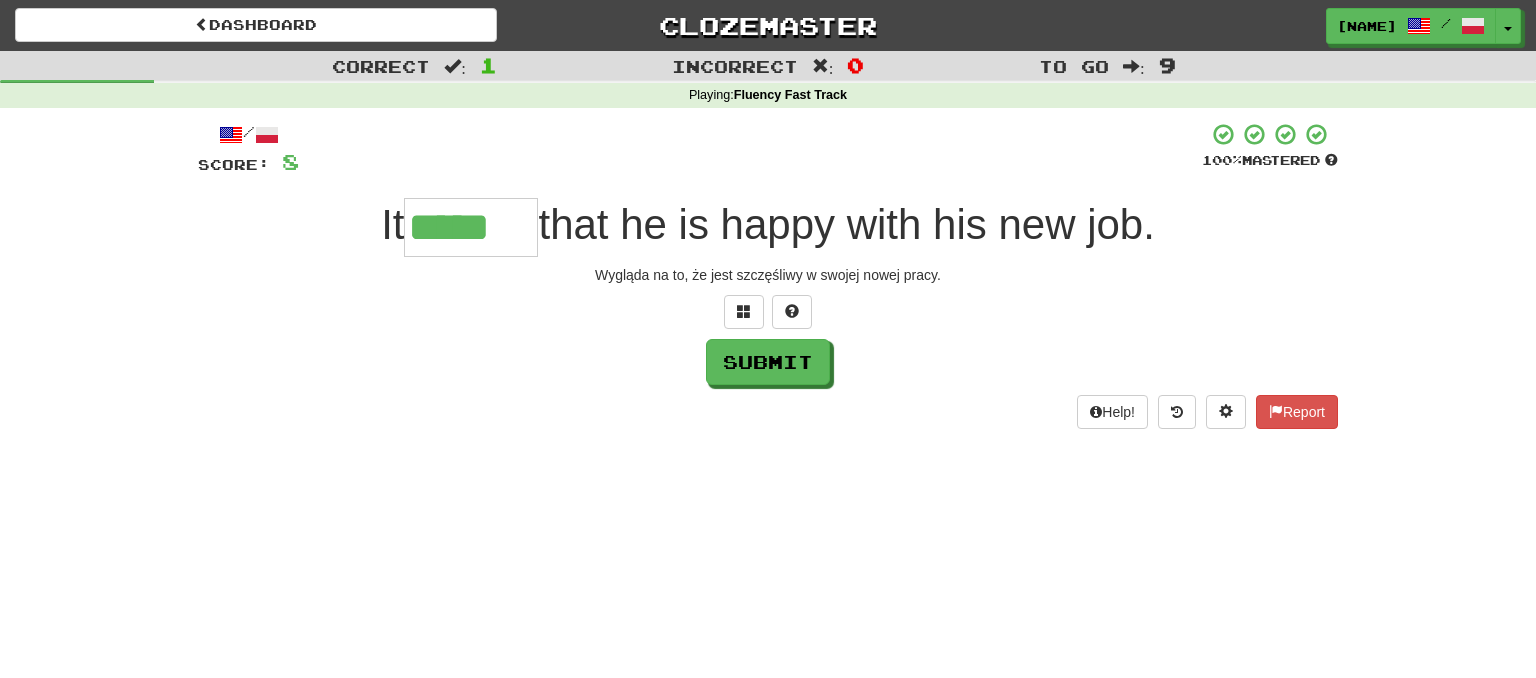 type on "*****" 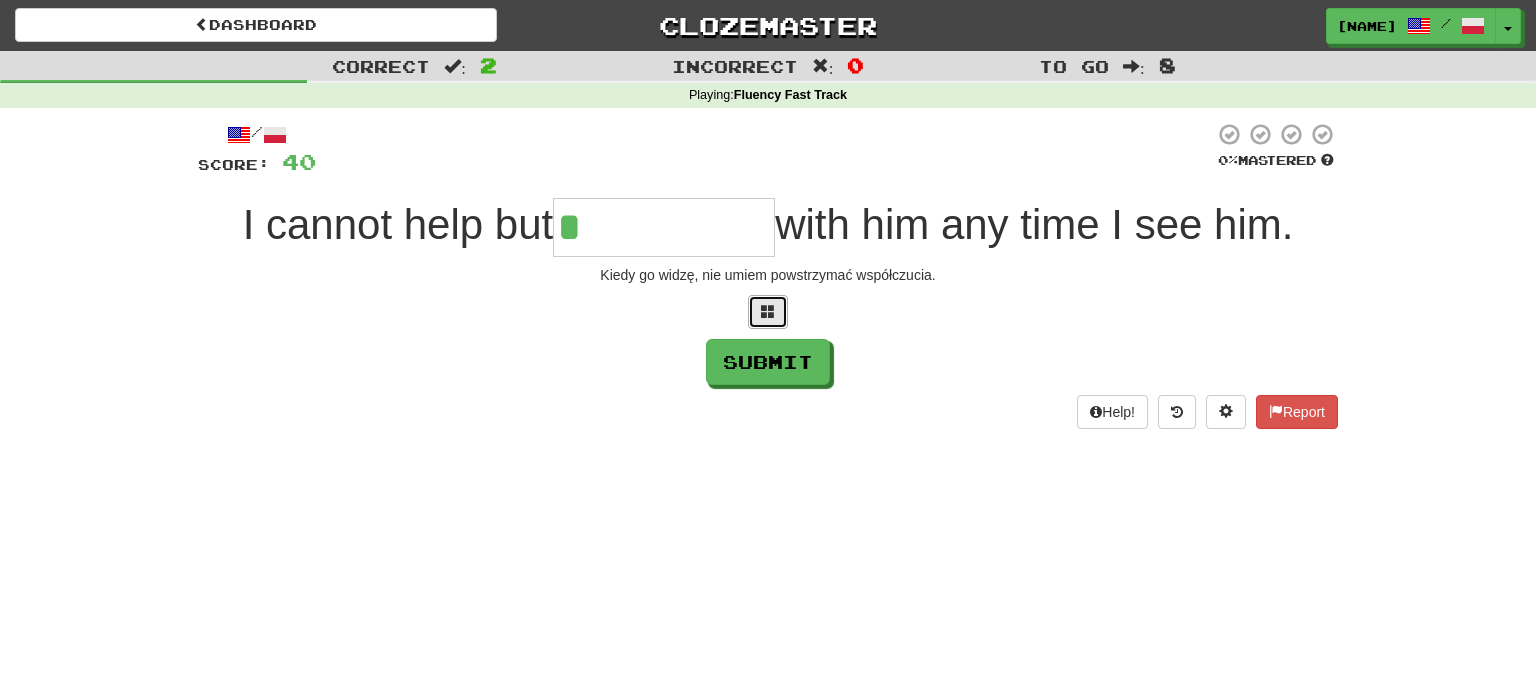 click at bounding box center [768, 311] 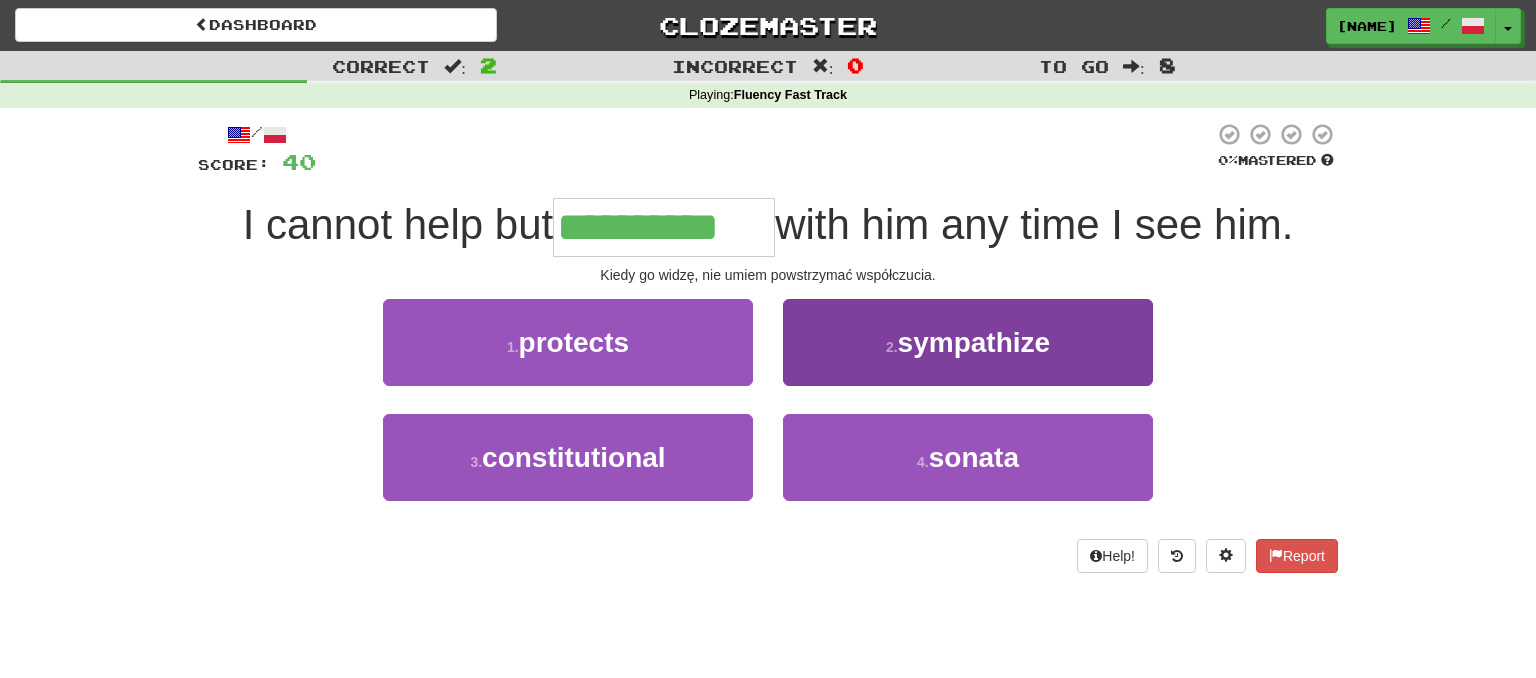 type on "**********" 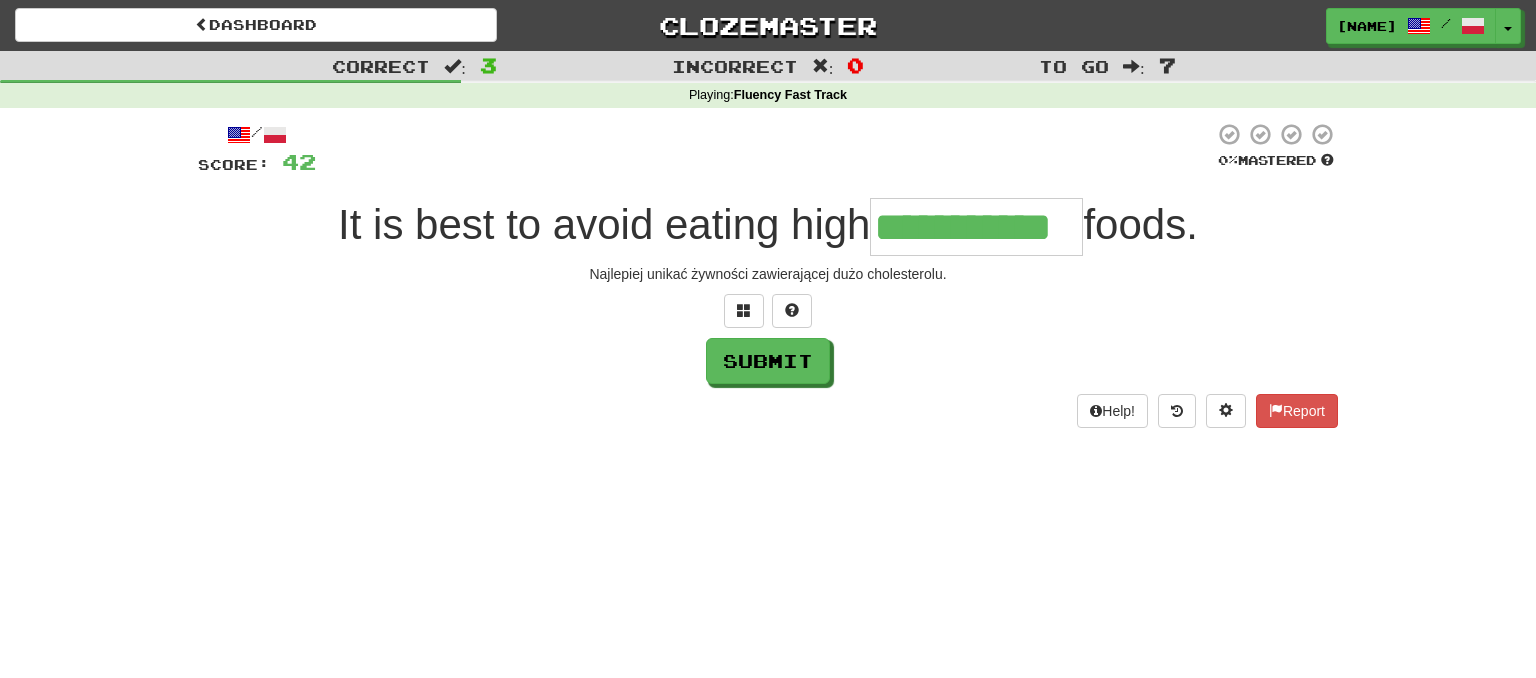 scroll, scrollTop: 0, scrollLeft: 0, axis: both 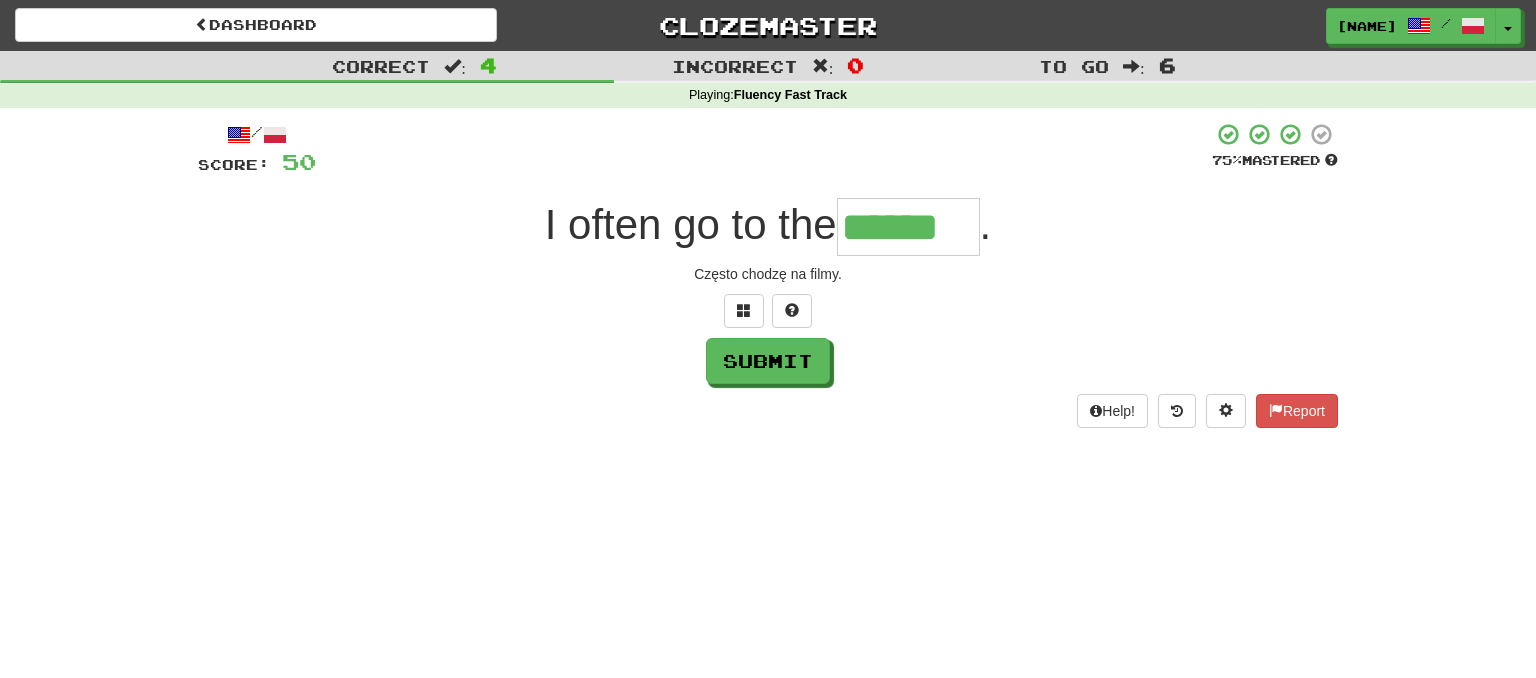 type on "******" 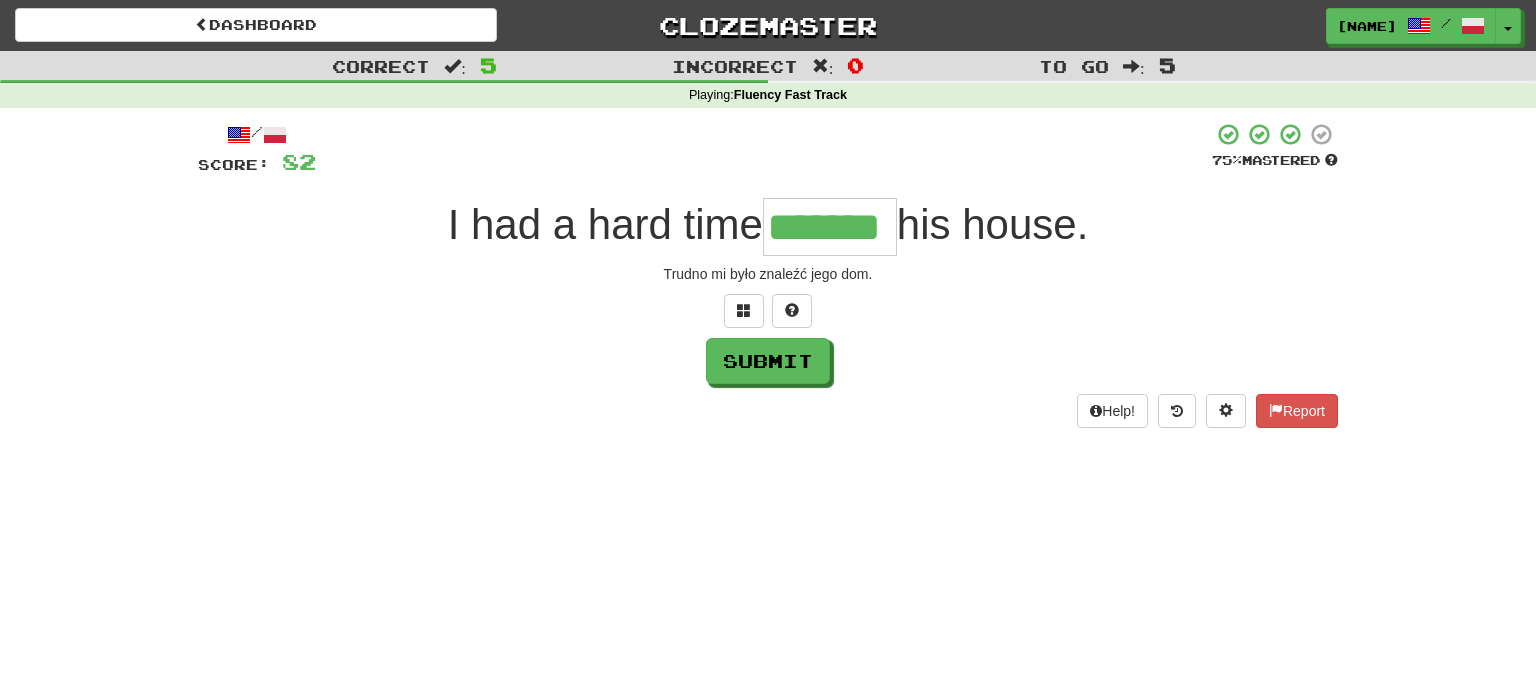 type on "*******" 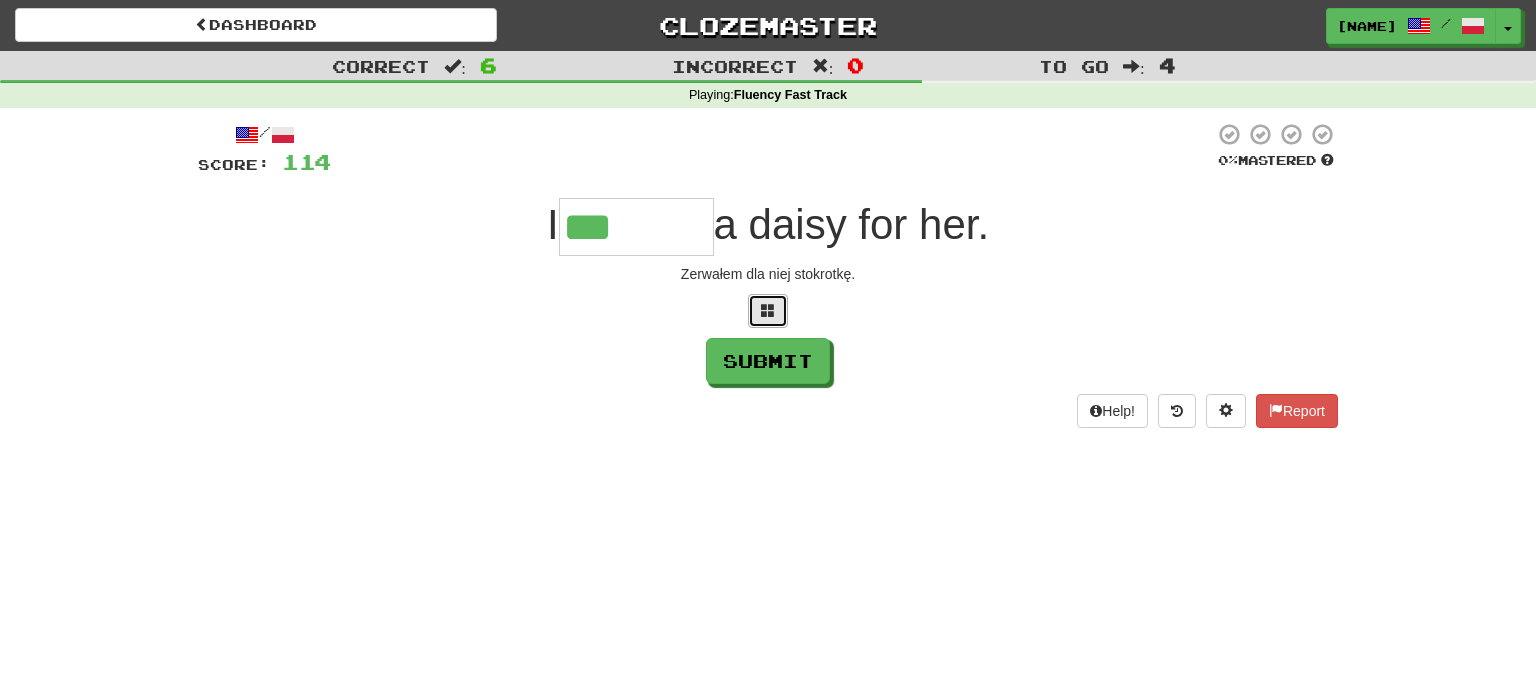 click at bounding box center [768, 311] 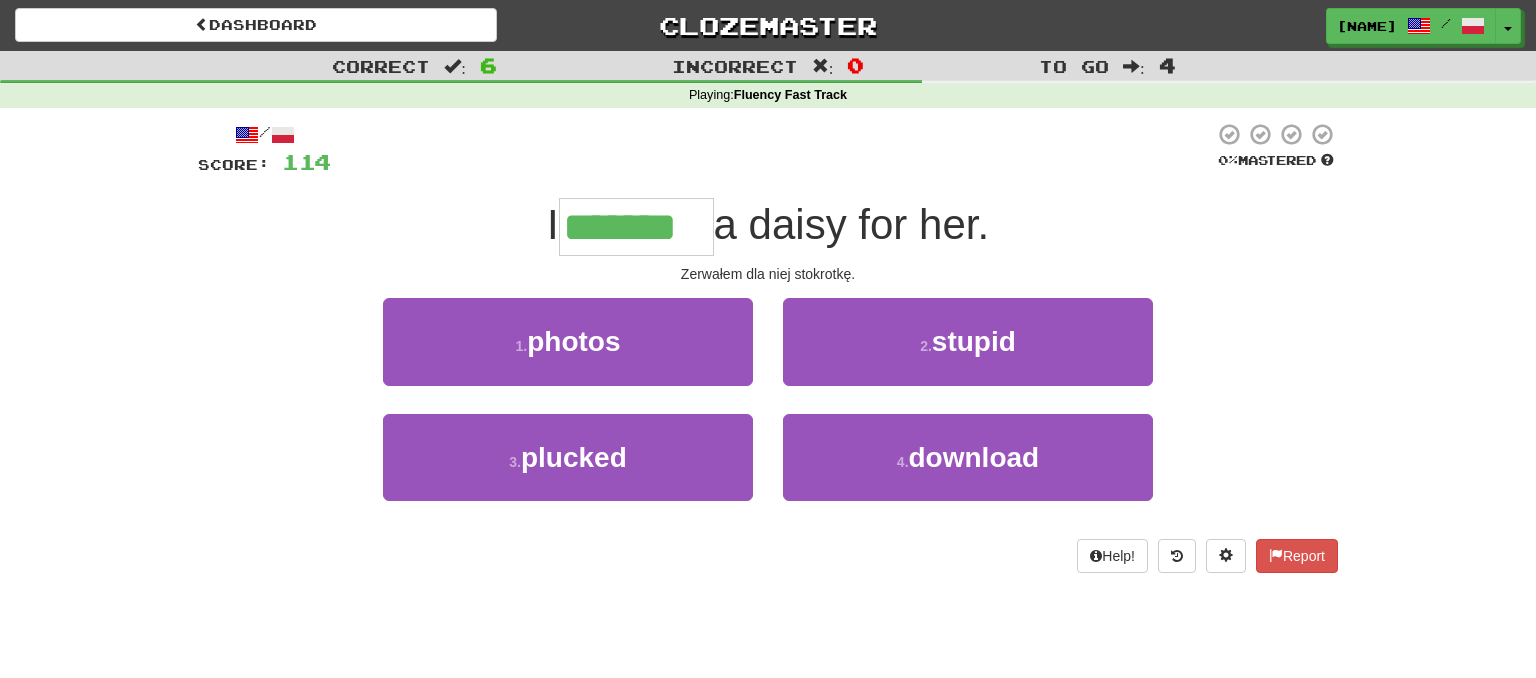 type on "*******" 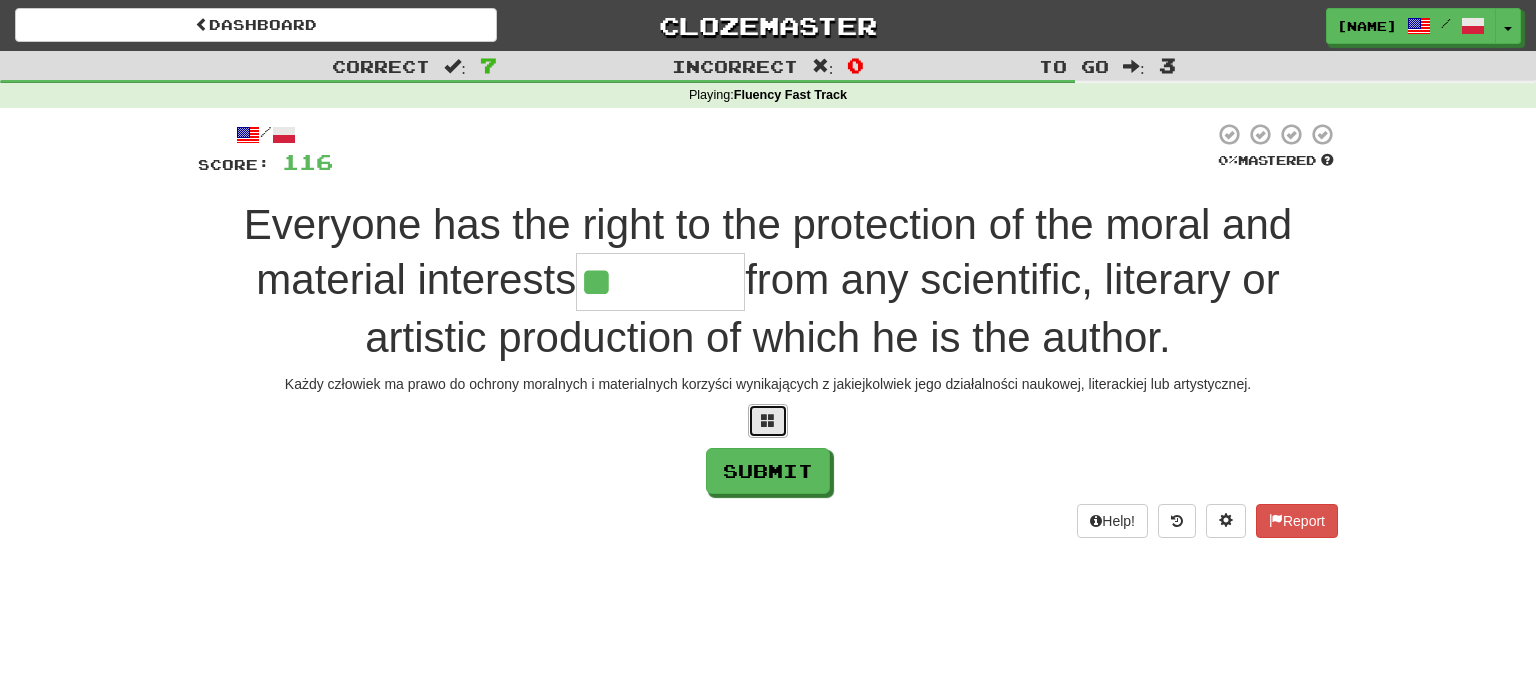 click at bounding box center (768, 420) 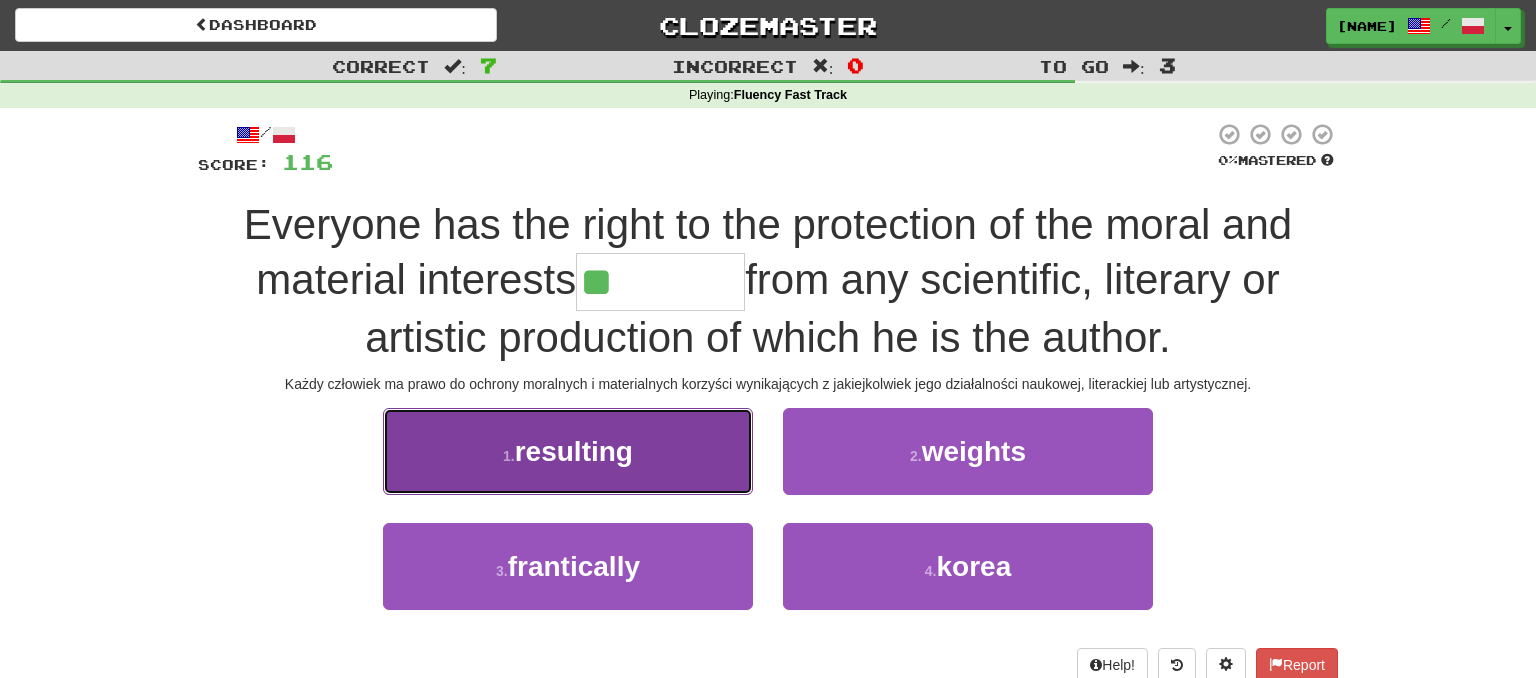 click on "1 .  resulting" at bounding box center [568, 451] 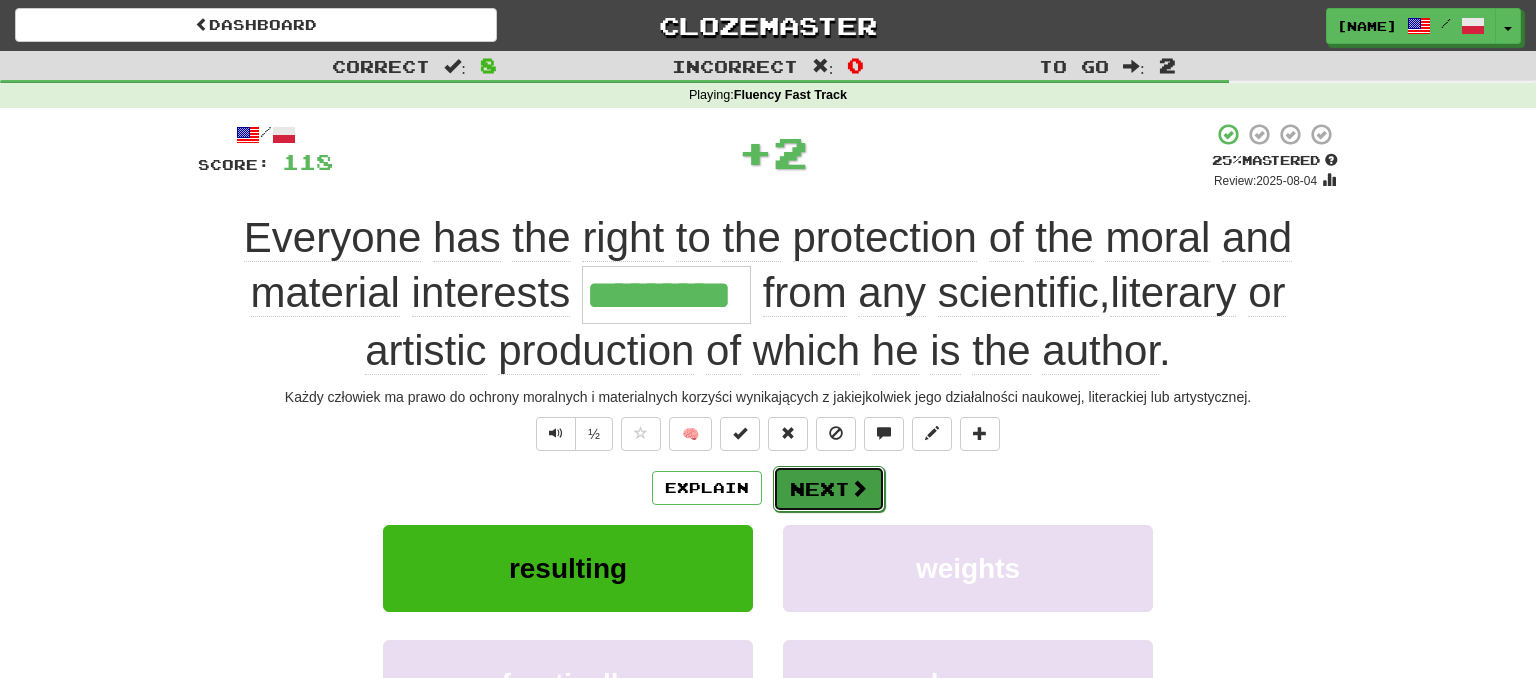 click at bounding box center (859, 488) 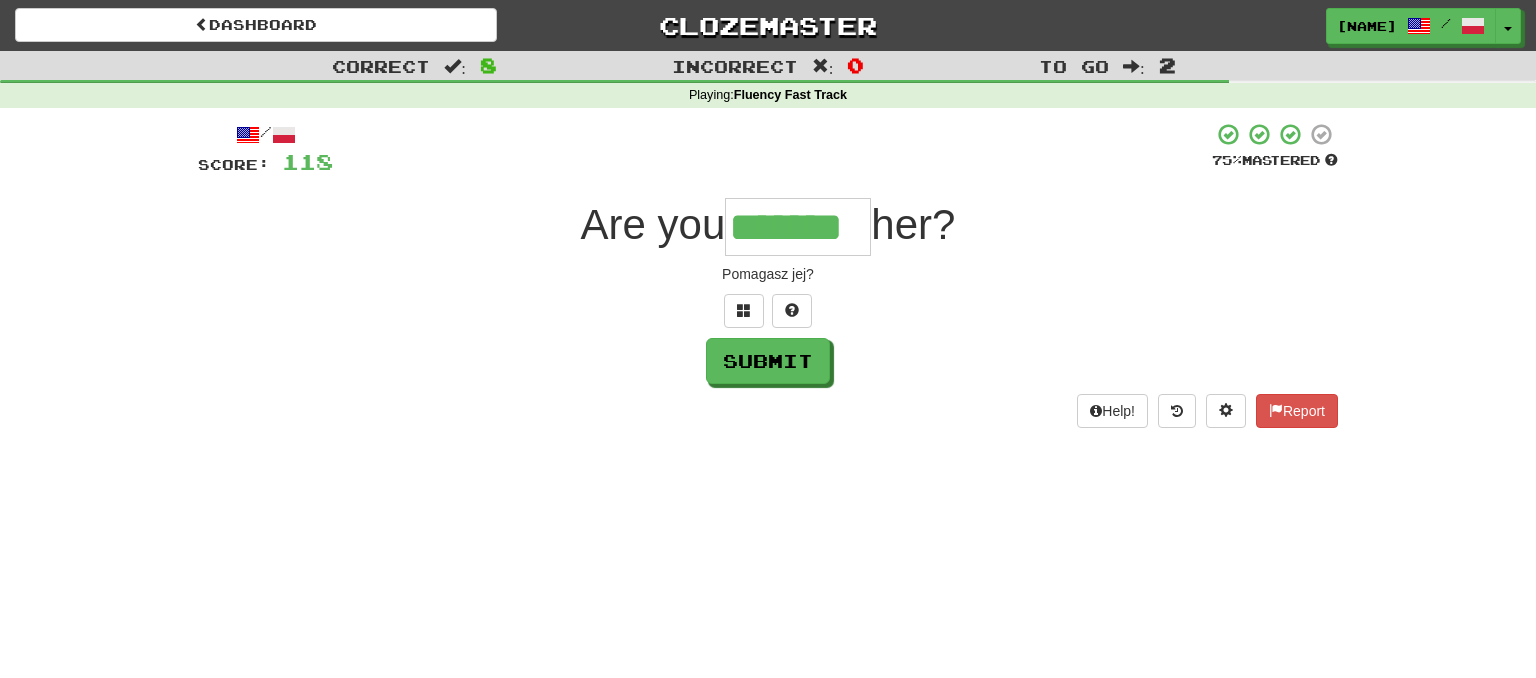 type on "*******" 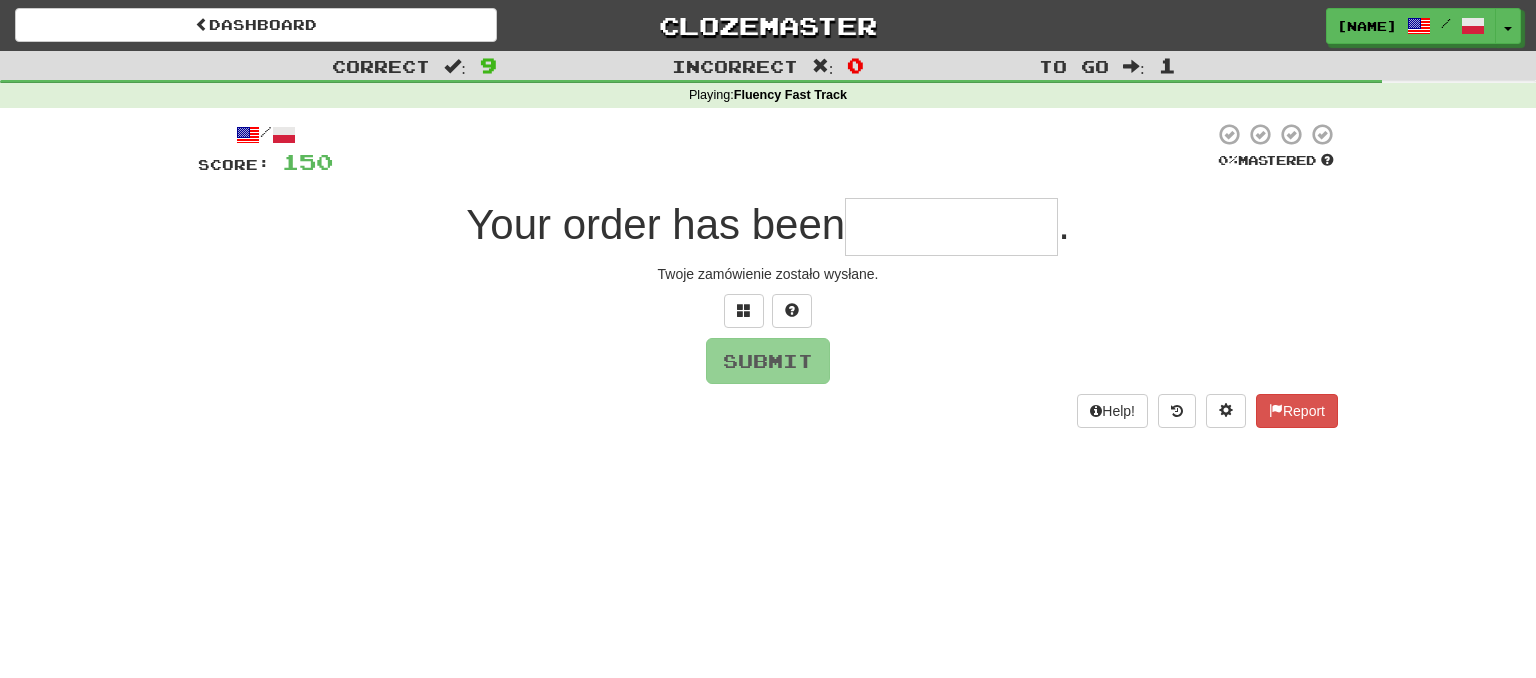 type on "*" 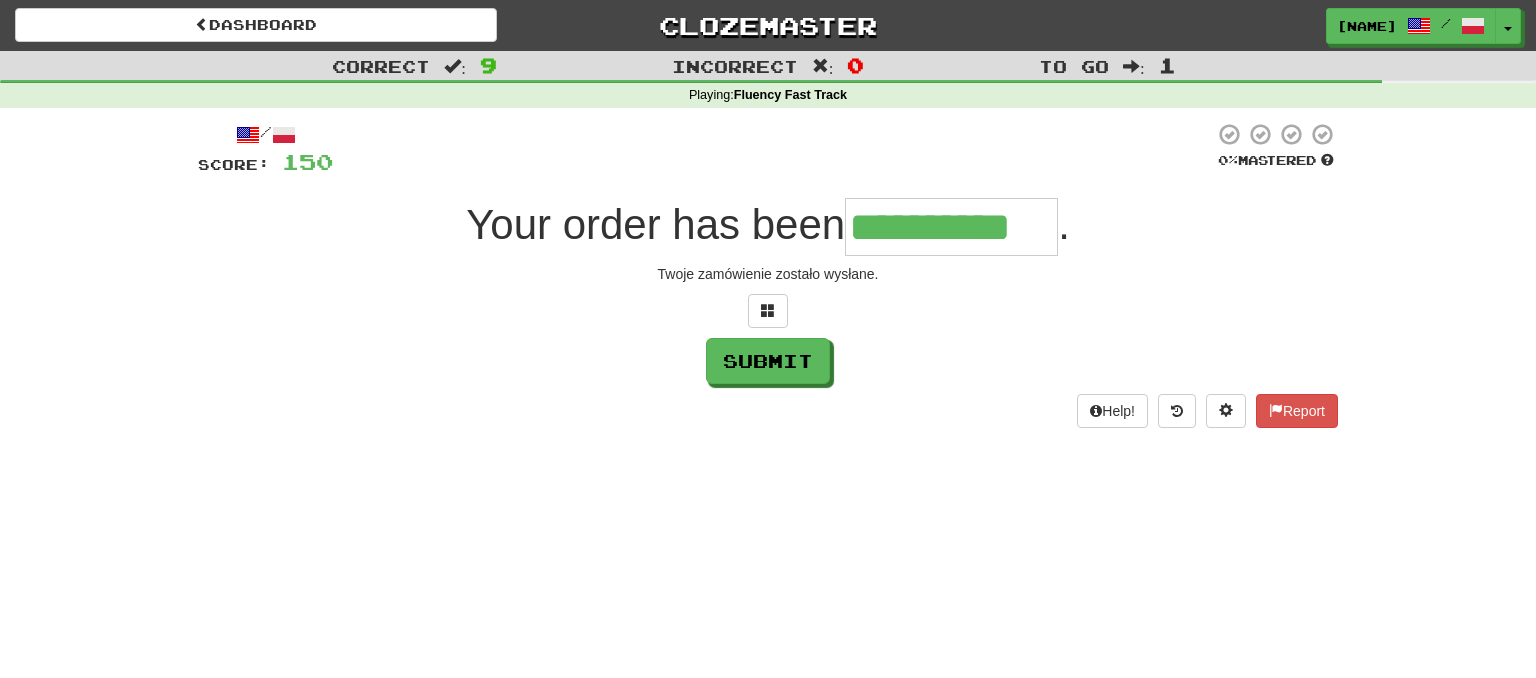 type on "**********" 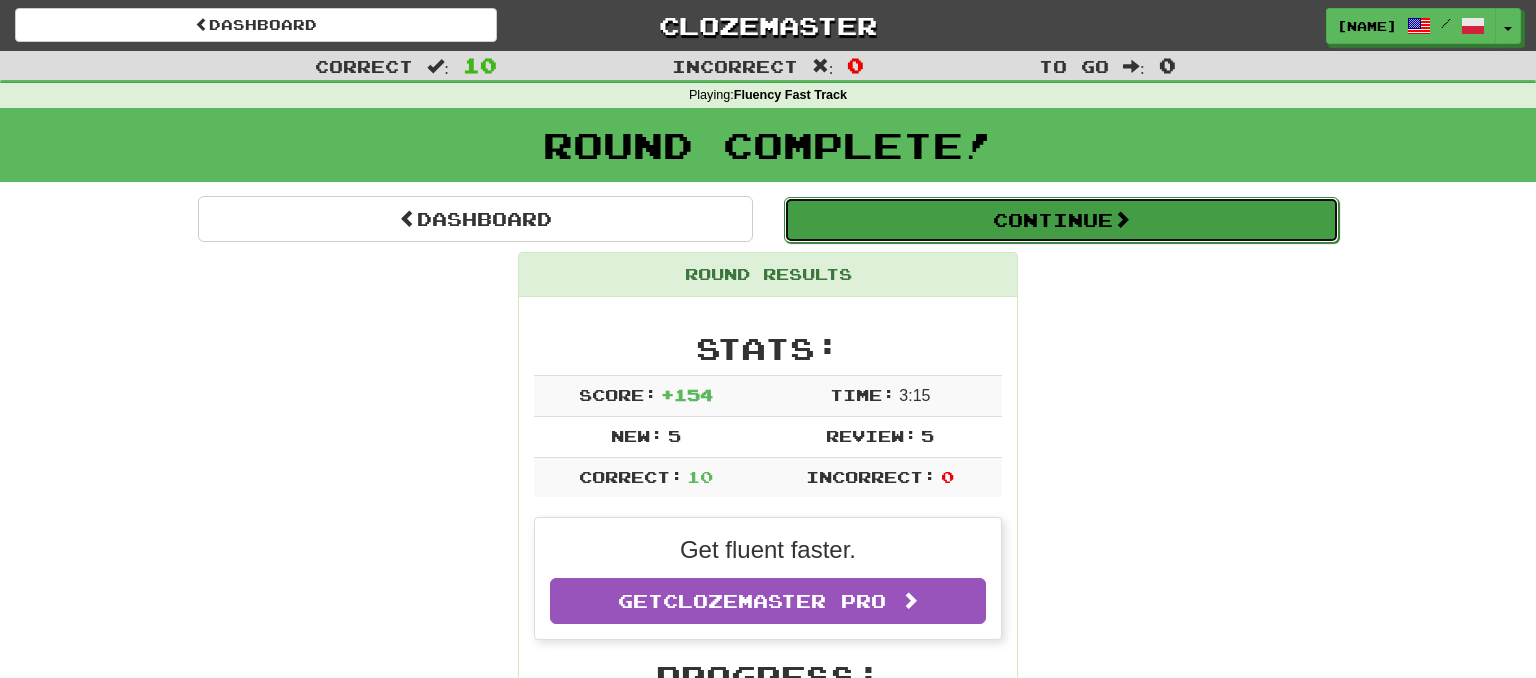 click on "Continue" at bounding box center [1061, 220] 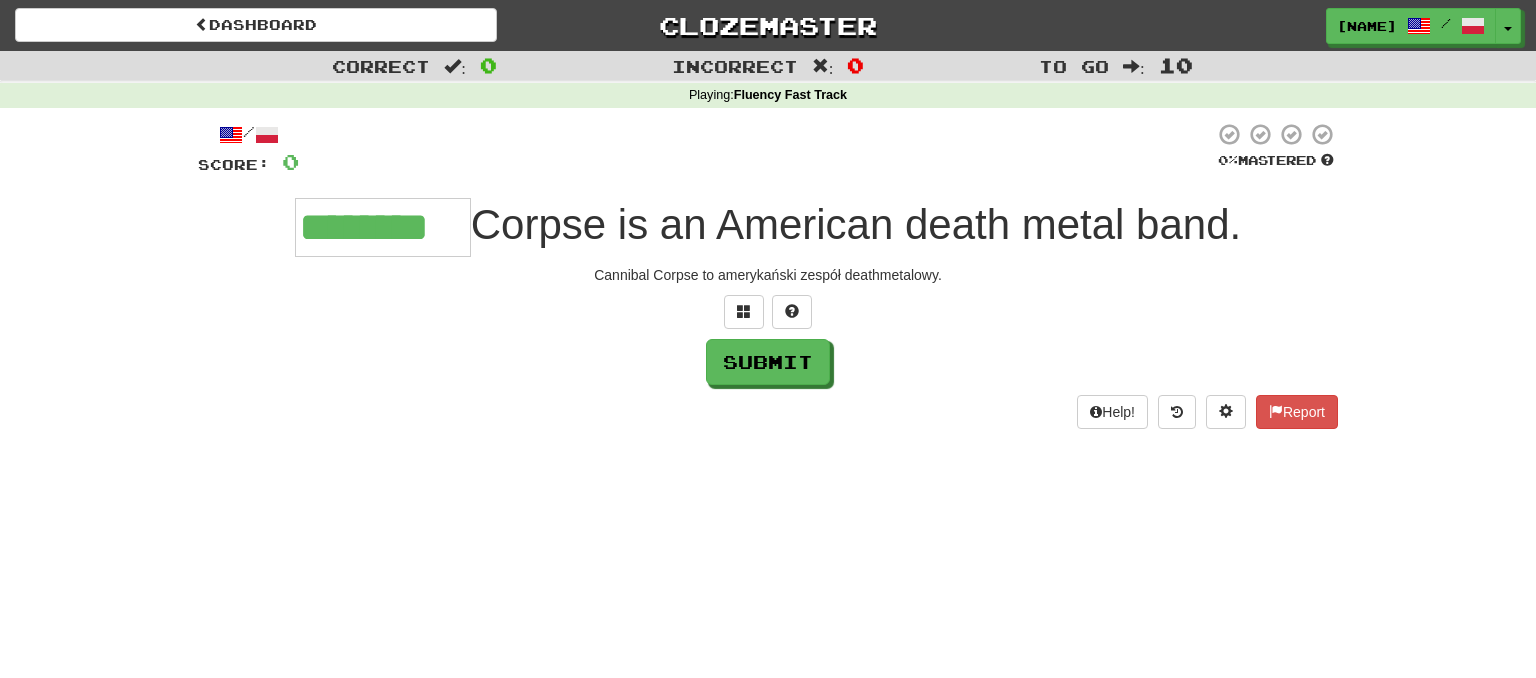 type on "********" 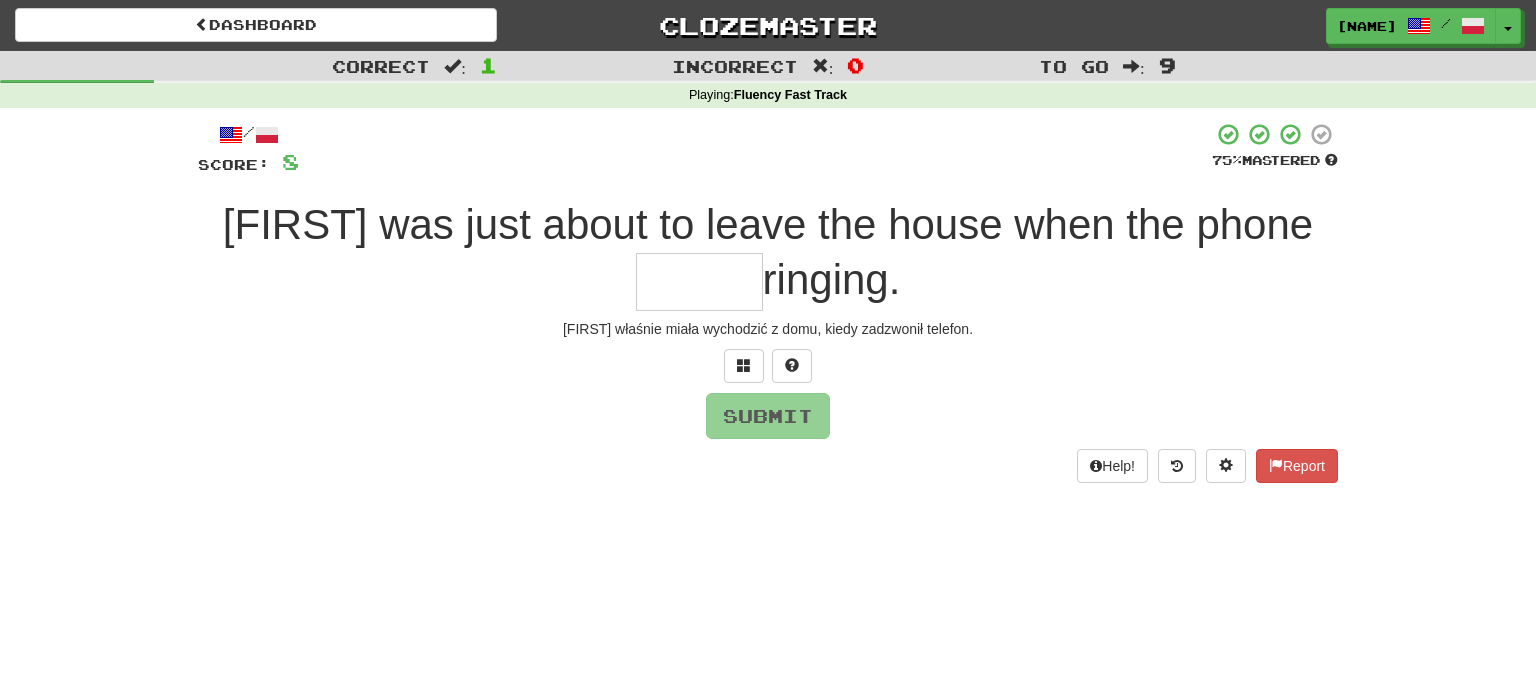 type on "*" 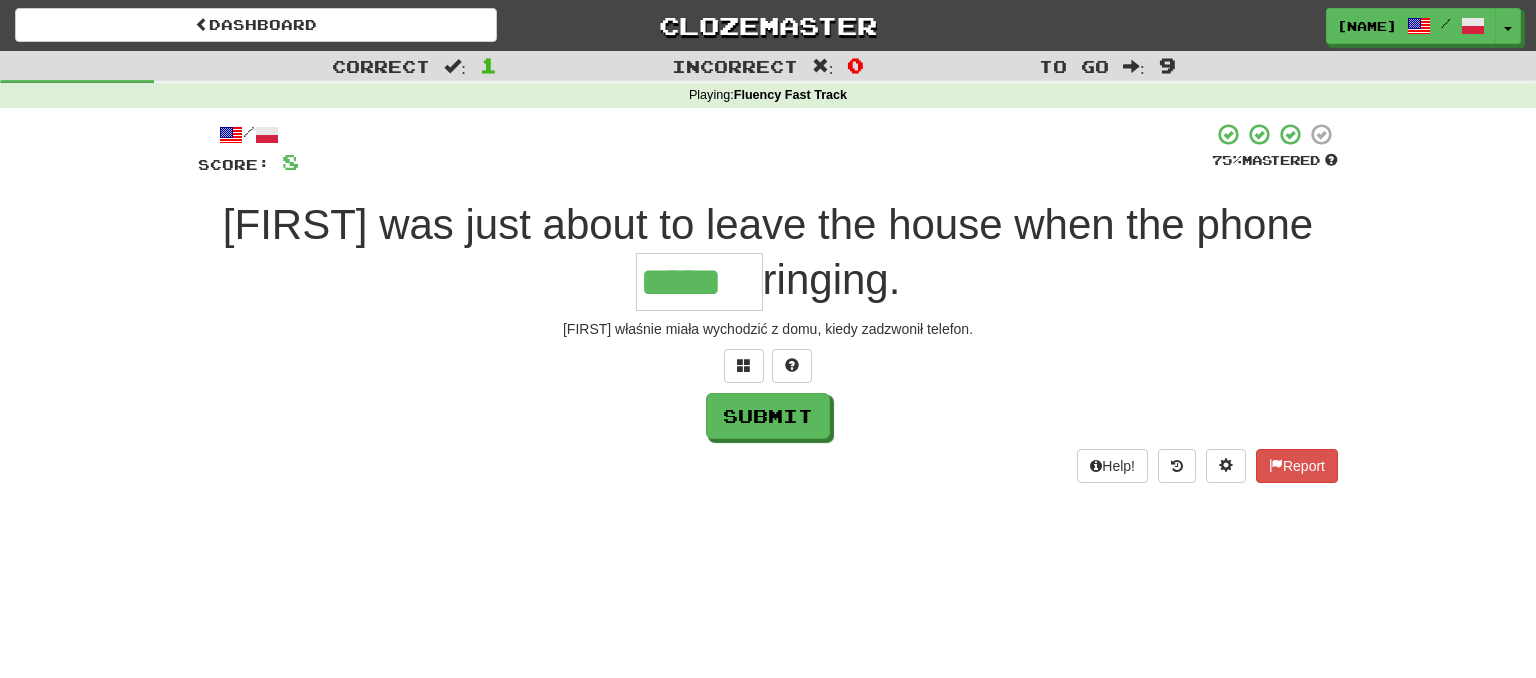 type on "*****" 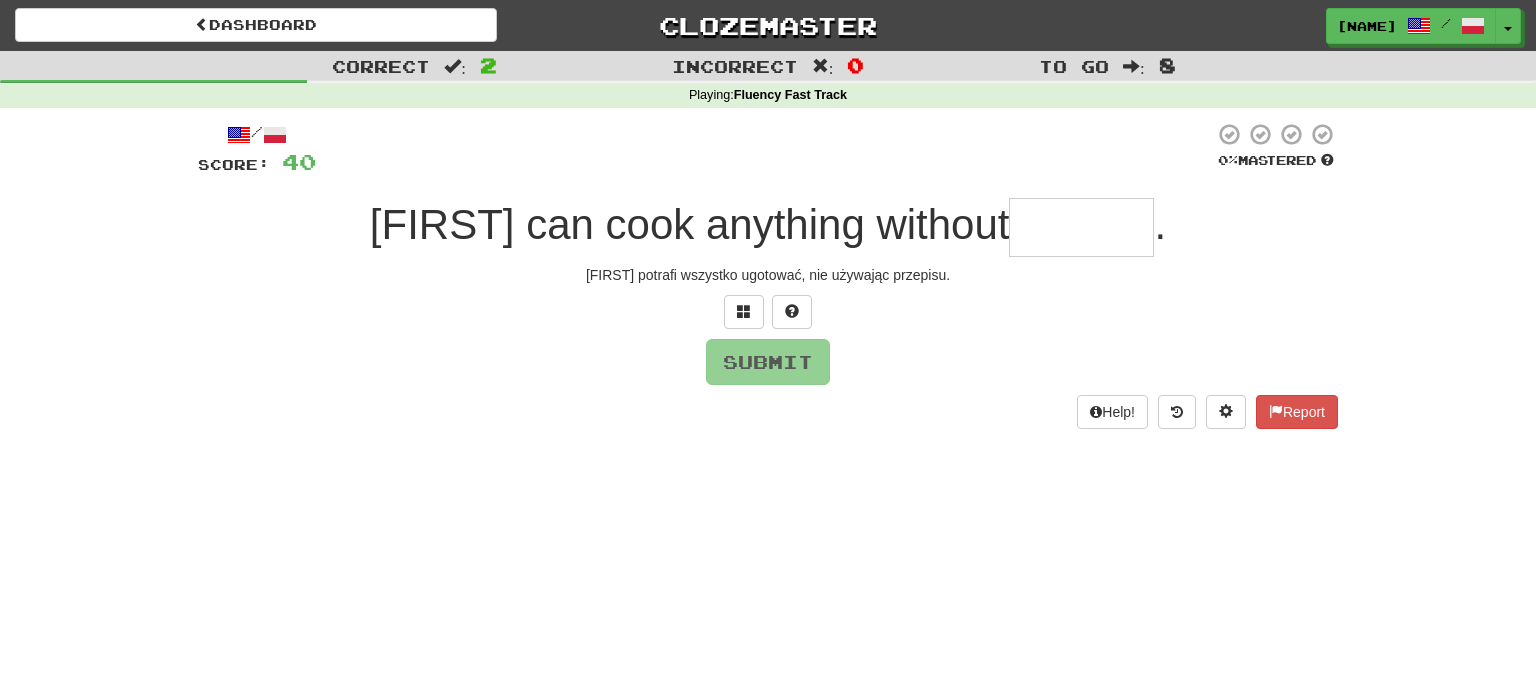 type on "*" 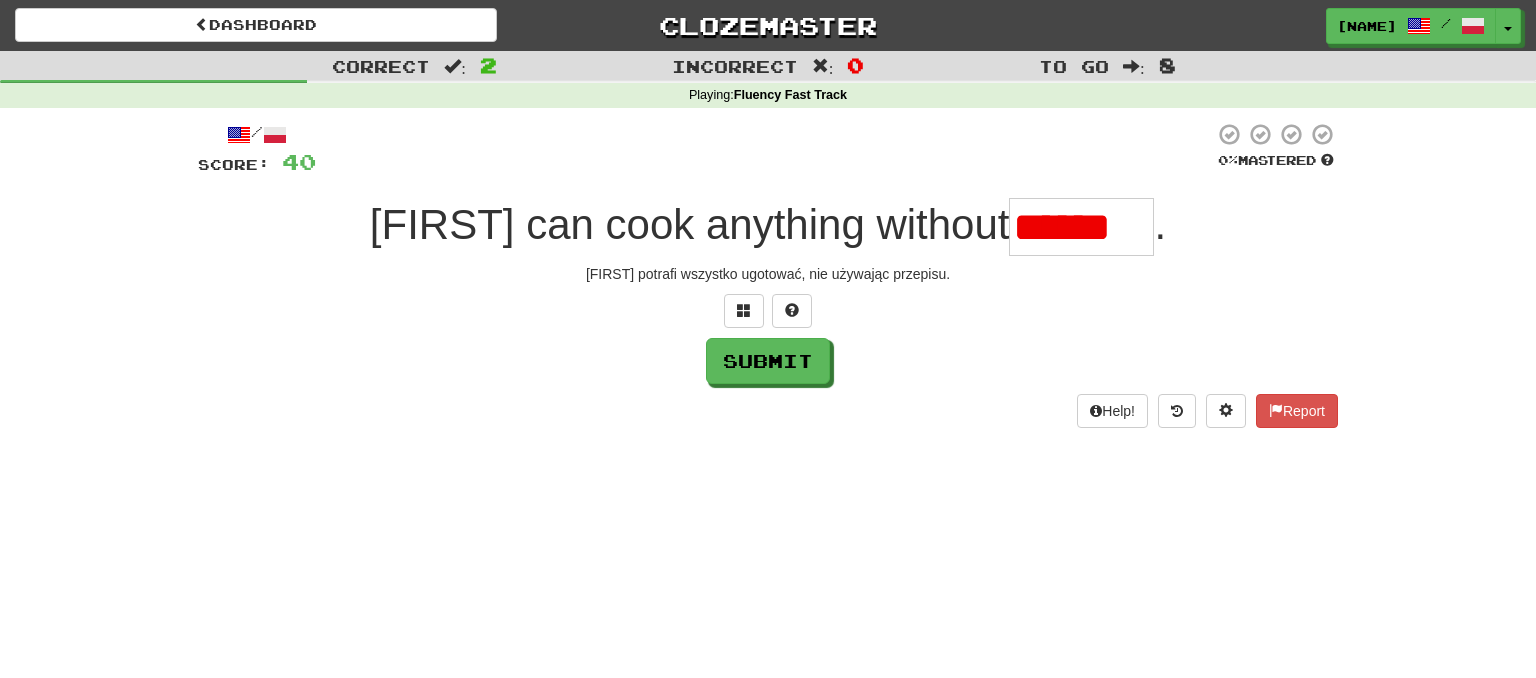 scroll, scrollTop: 0, scrollLeft: 0, axis: both 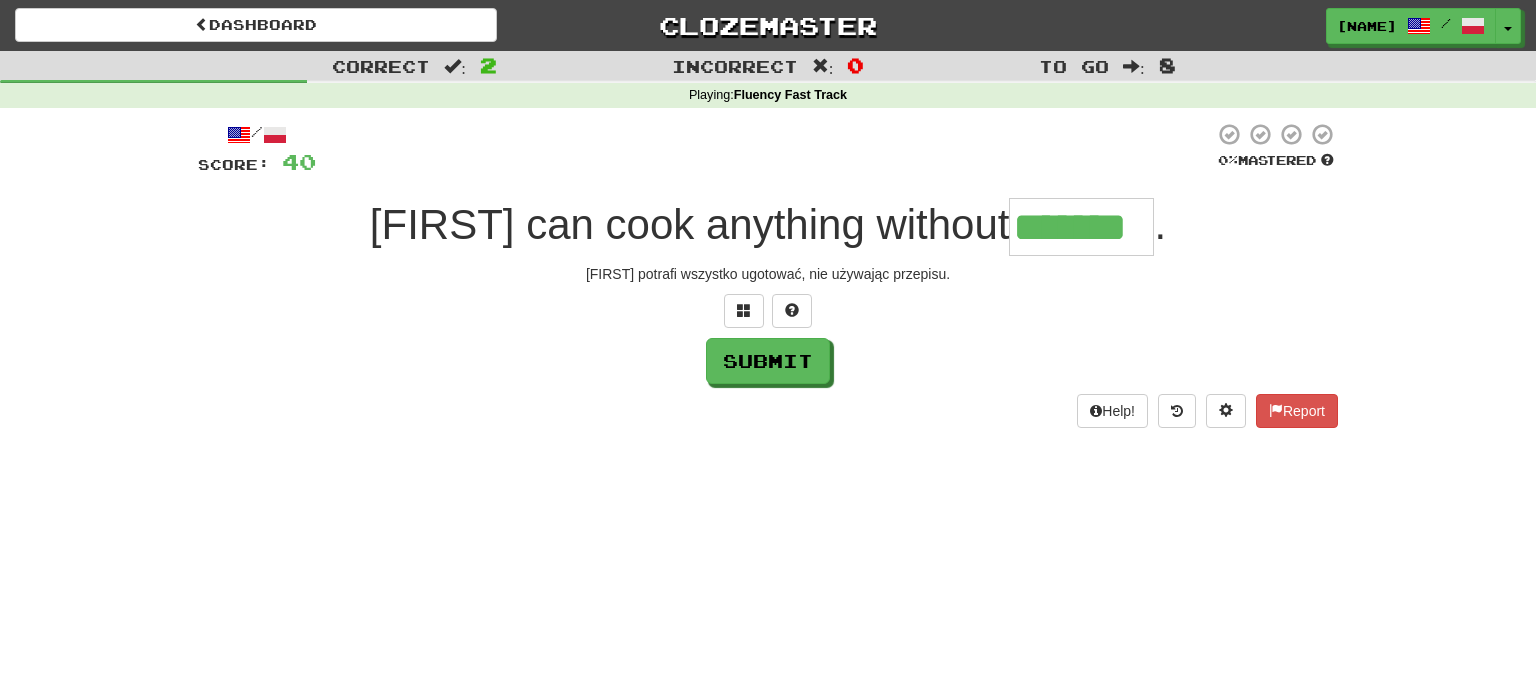 type on "*******" 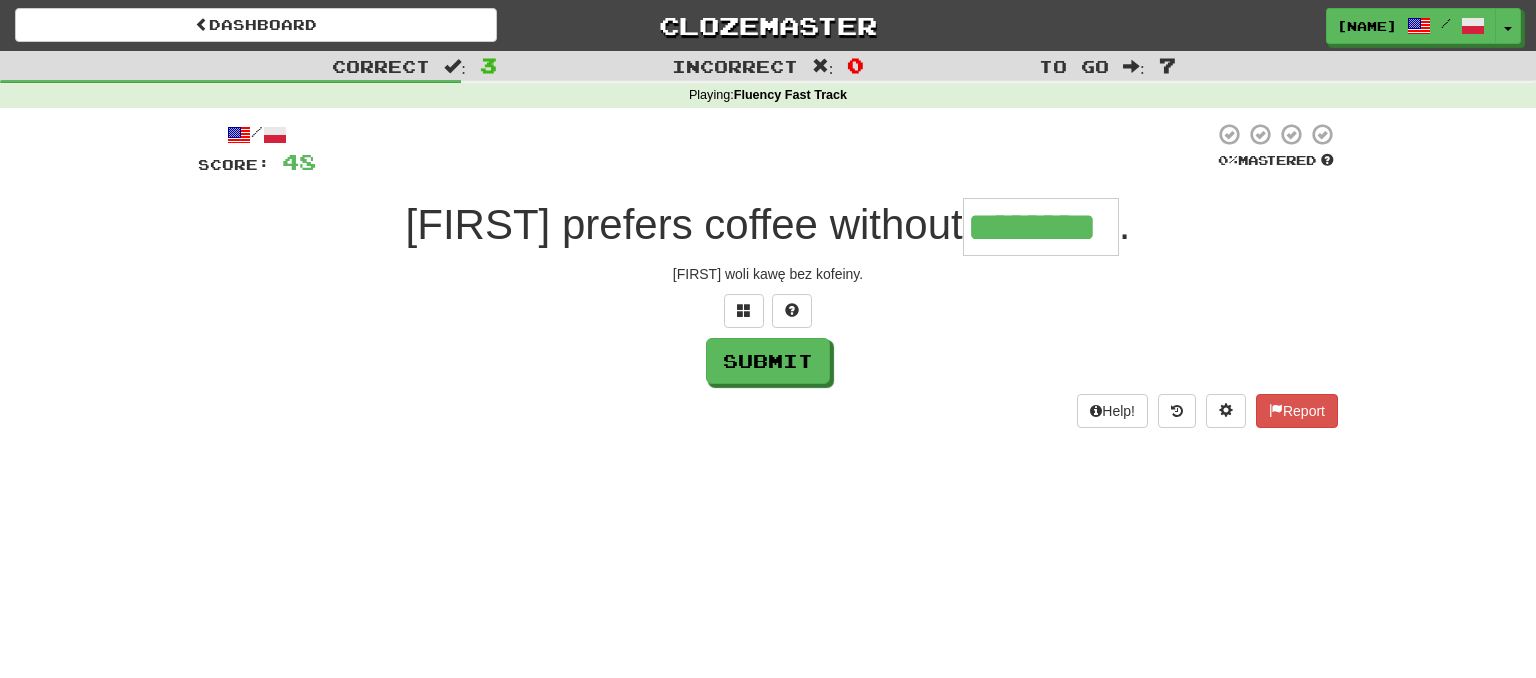 type on "********" 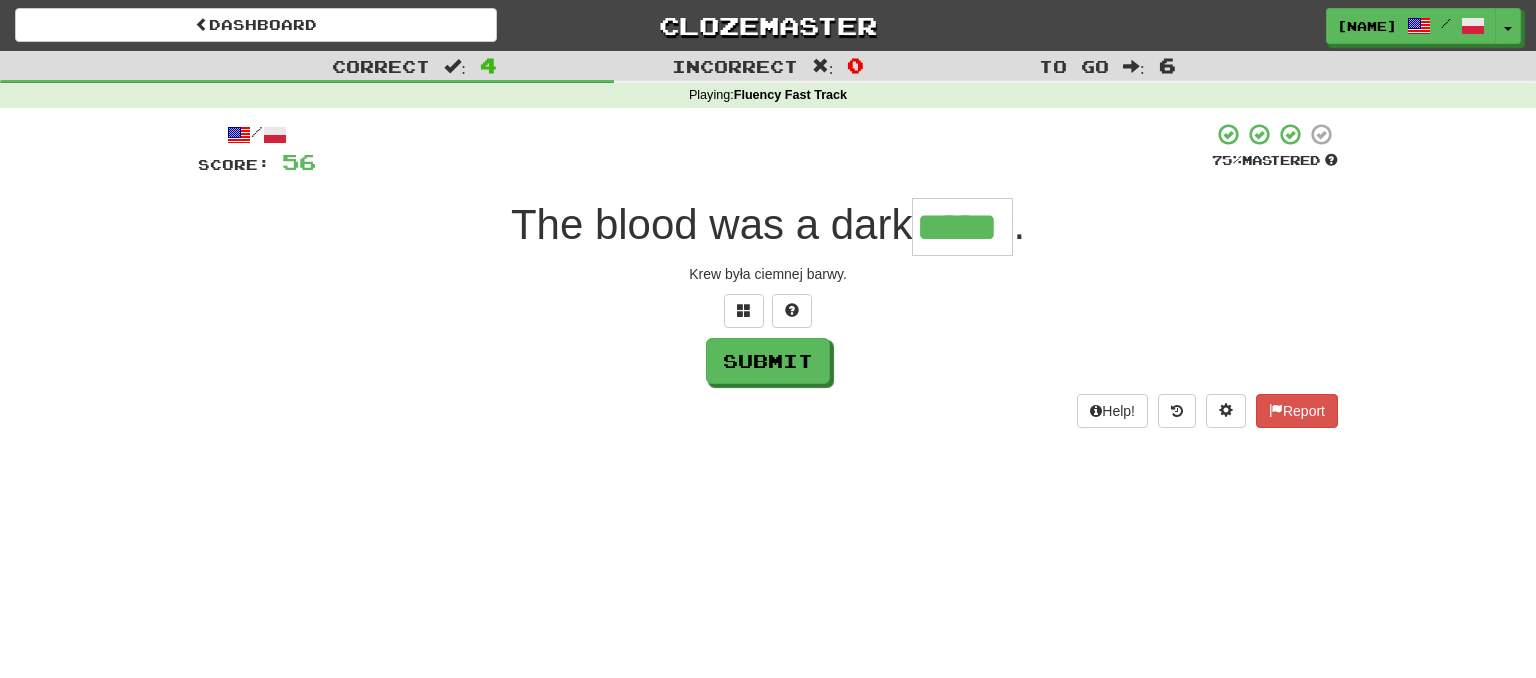 type on "*****" 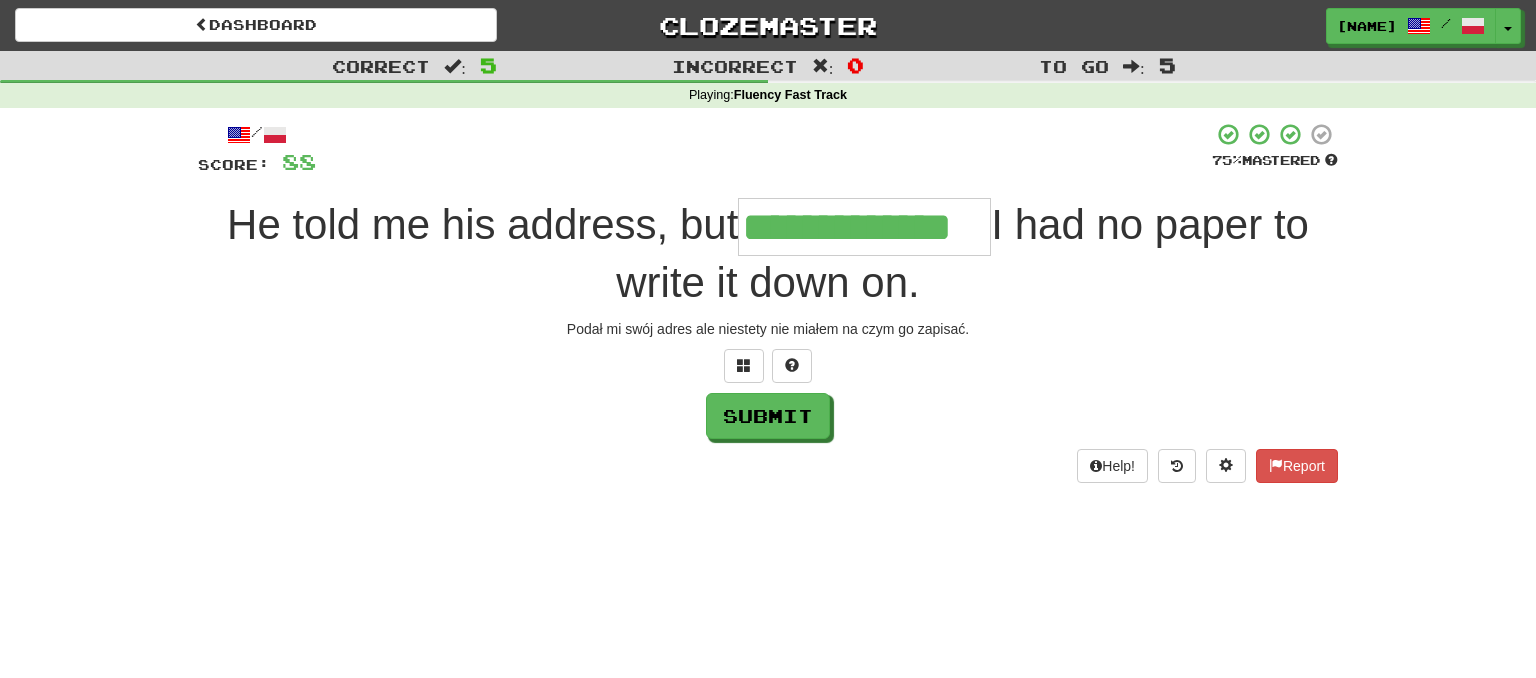 type on "**********" 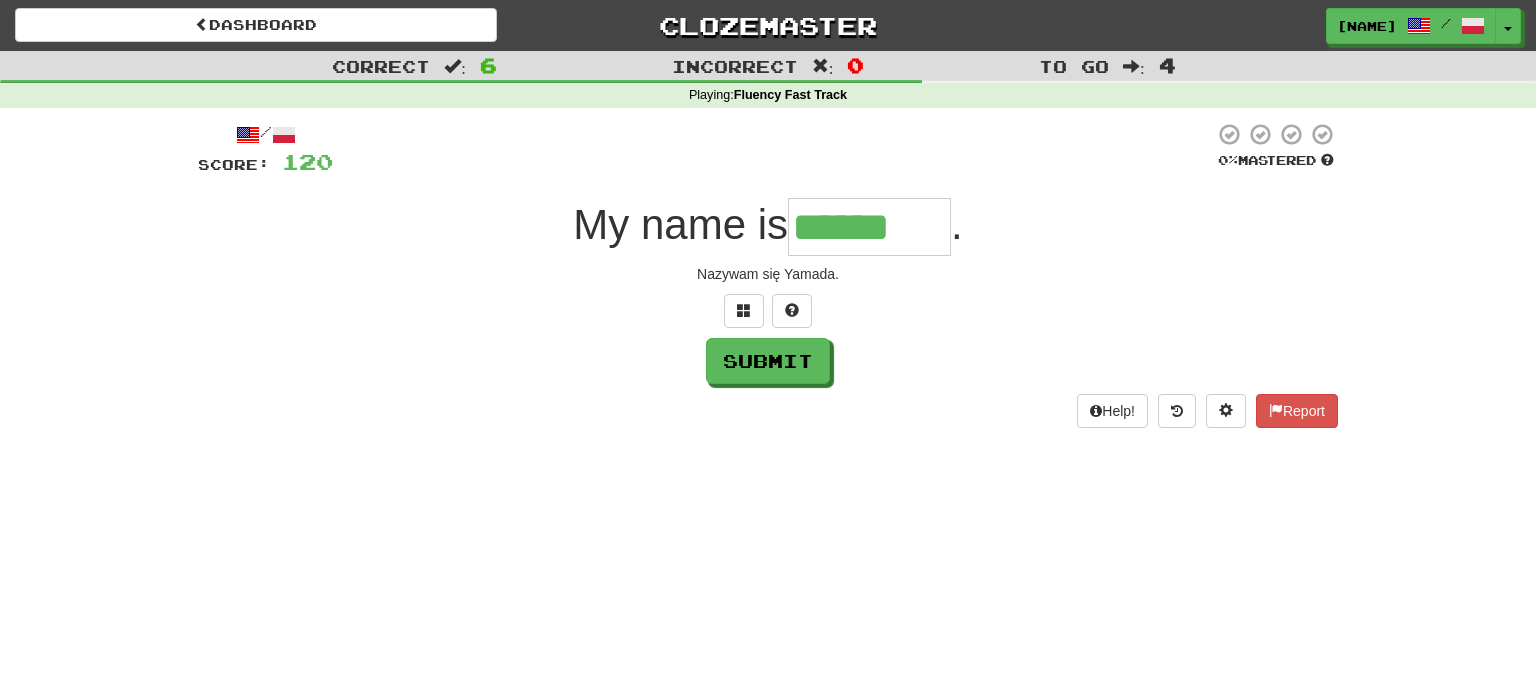 type on "******" 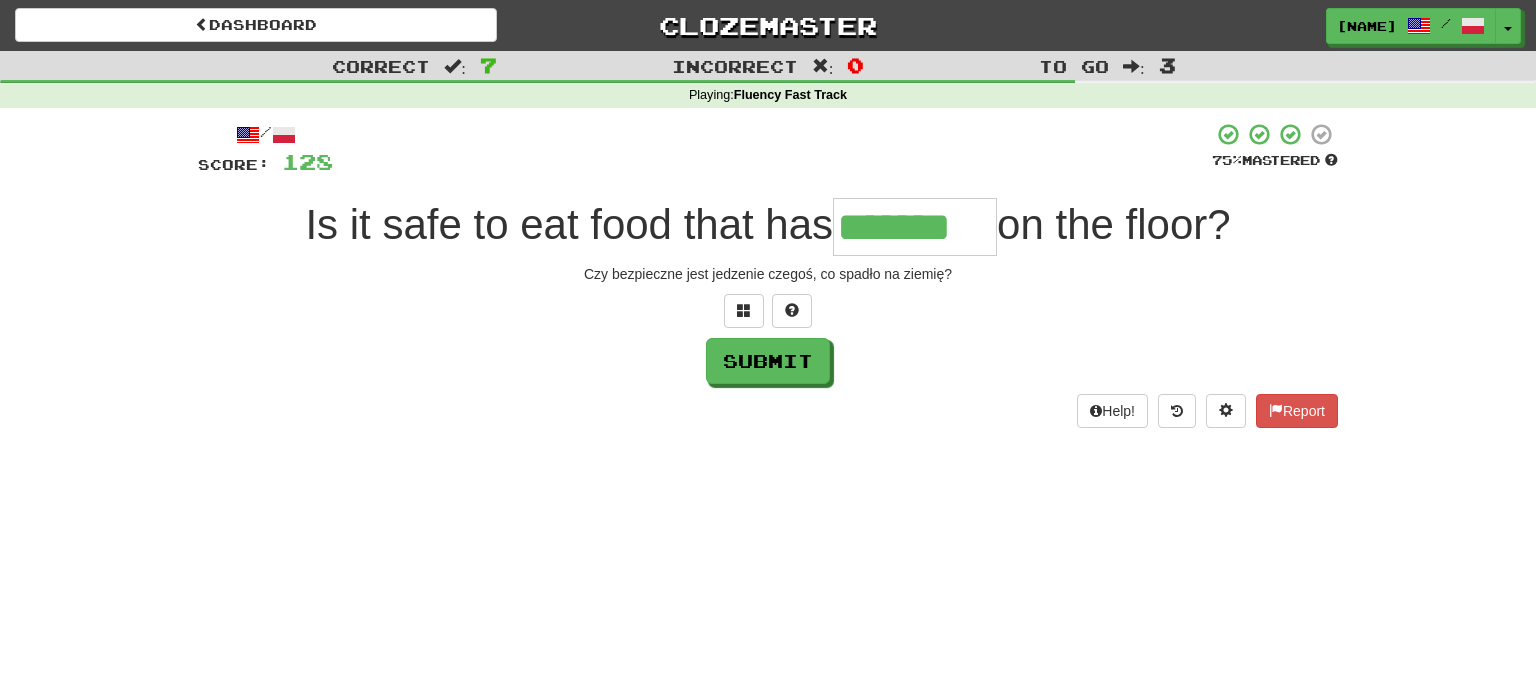 type on "*******" 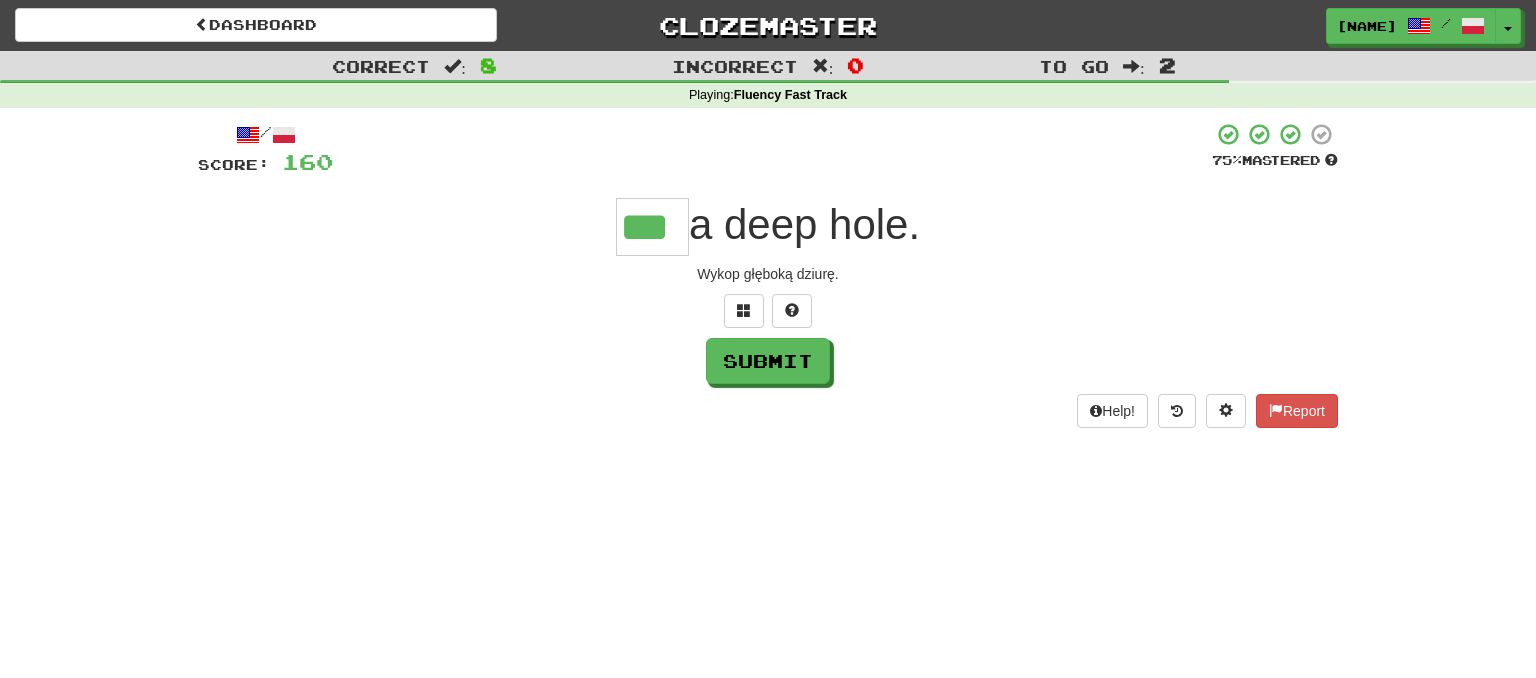 type on "***" 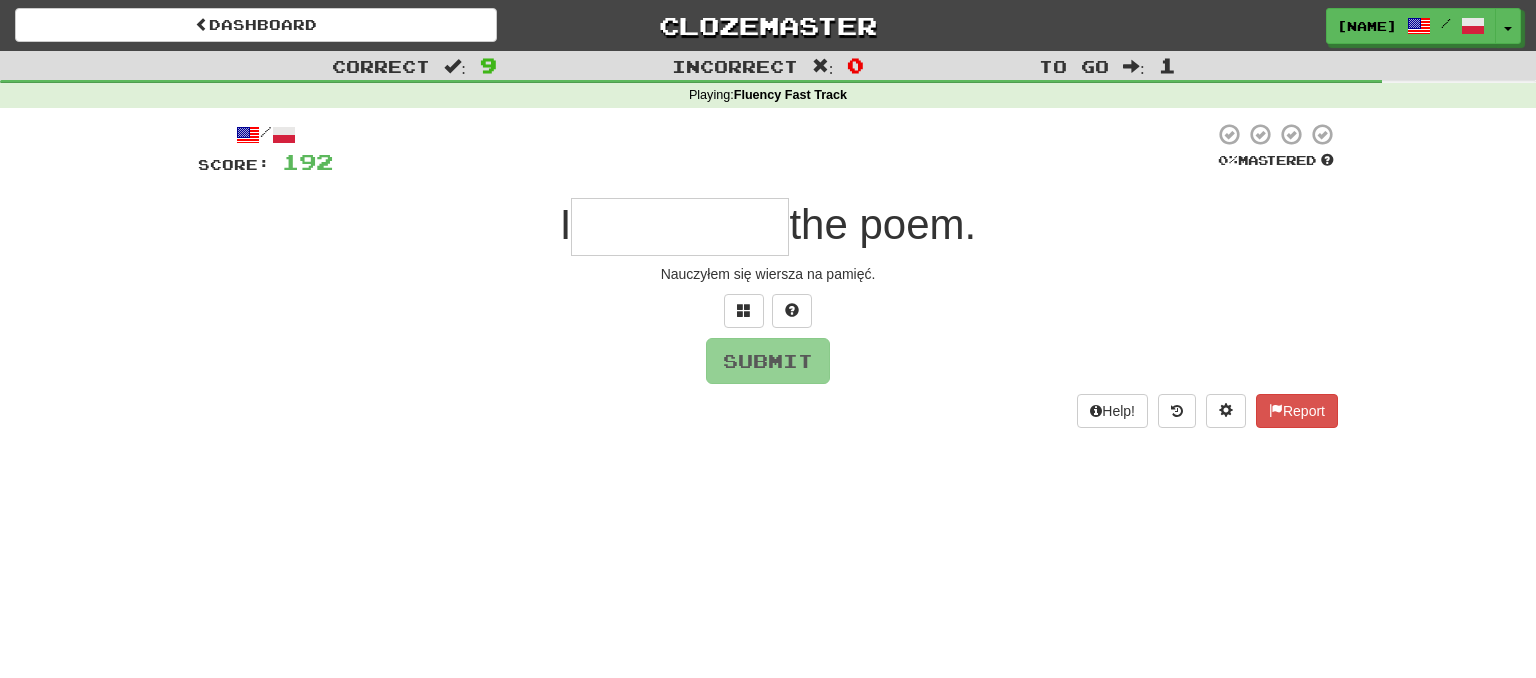 type on "*" 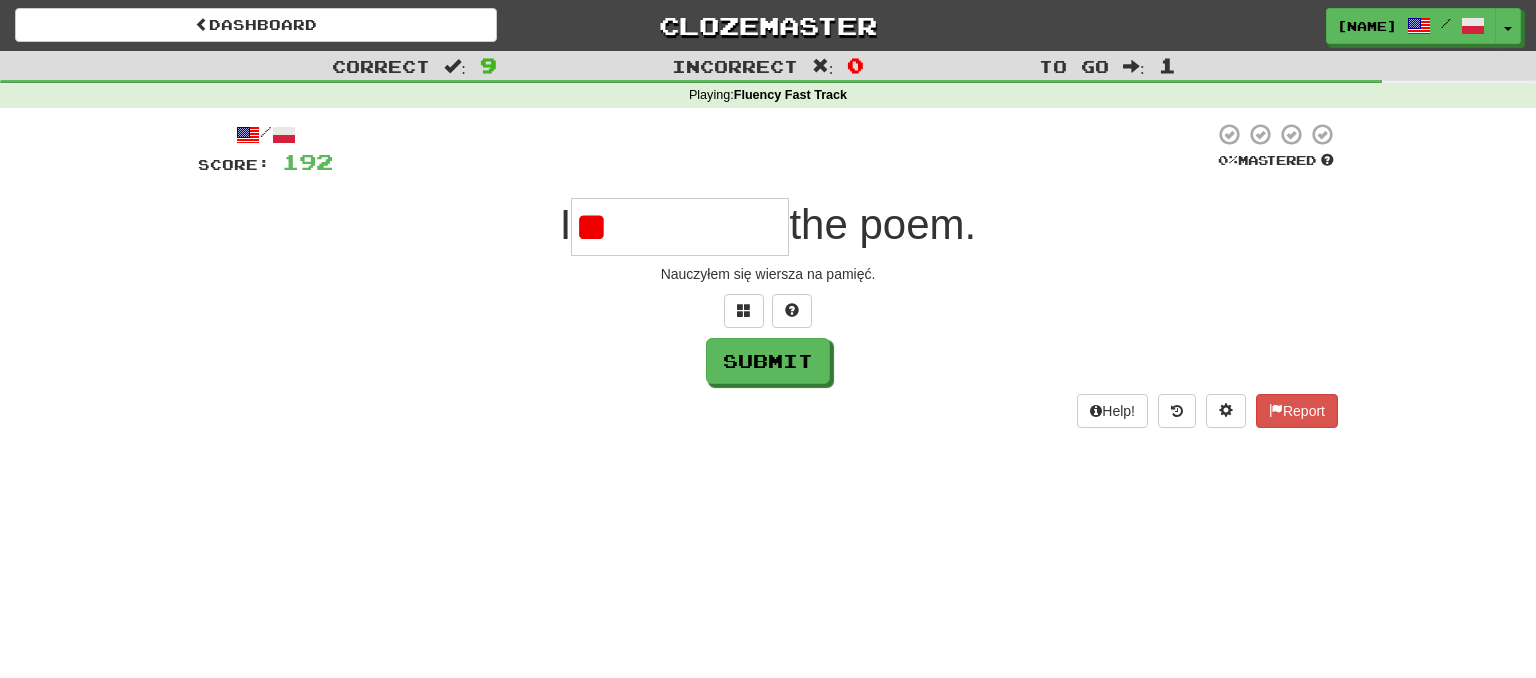 type on "*" 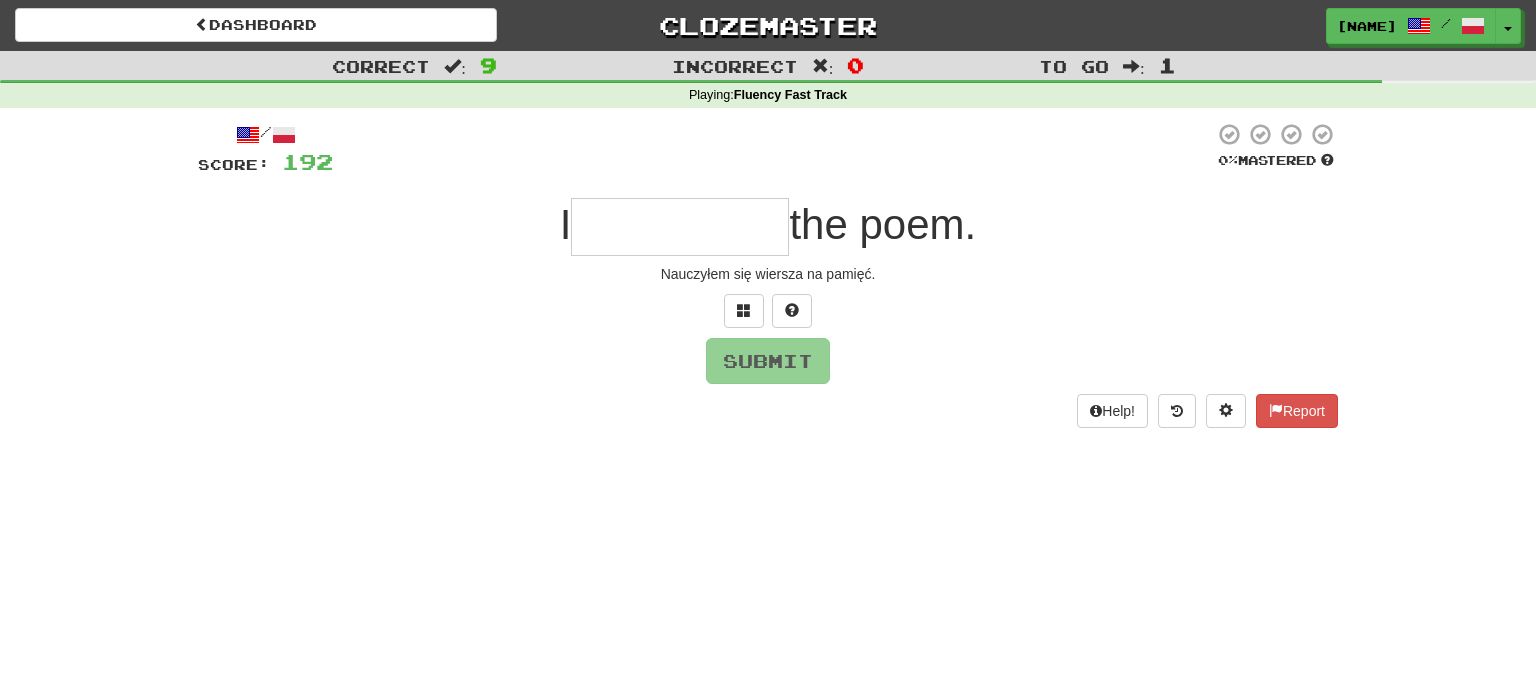 type on "*" 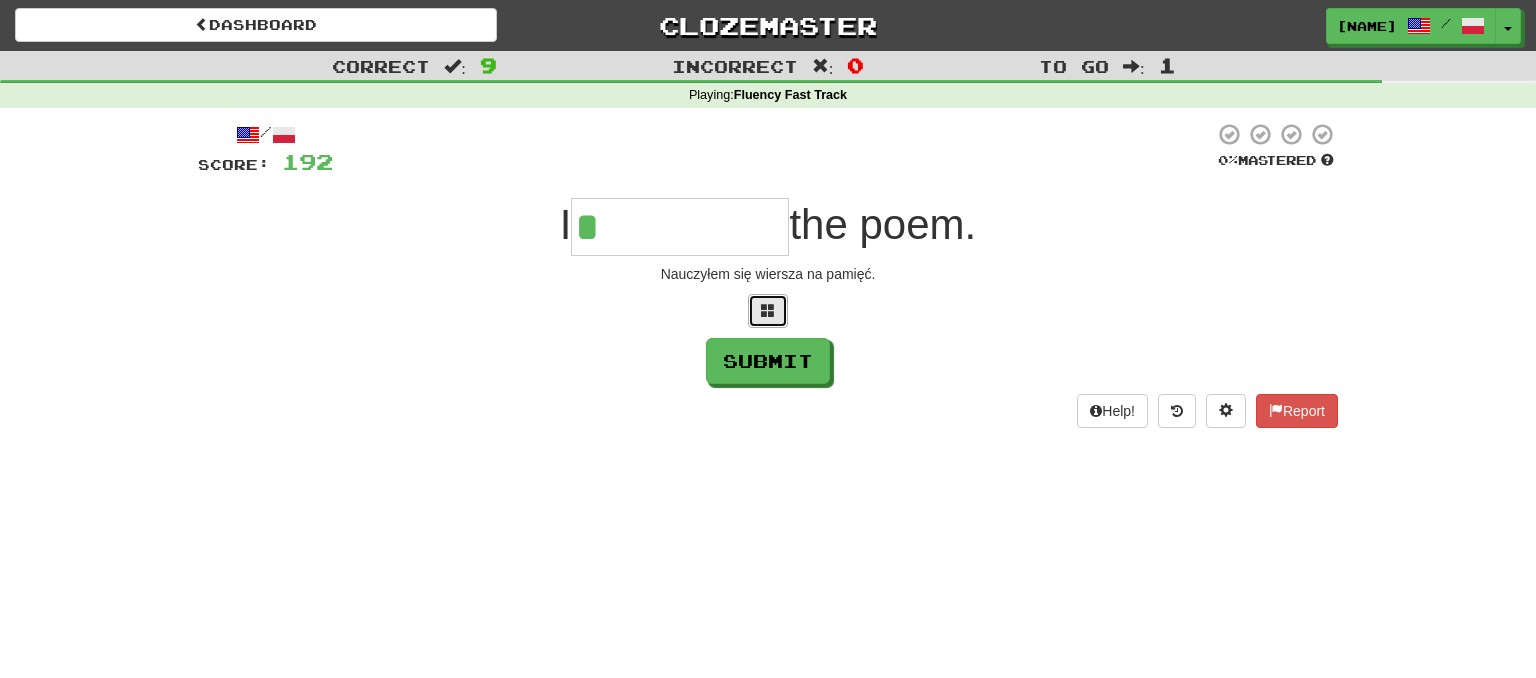 click at bounding box center [768, 310] 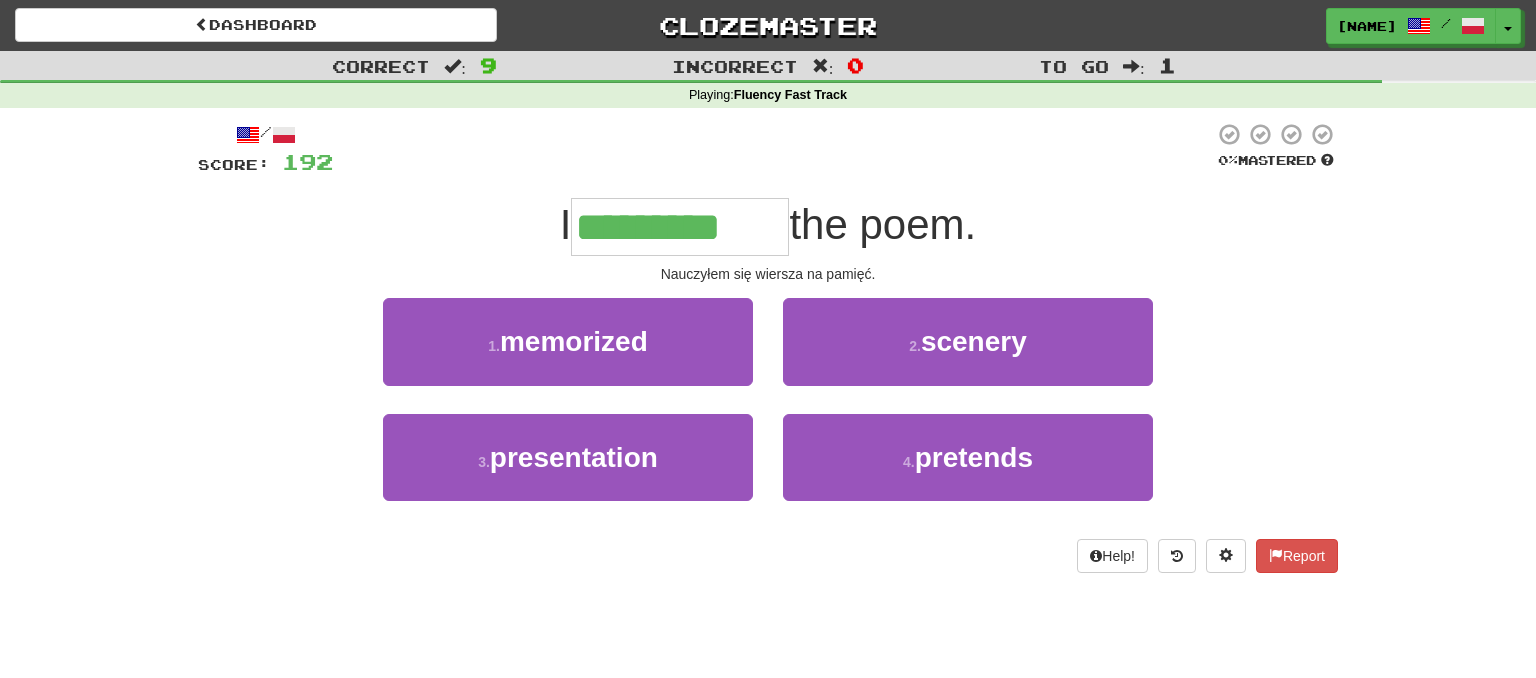 type on "*********" 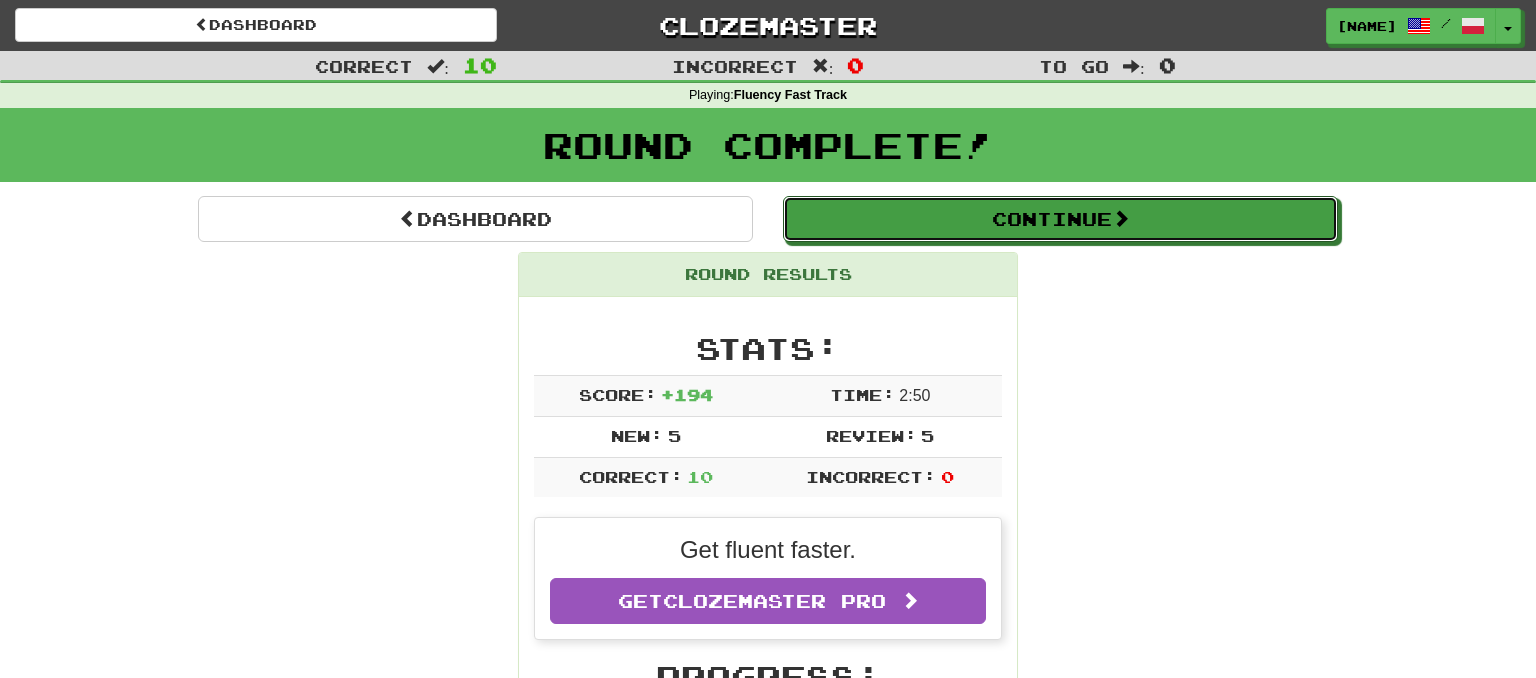 click on "Continue" at bounding box center [1060, 219] 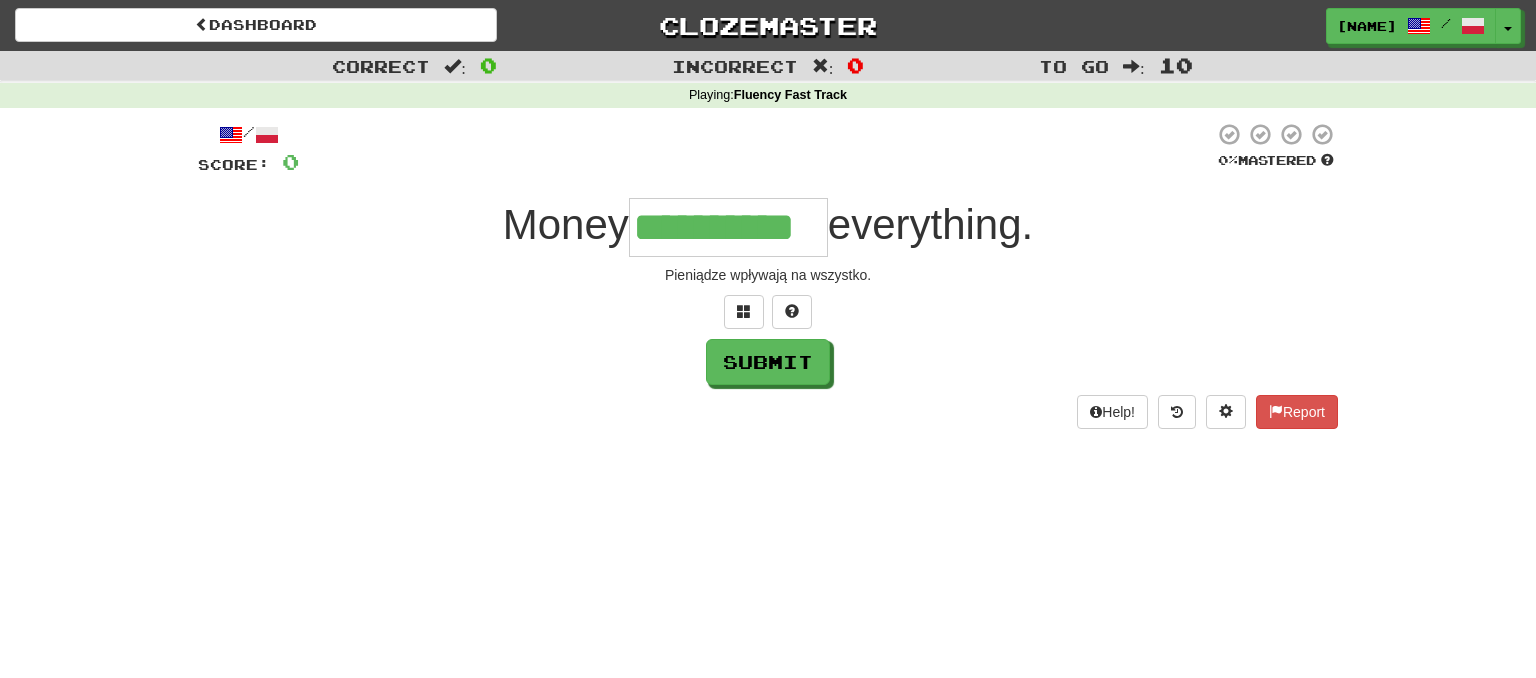 type on "**********" 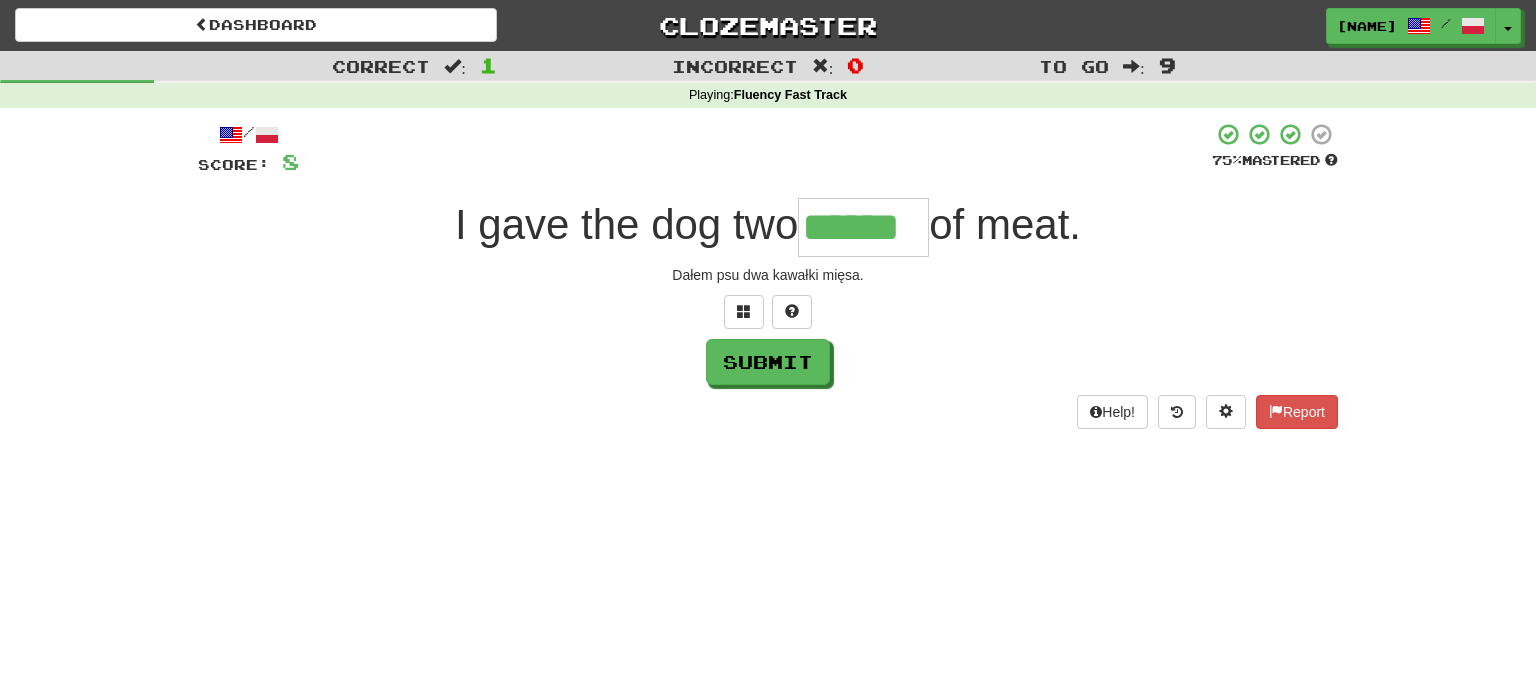 type on "******" 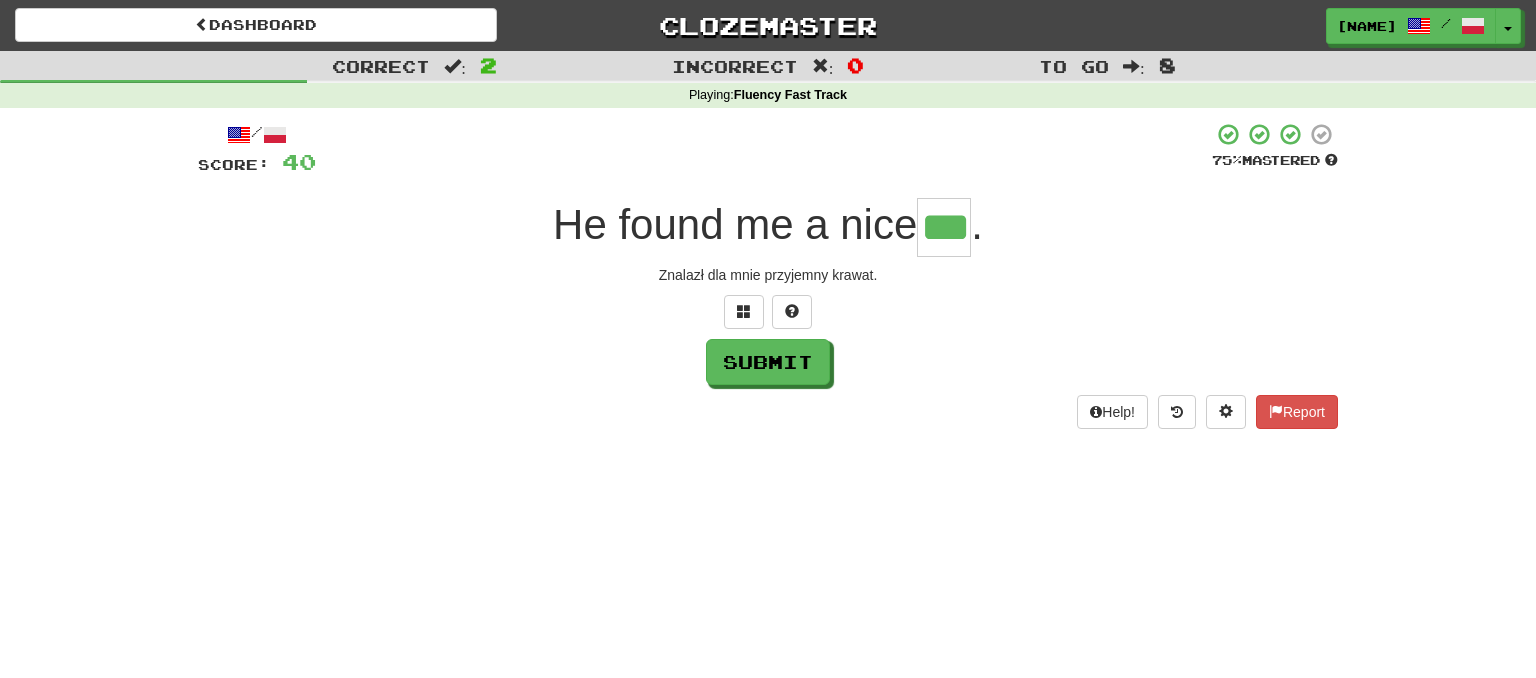 type on "***" 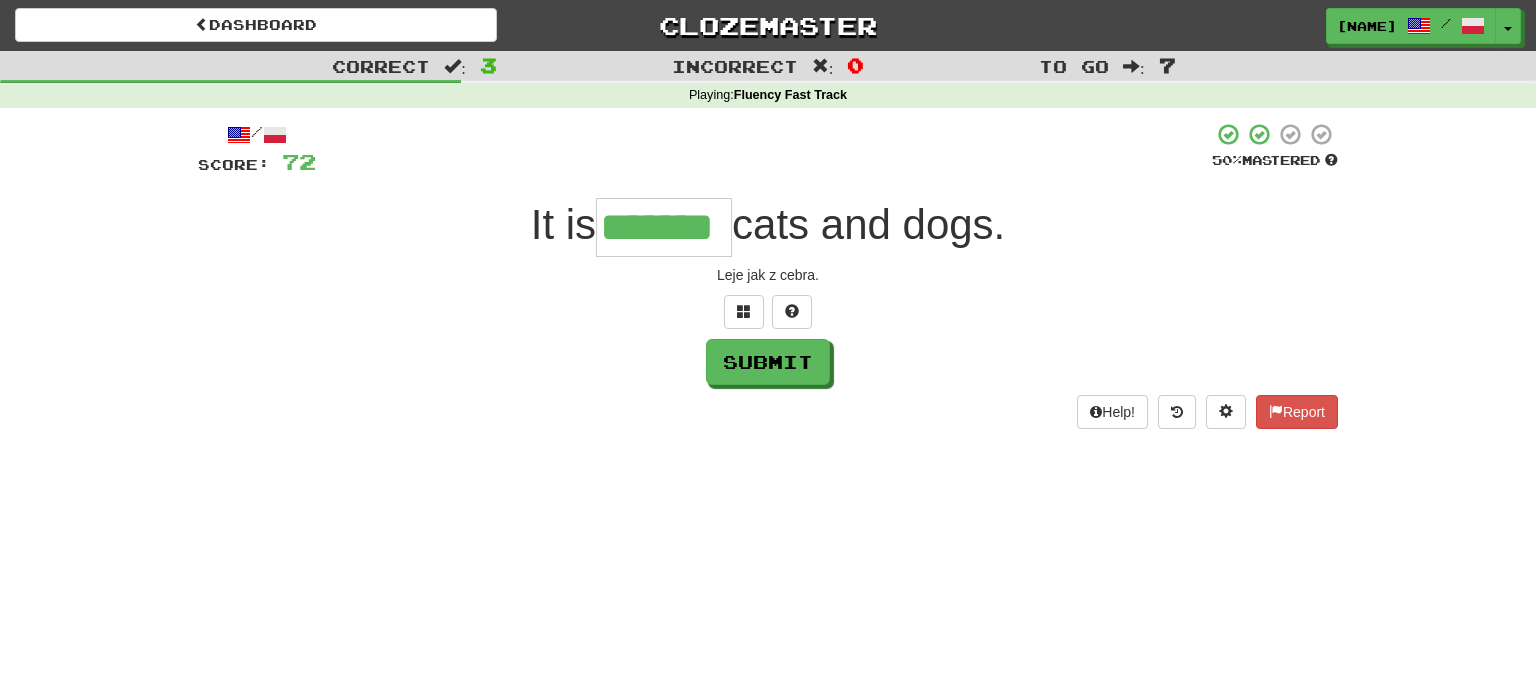 type on "*******" 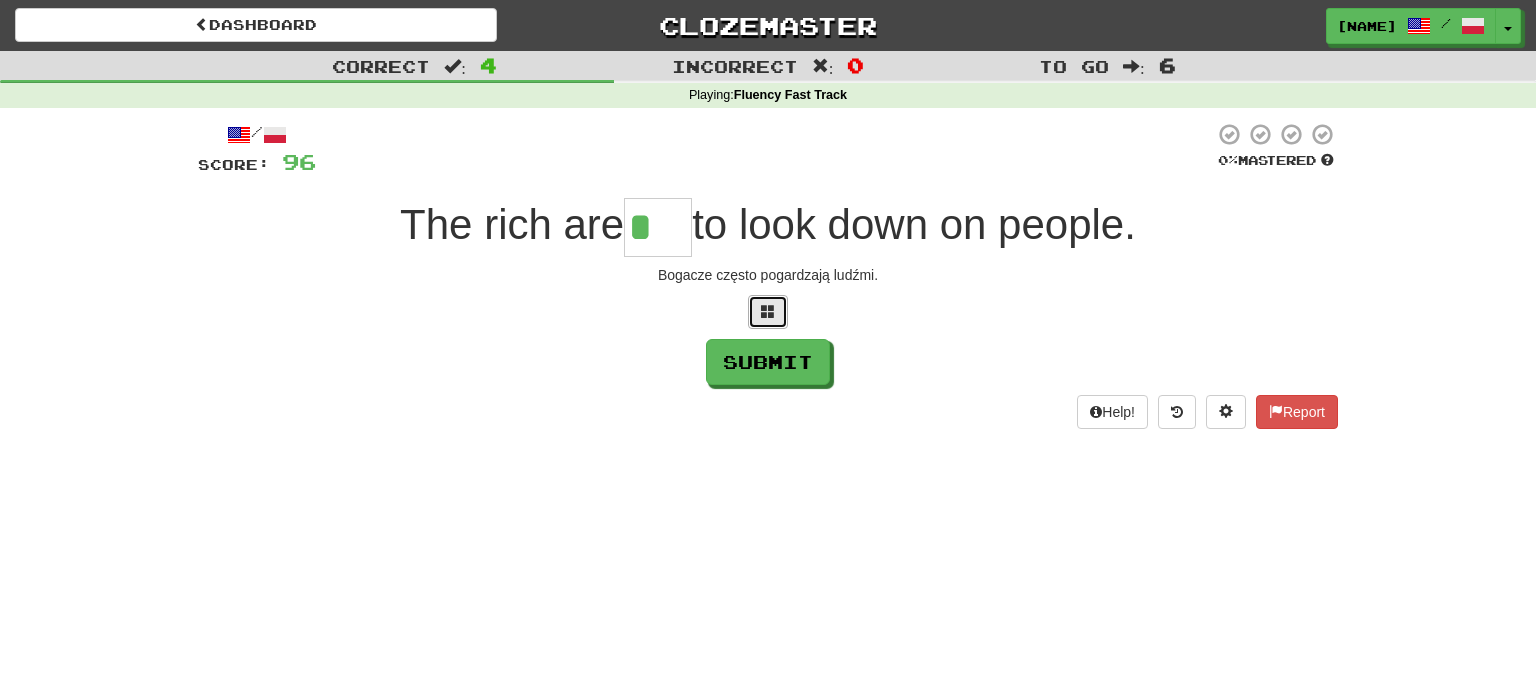 click at bounding box center [768, 311] 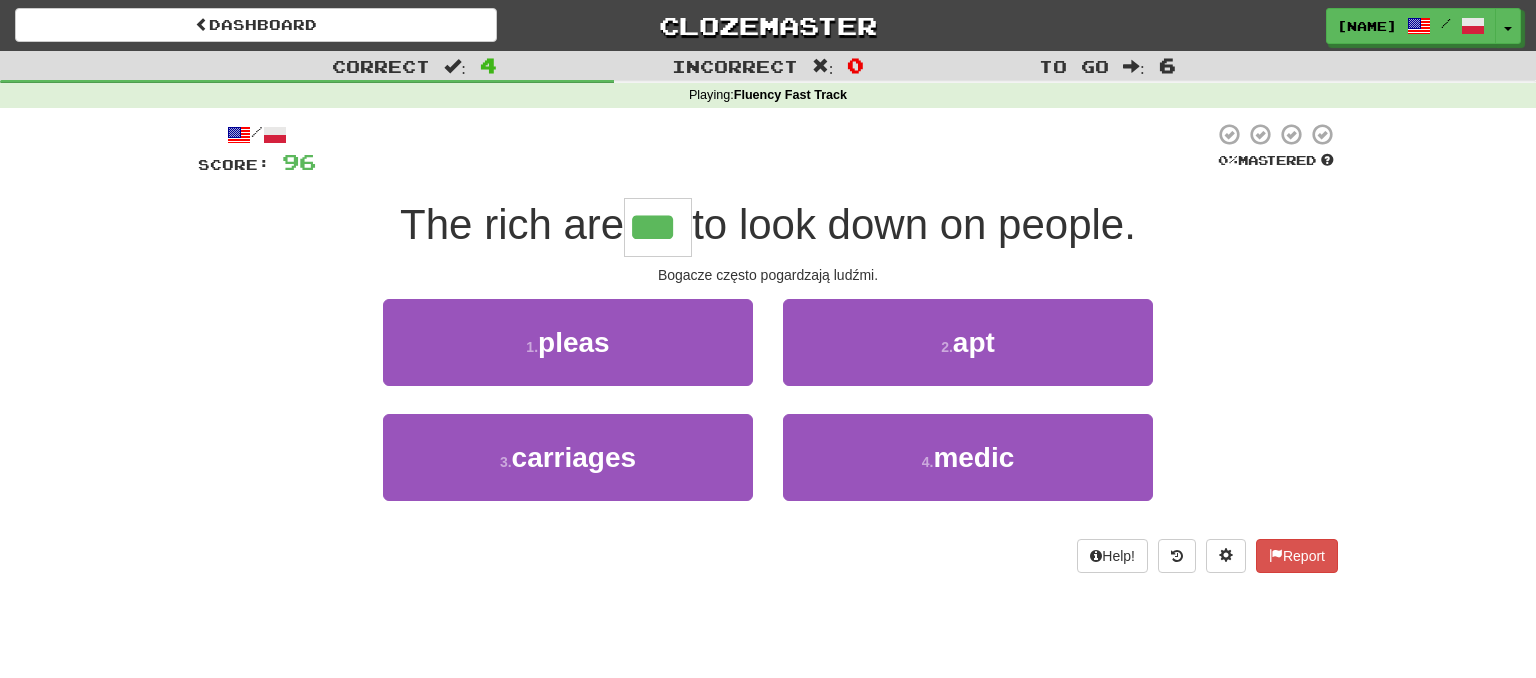 type on "***" 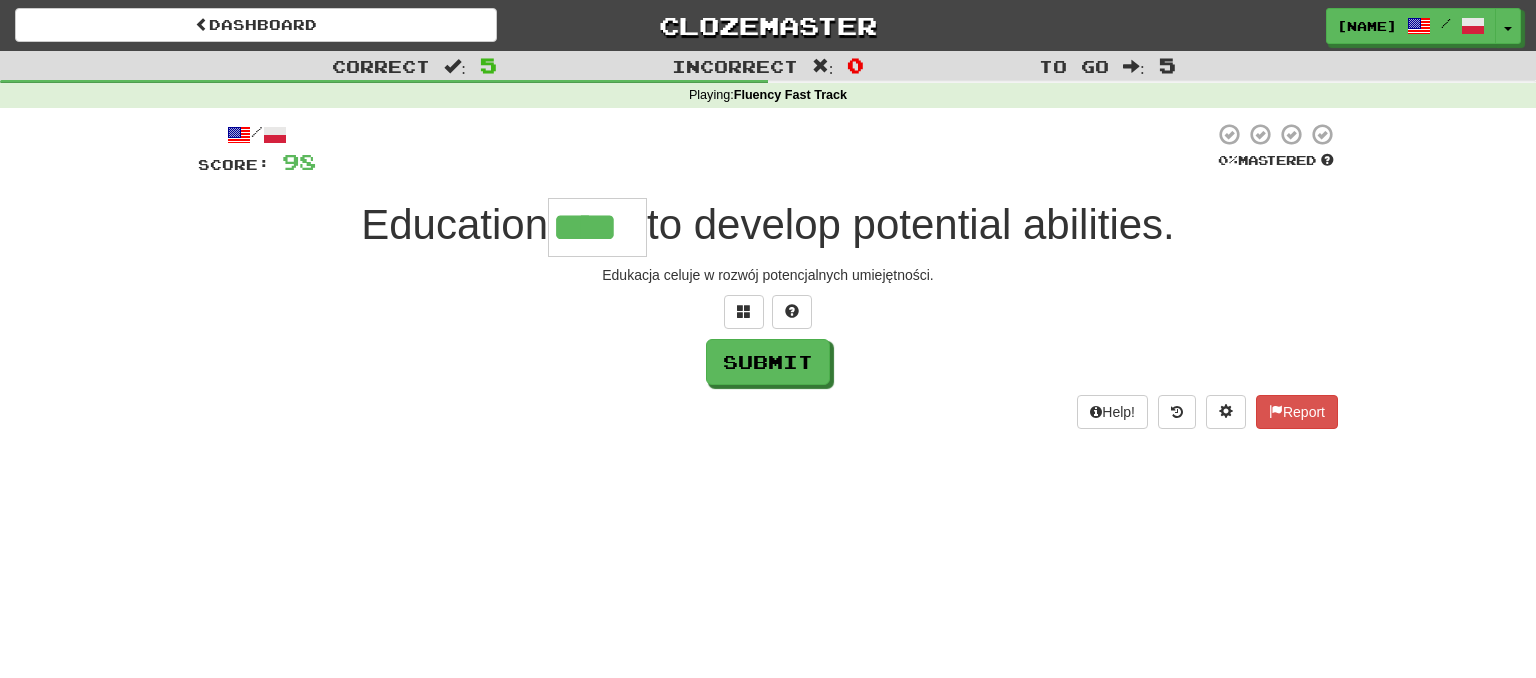 type on "****" 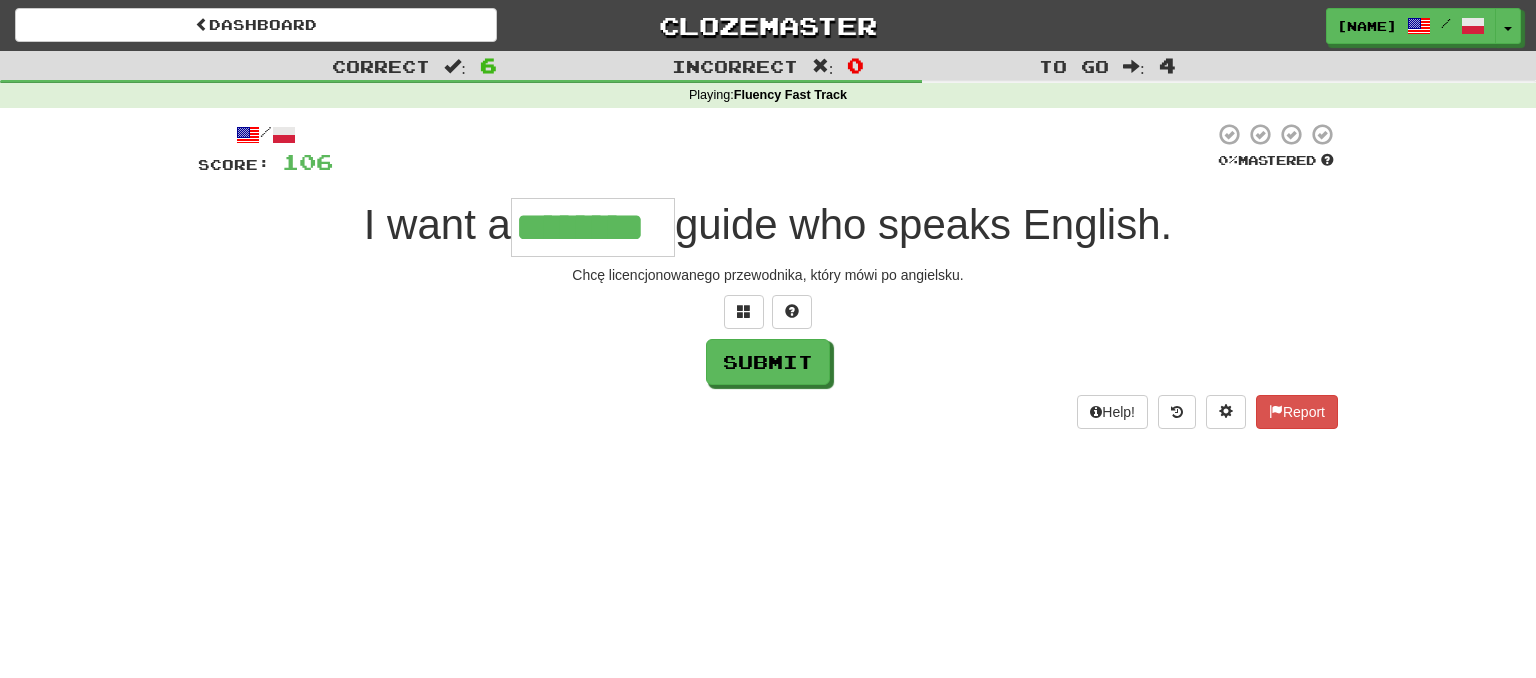type on "********" 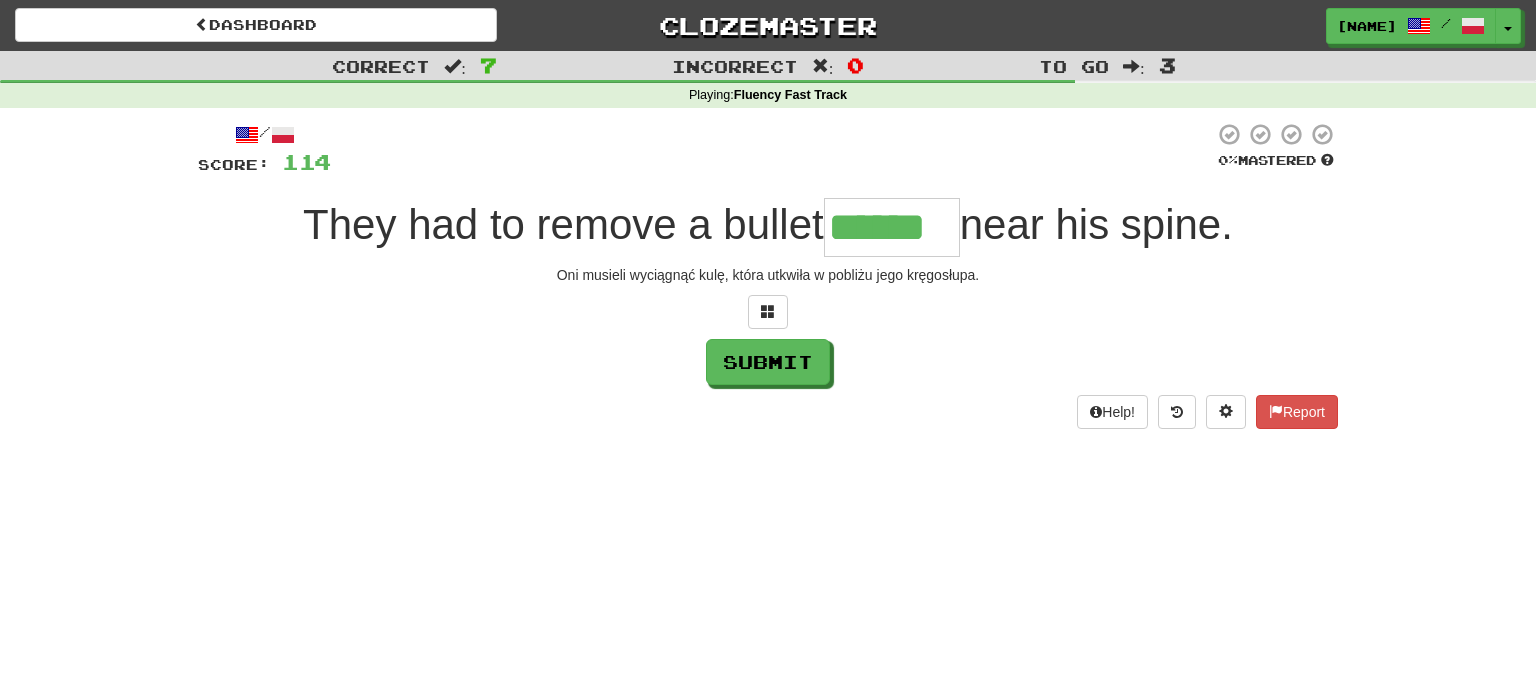 type on "******" 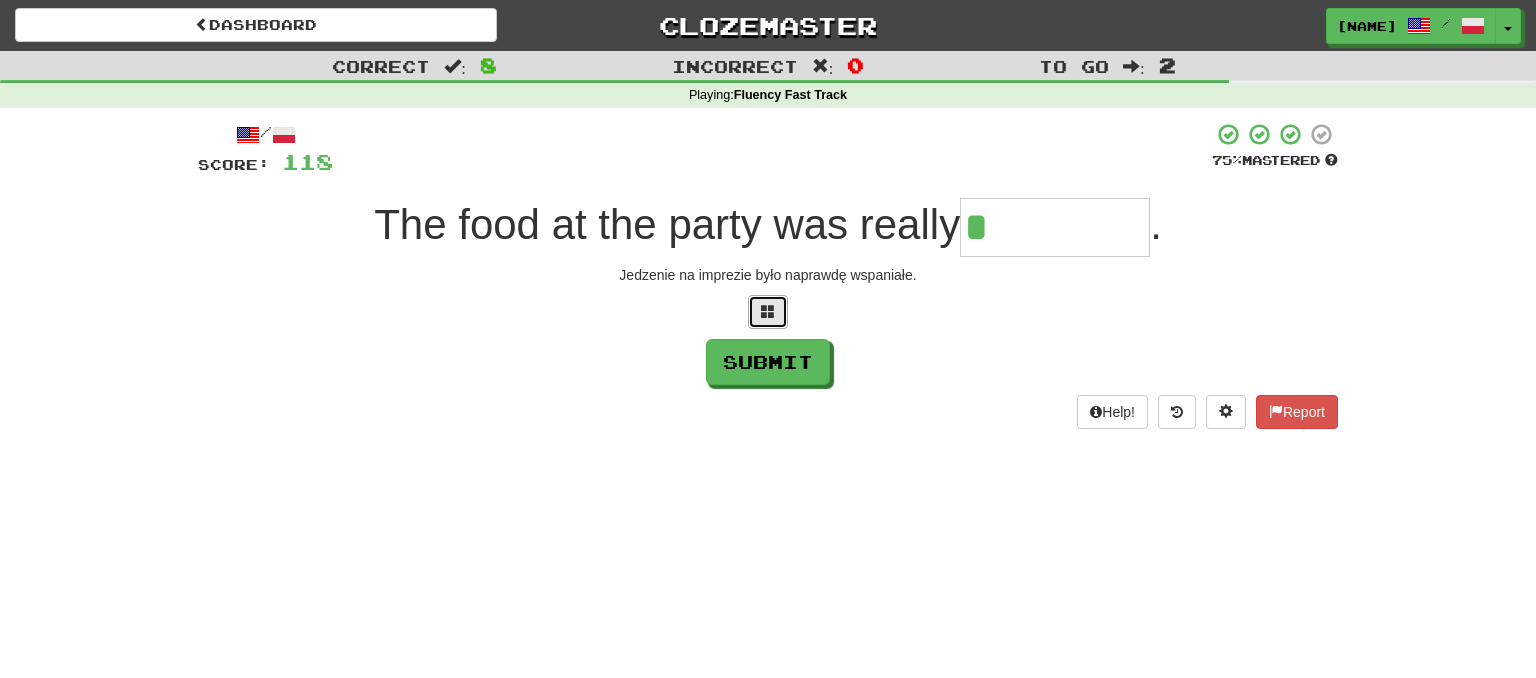 click at bounding box center [768, 312] 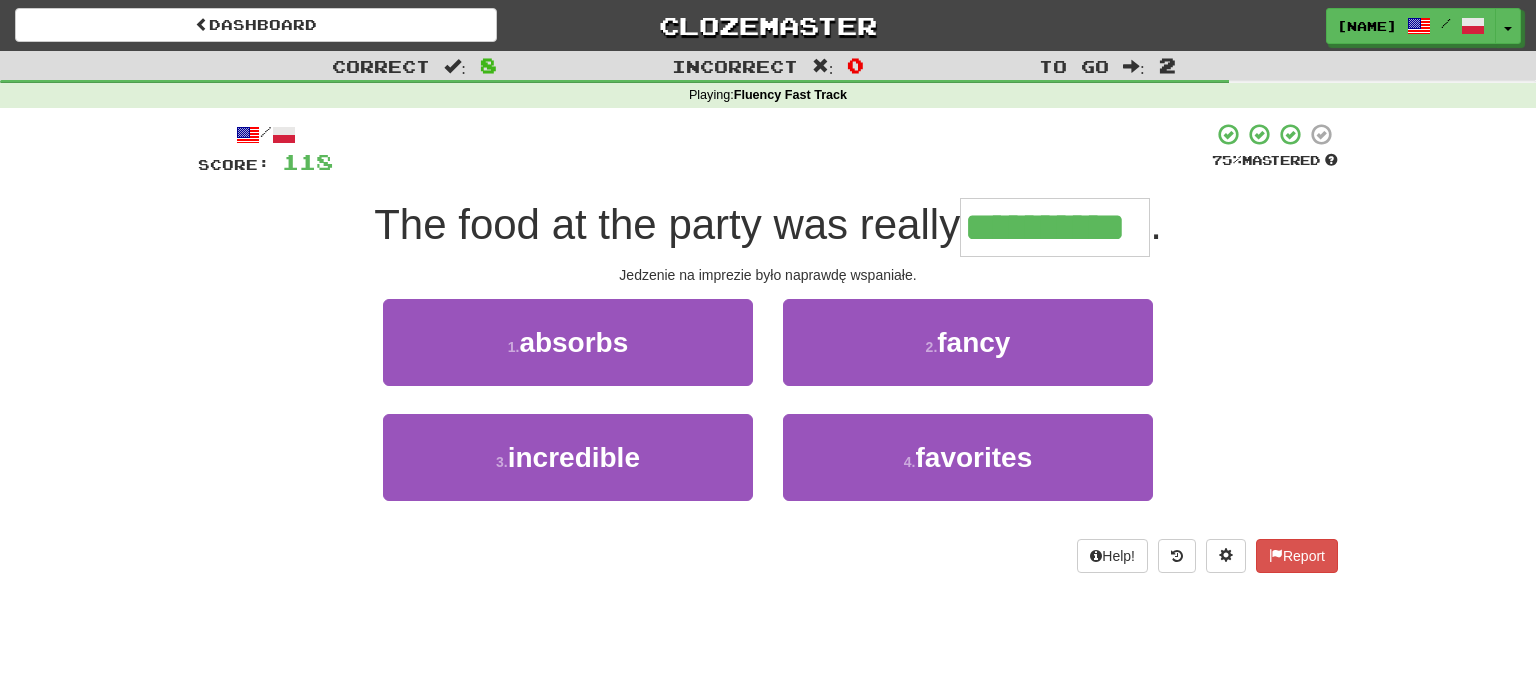 type on "**********" 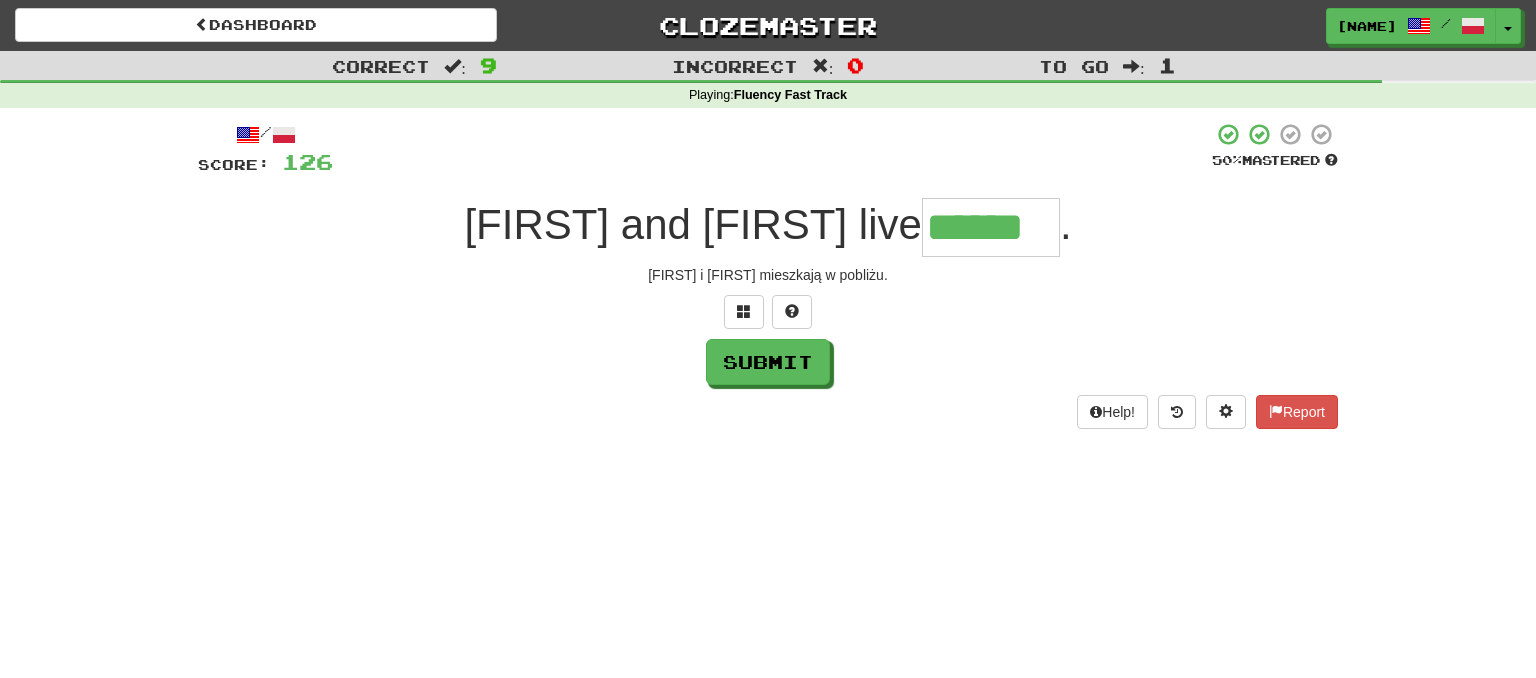 type on "******" 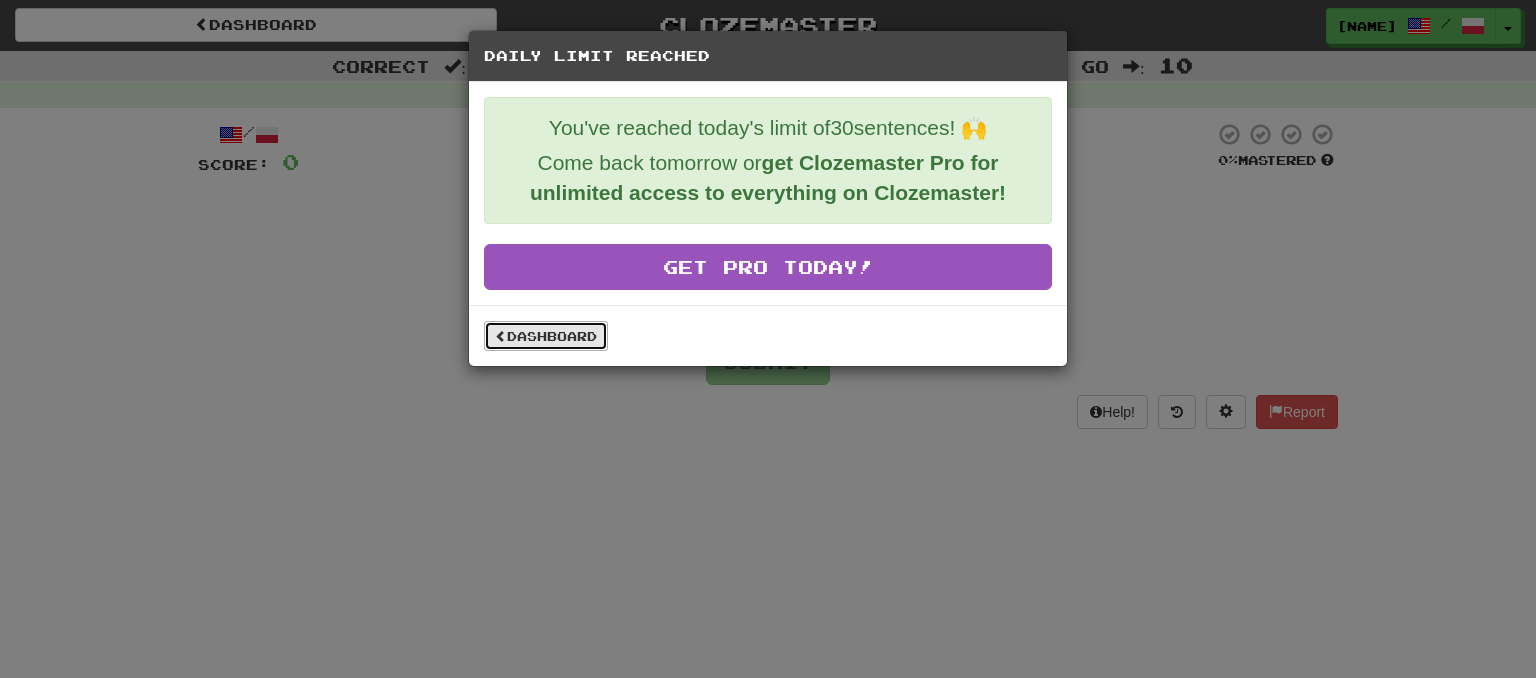 click on "Dashboard" at bounding box center [546, 336] 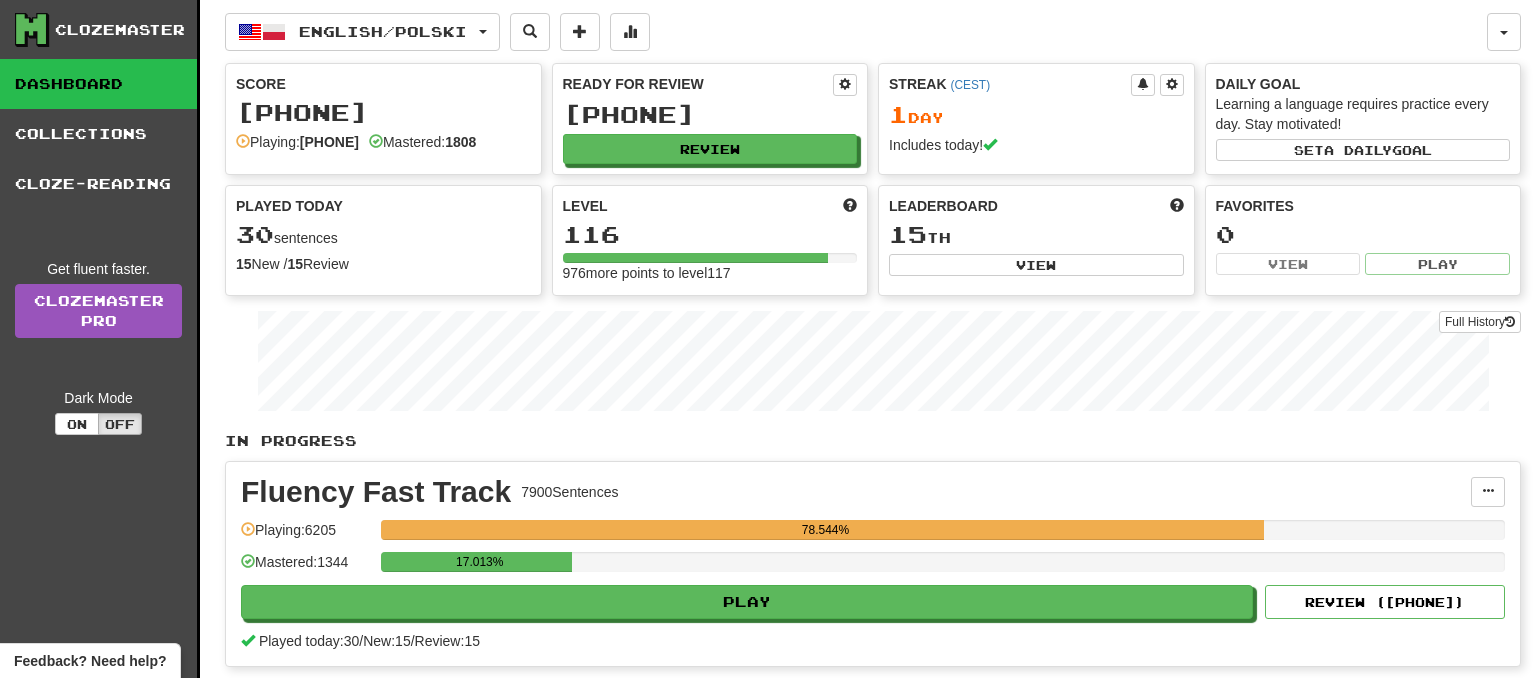 scroll, scrollTop: 0, scrollLeft: 0, axis: both 